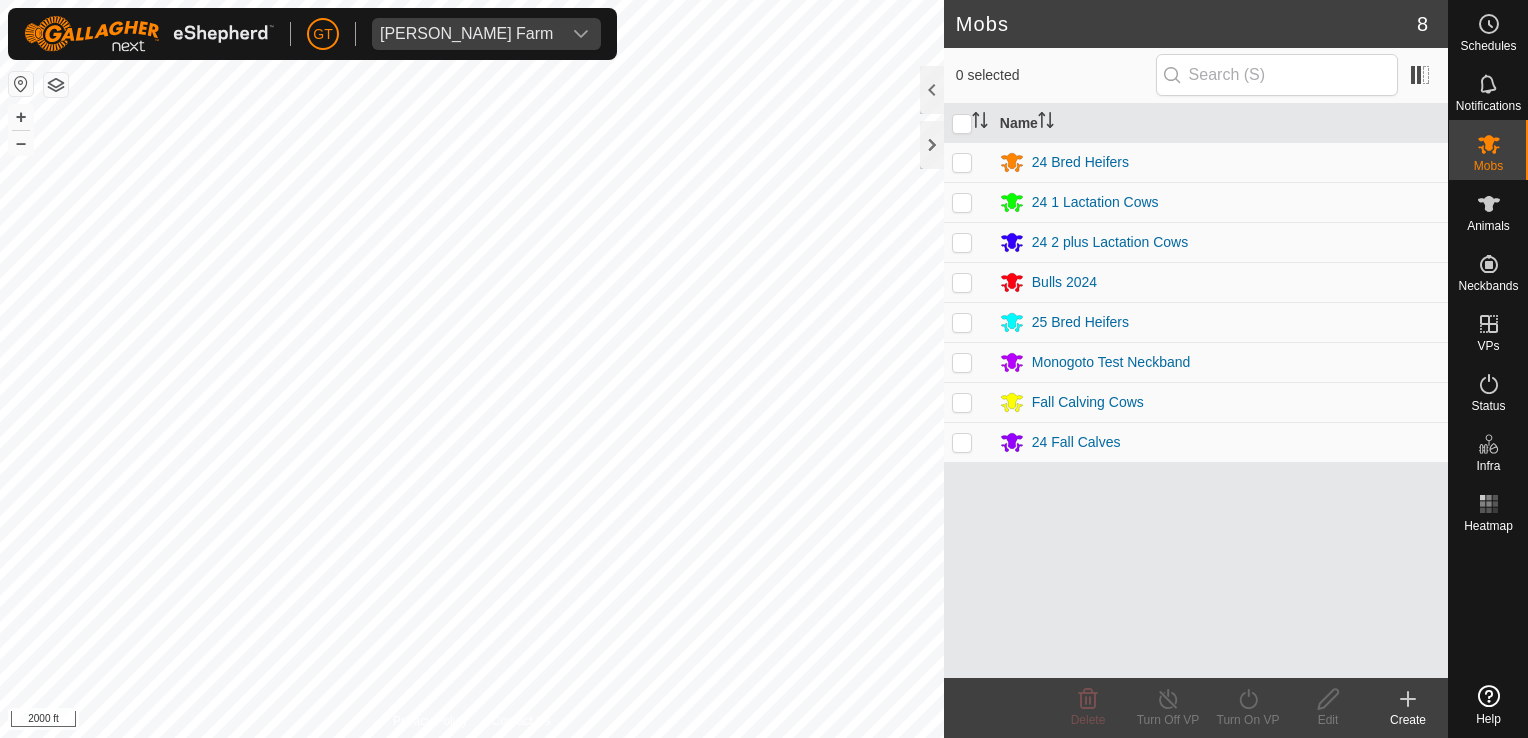 scroll, scrollTop: 0, scrollLeft: 0, axis: both 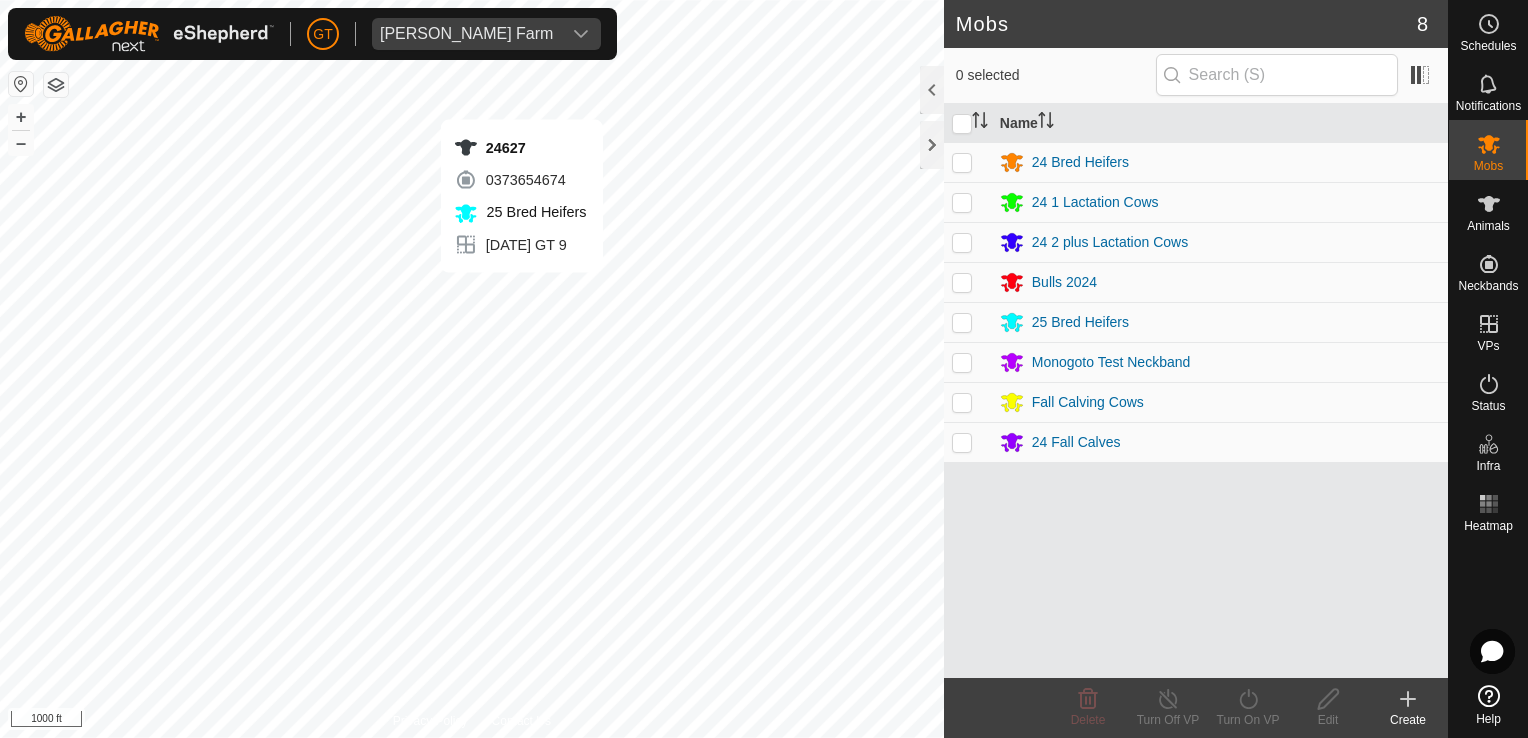 click on "[PERSON_NAME] Farm Schedules Notifications Mobs Animals Neckbands VPs Status Infra Heatmap Help Mobs 8  0 selected   Name  24 Bred Heifers 24 1 Lactation Cows 24 2 plus Lactation Cows Bulls 2024 25 Bred Heifers Monogoto Test Neckband Fall Calving Cows 24 Fall Calves Delete  Turn Off VP   Turn On VP   Edit   Create  Privacy Policy Contact Us
24627
0373654674
25 Bred Heifers
[DATE]  GT 9 + – ⇧ i 1000 ft" 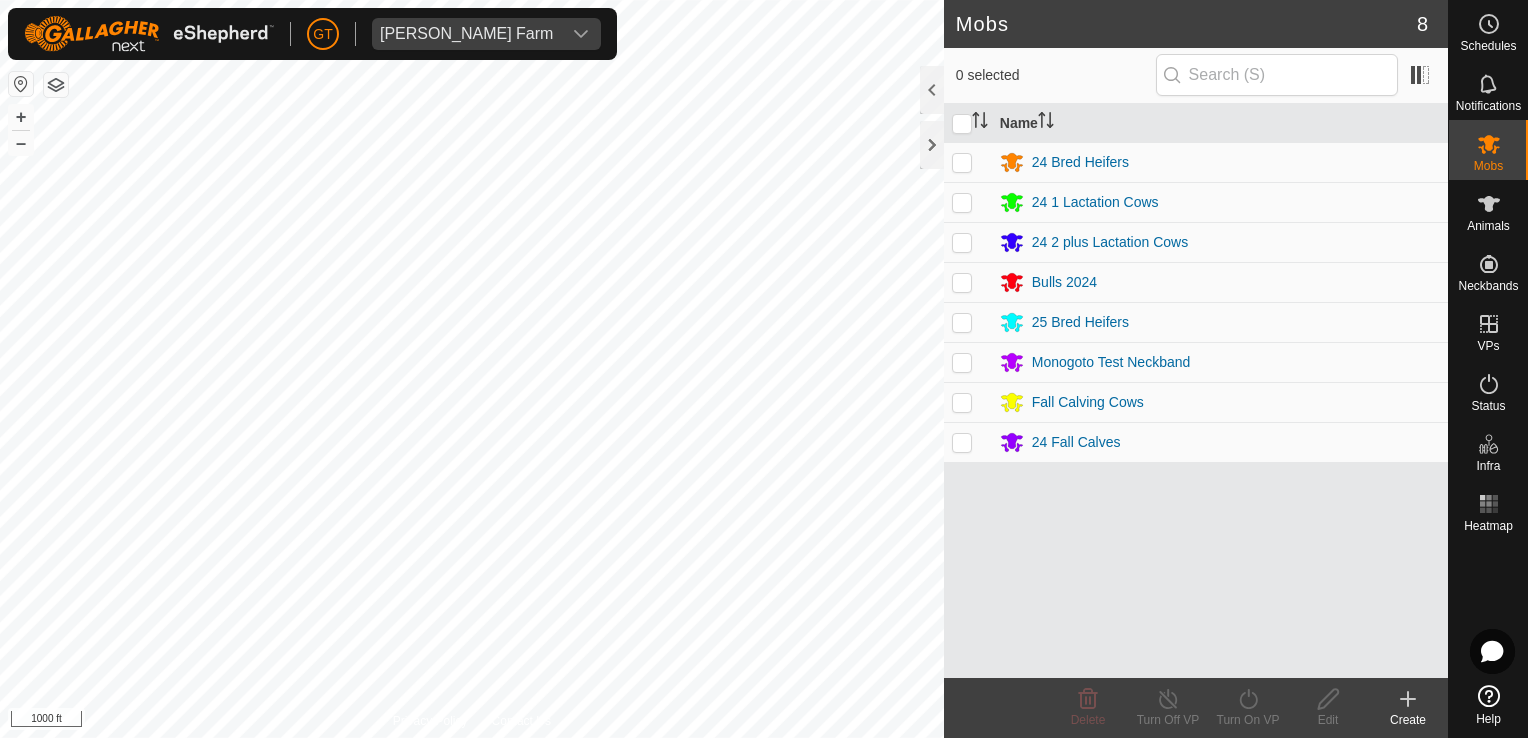 click on "GT Thoren Farm Schedules Notifications Mobs Animals Neckbands VPs Status Infra Heatmap Help Mobs 8  0 selected   Name  24 Bred Heifers 24 1 Lactation Cows 24 2 plus Lactation Cows Bulls 2024 25 Bred Heifers Monogoto Test Neckband Fall Calving Cows 24 Fall Calves Delete  Turn Off VP   Turn On VP   Edit   Create  Privacy Policy Contact Us
JW 1
Type:   trough
Capacity:  100L
Water Level:  100%
Drinkable:  Yes
+ – ⇧ i 1000 ft" at bounding box center [764, 369] 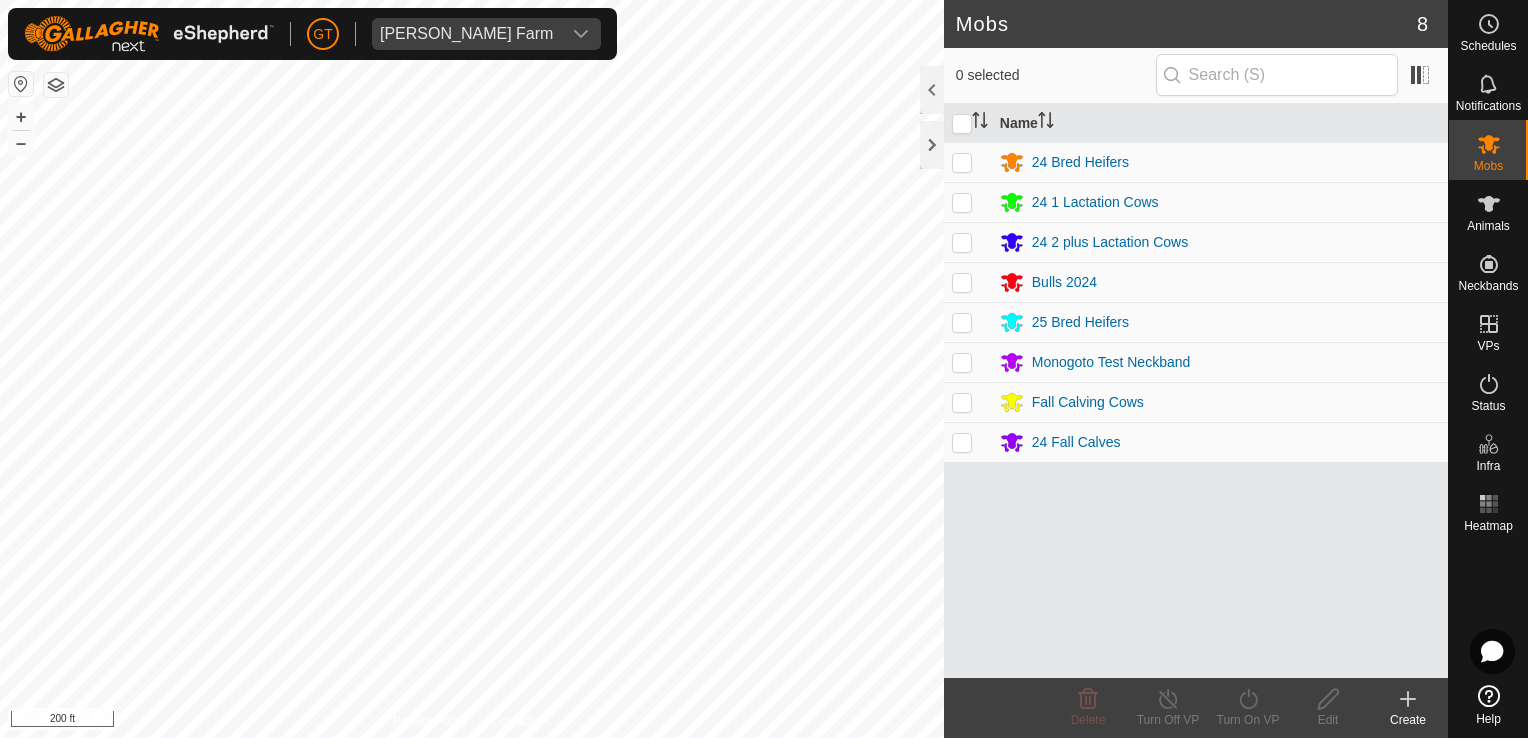 click on "GT Thoren Farm Schedules Notifications Mobs Animals Neckbands VPs Status Infra Heatmap Help Mobs 8  0 selected   Name  24 Bred Heifers 24 1 Lactation Cows 24 2 plus Lactation Cows Bulls 2024 25 Bred Heifers Monogoto Test Neckband Fall Calving Cows 24 Fall Calves Delete  Turn Off VP   Turn On VP   Edit   Create  Privacy Policy Contact Us
705
3830521929
24 Bred Heifers
2025-07-13  EL  6 + – ⇧ i 200 ft" at bounding box center (764, 369) 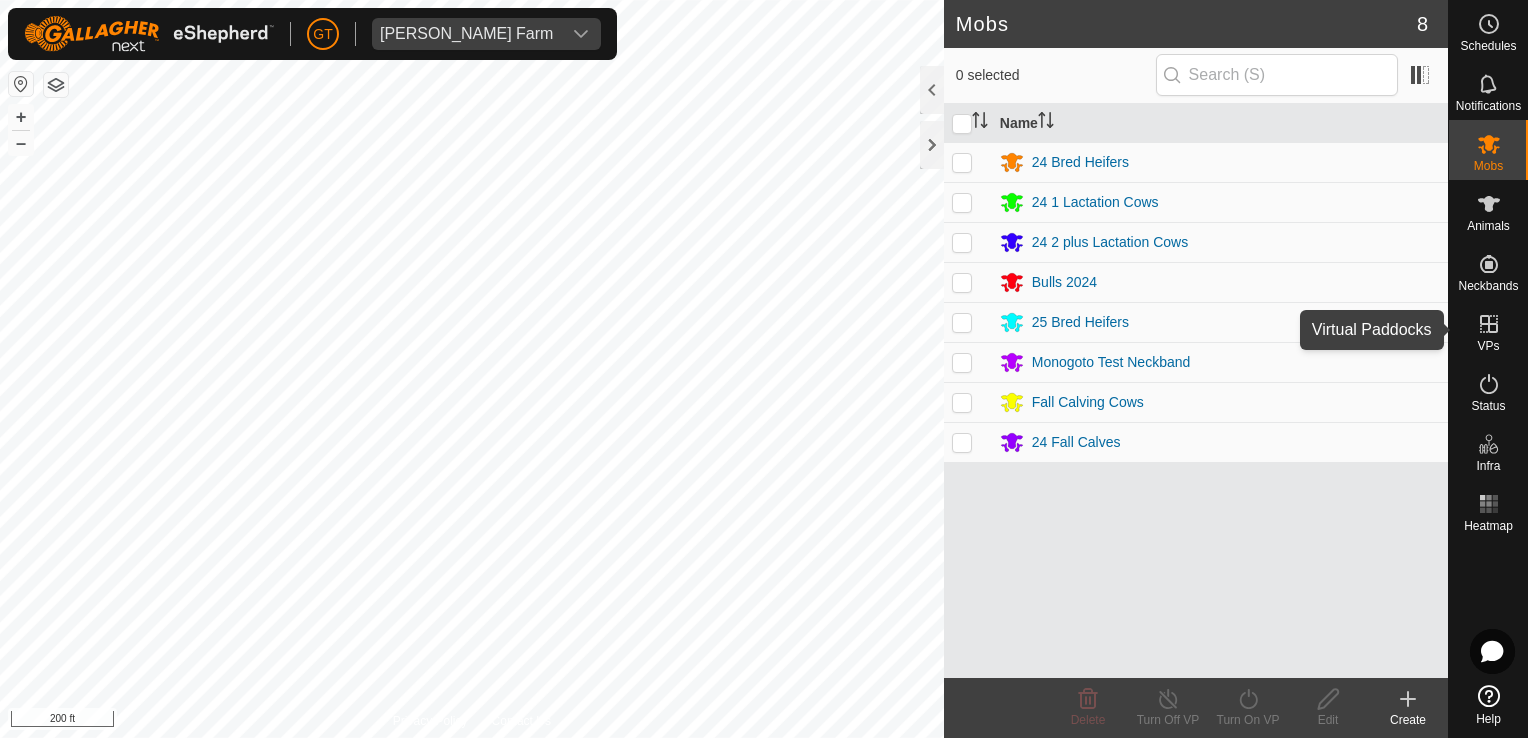 click 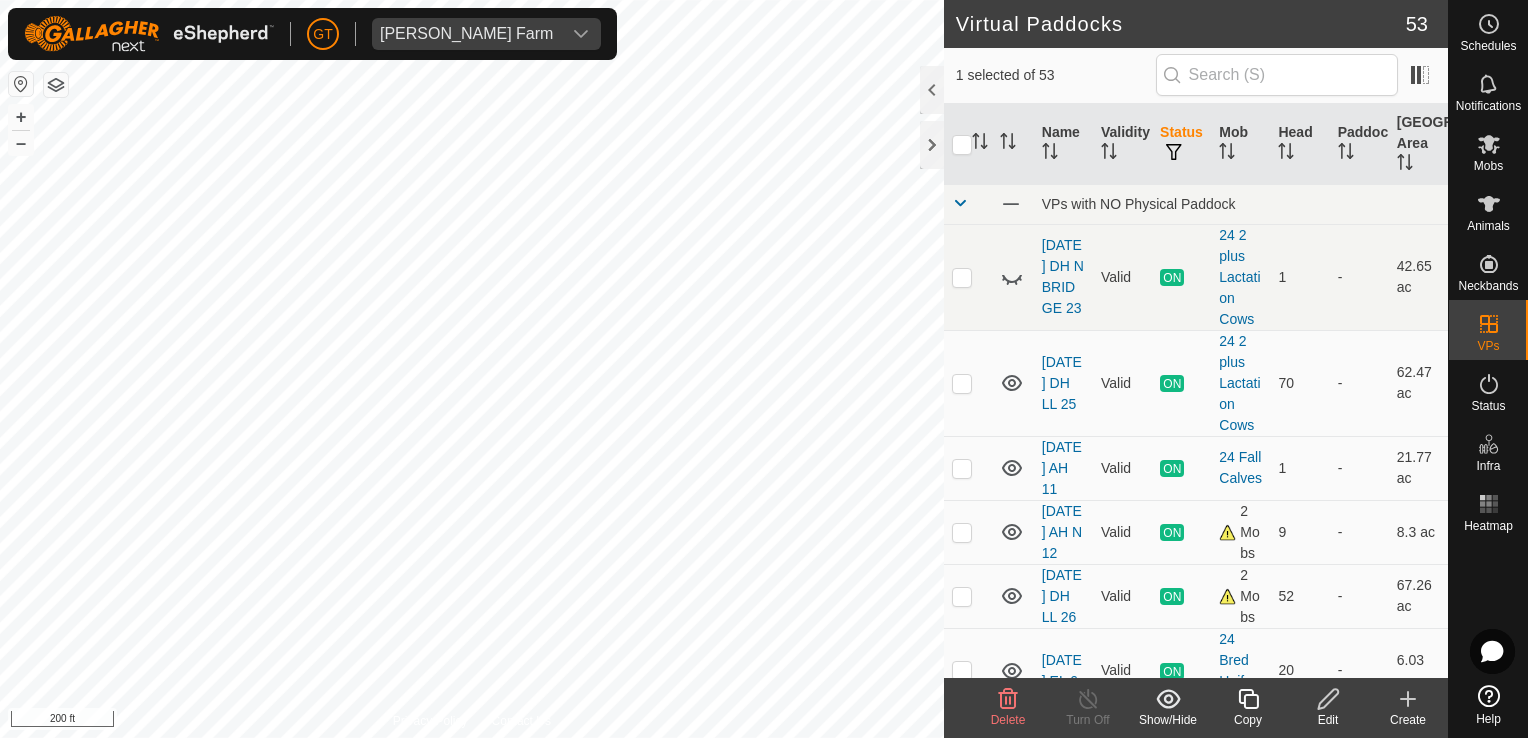 click 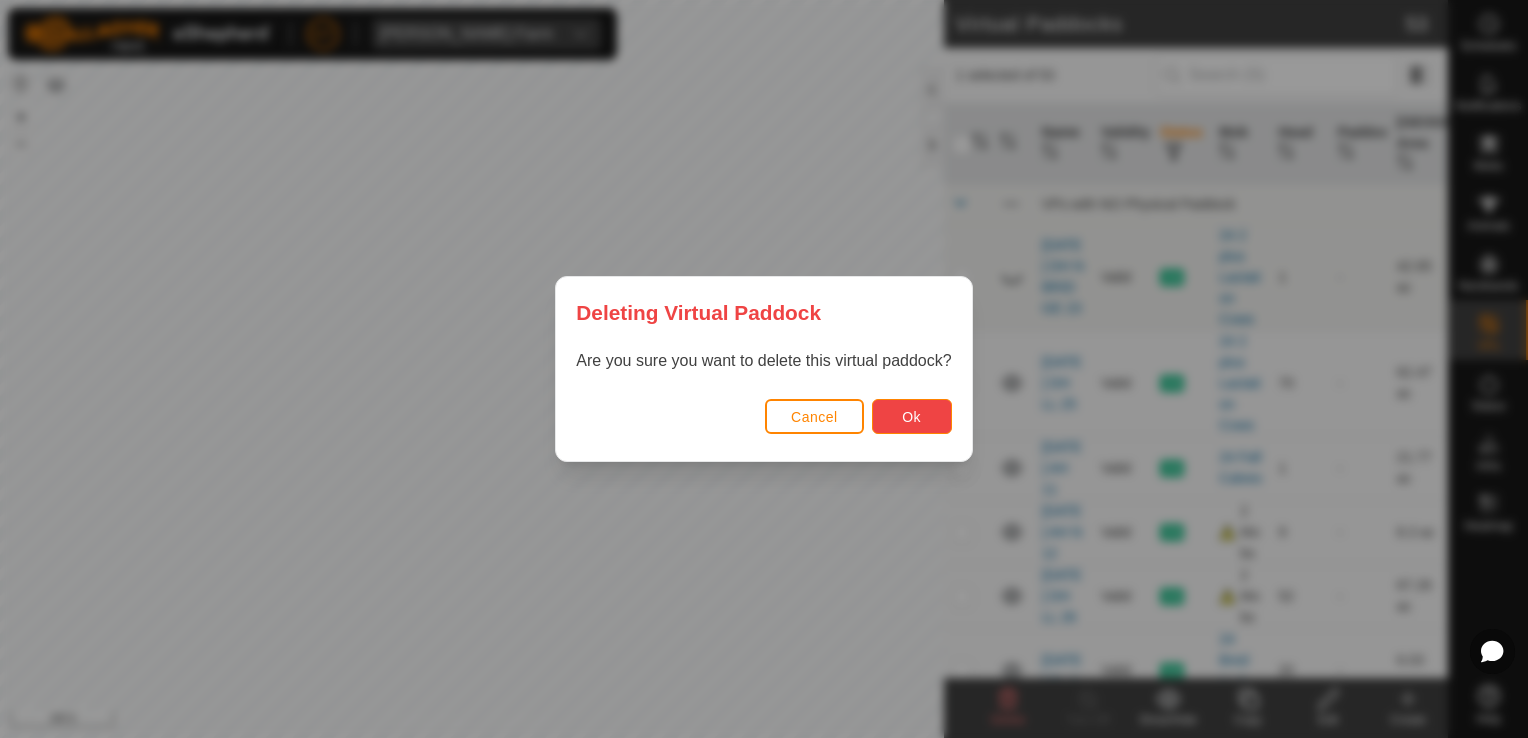 click on "Ok" at bounding box center [911, 417] 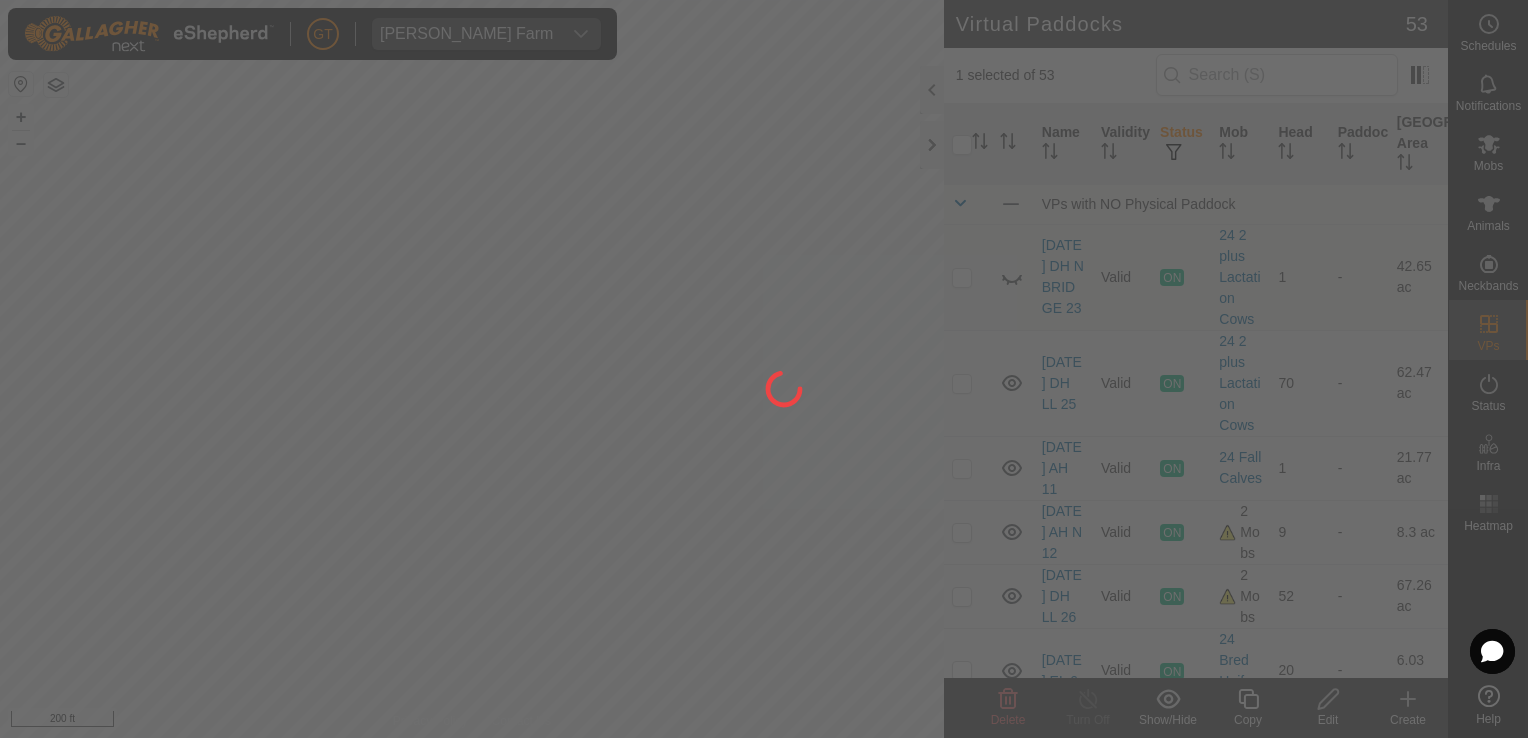 checkbox on "false" 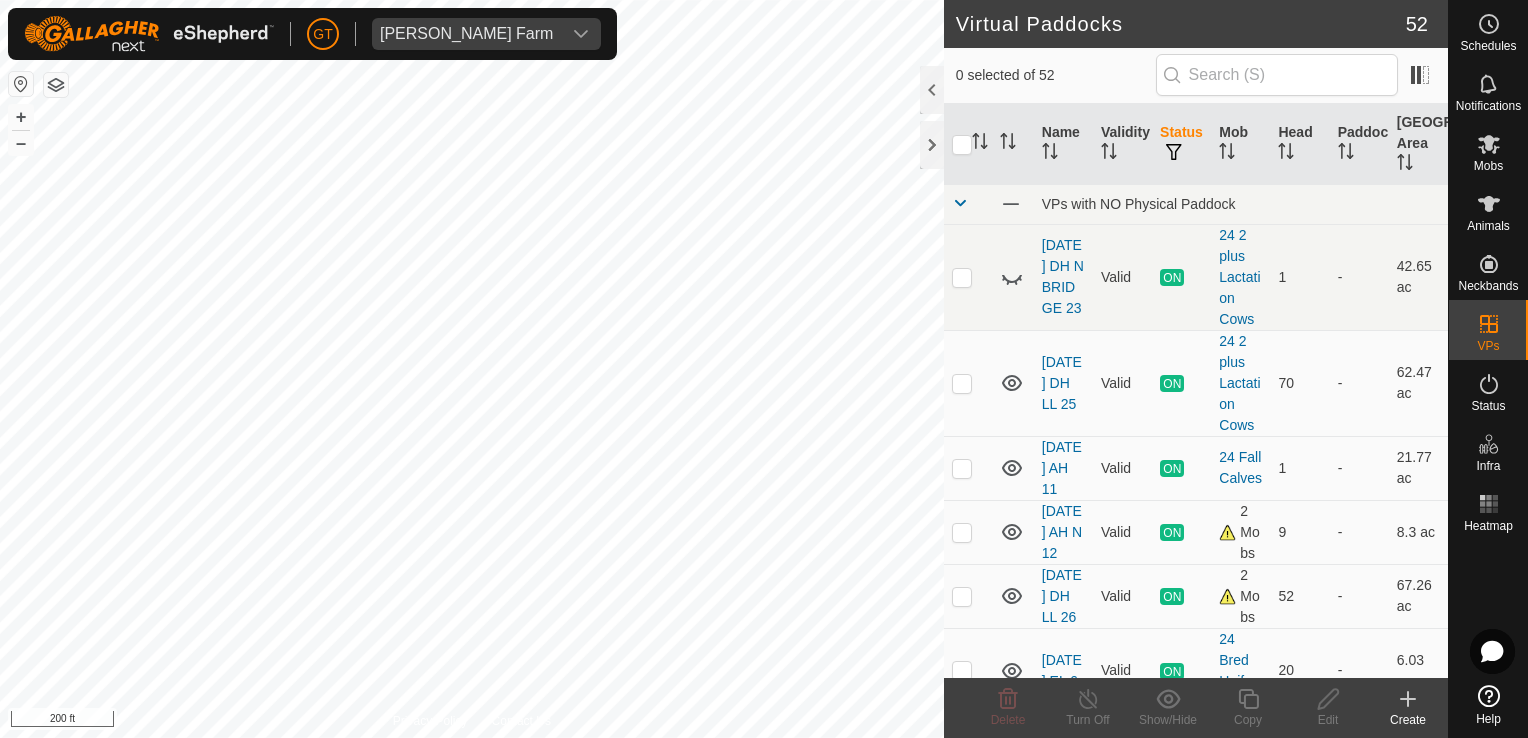 checkbox on "true" 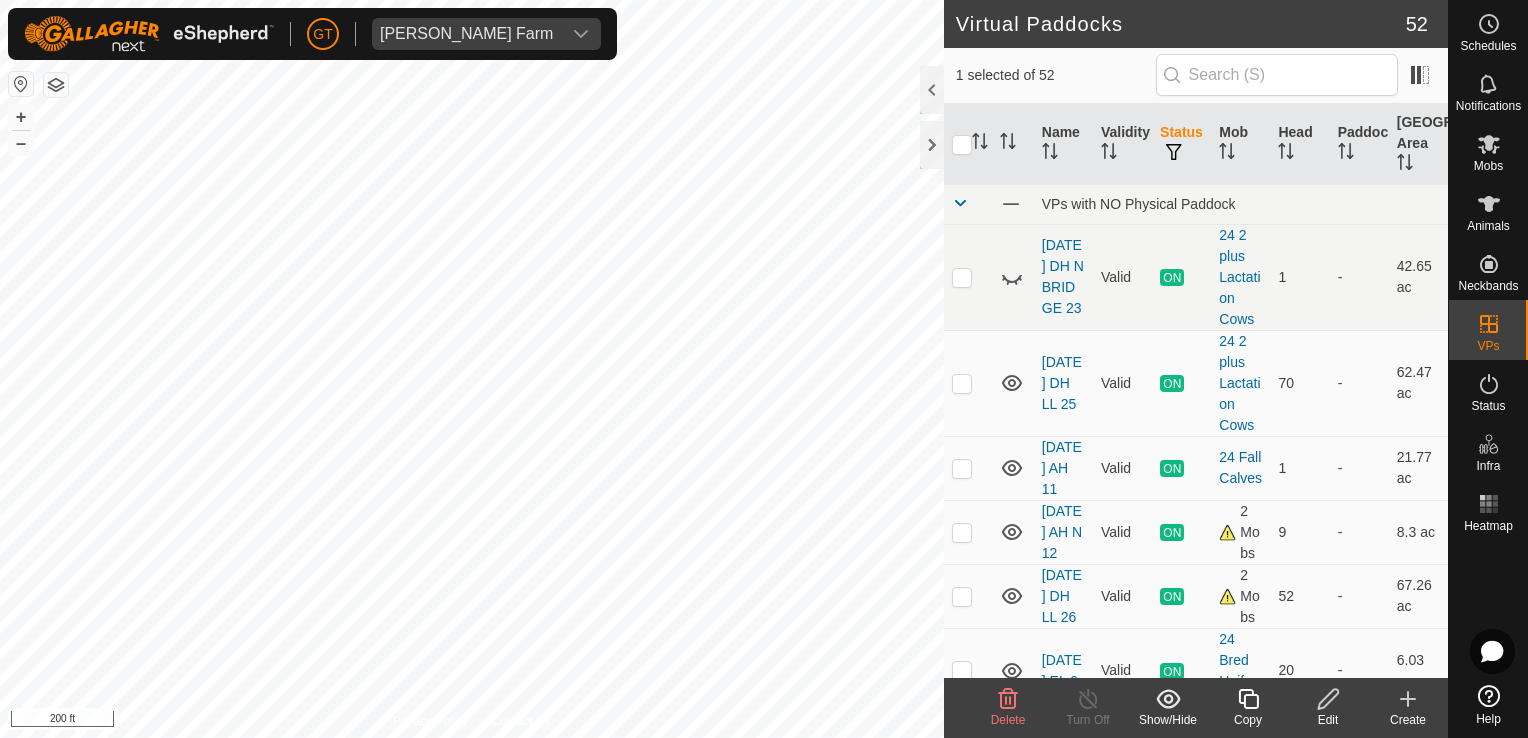 click 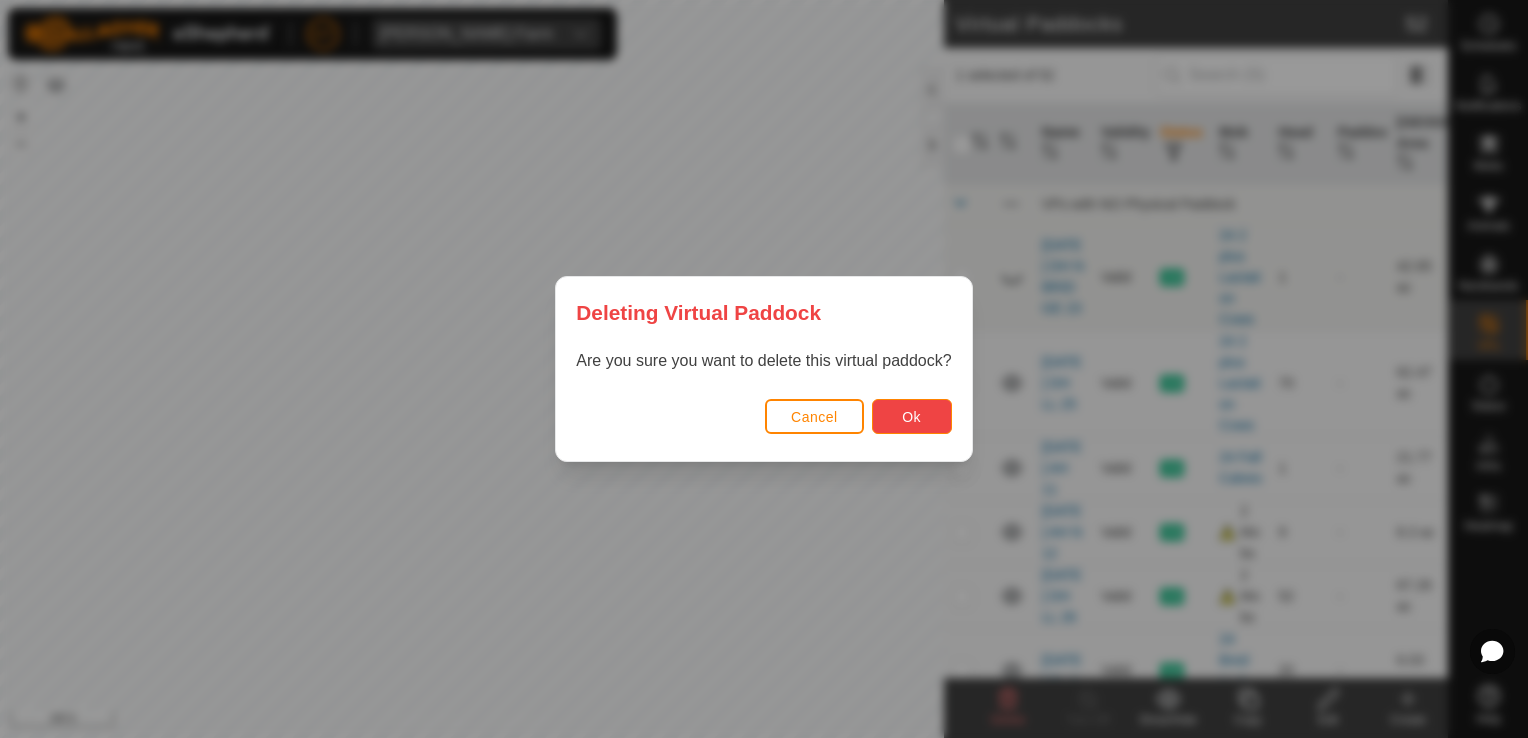 click on "Ok" at bounding box center [911, 417] 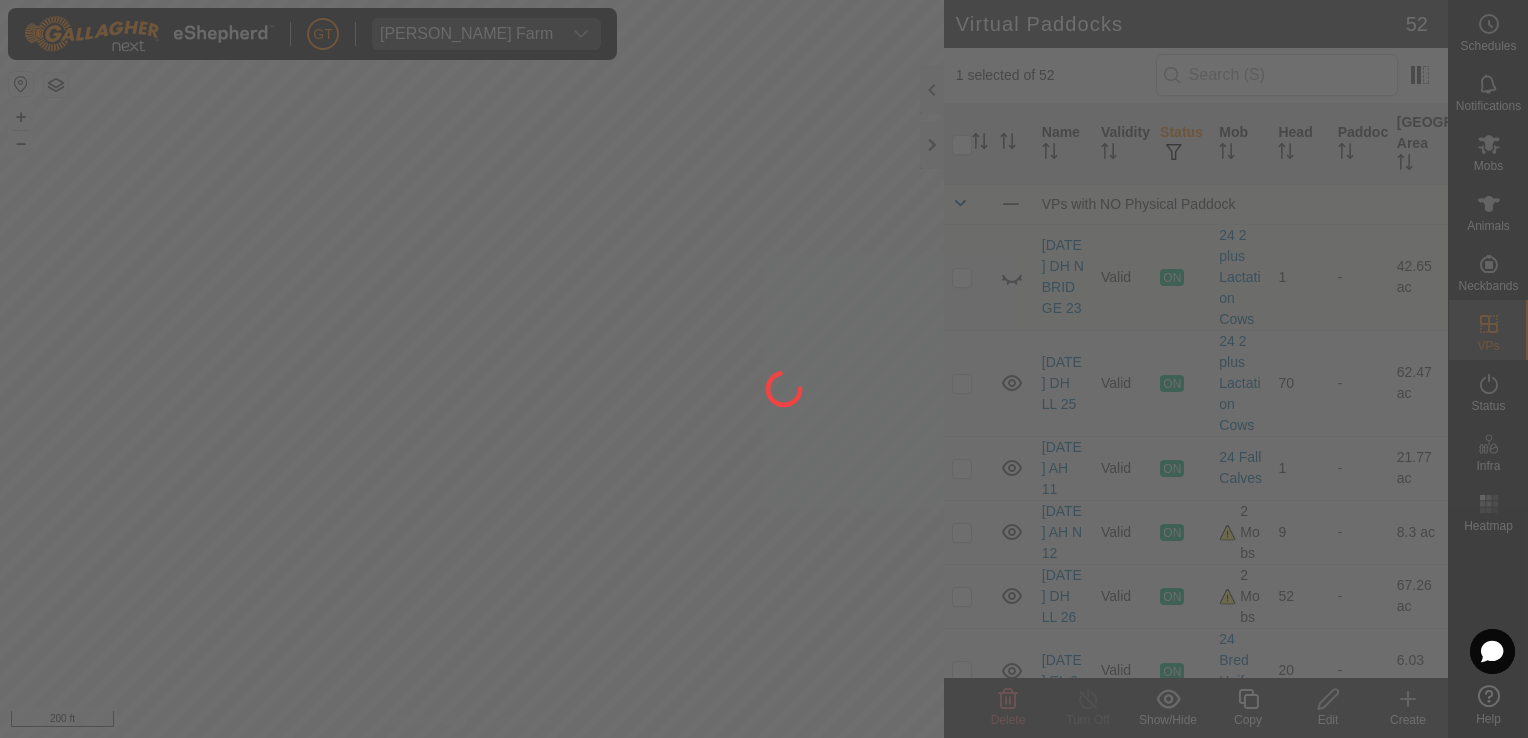 checkbox on "false" 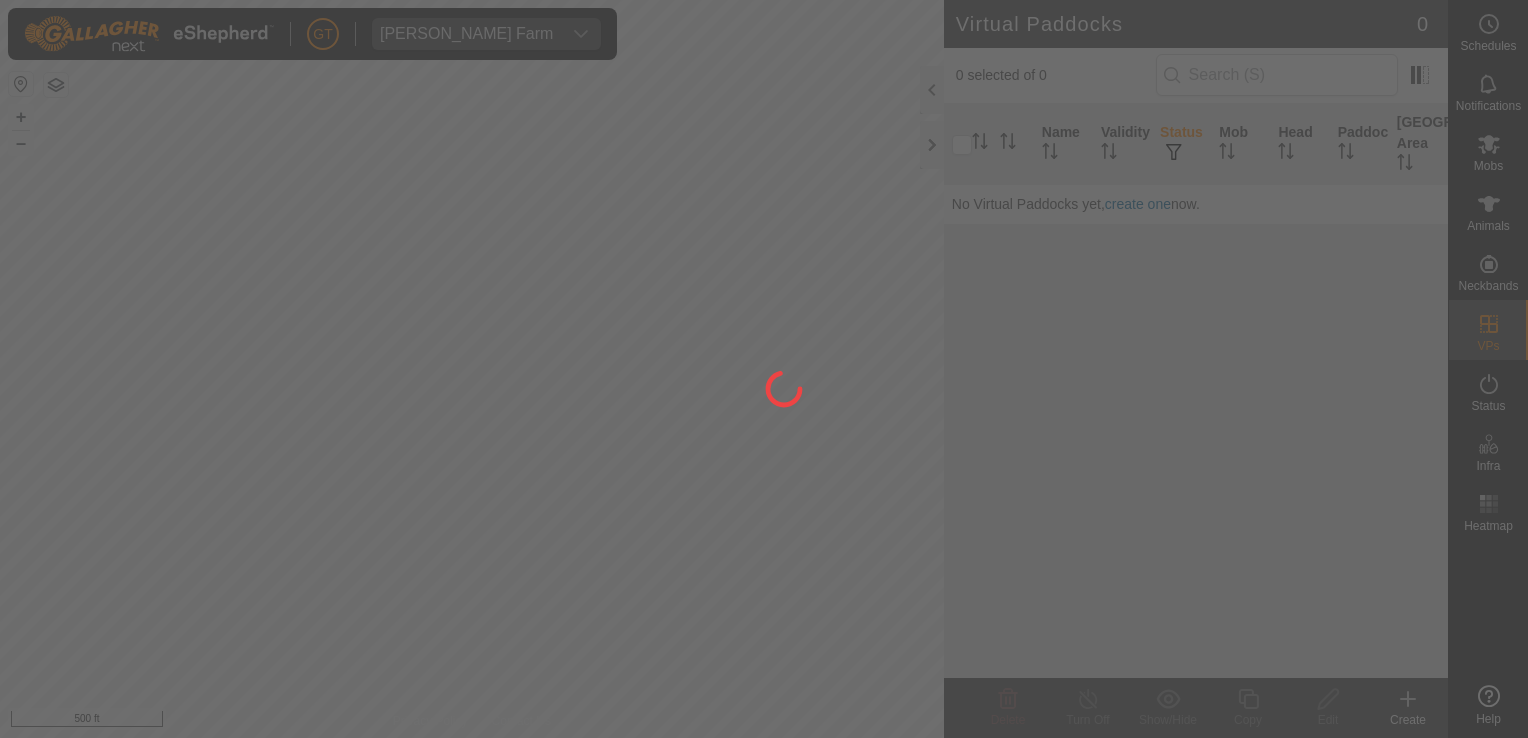 scroll, scrollTop: 0, scrollLeft: 0, axis: both 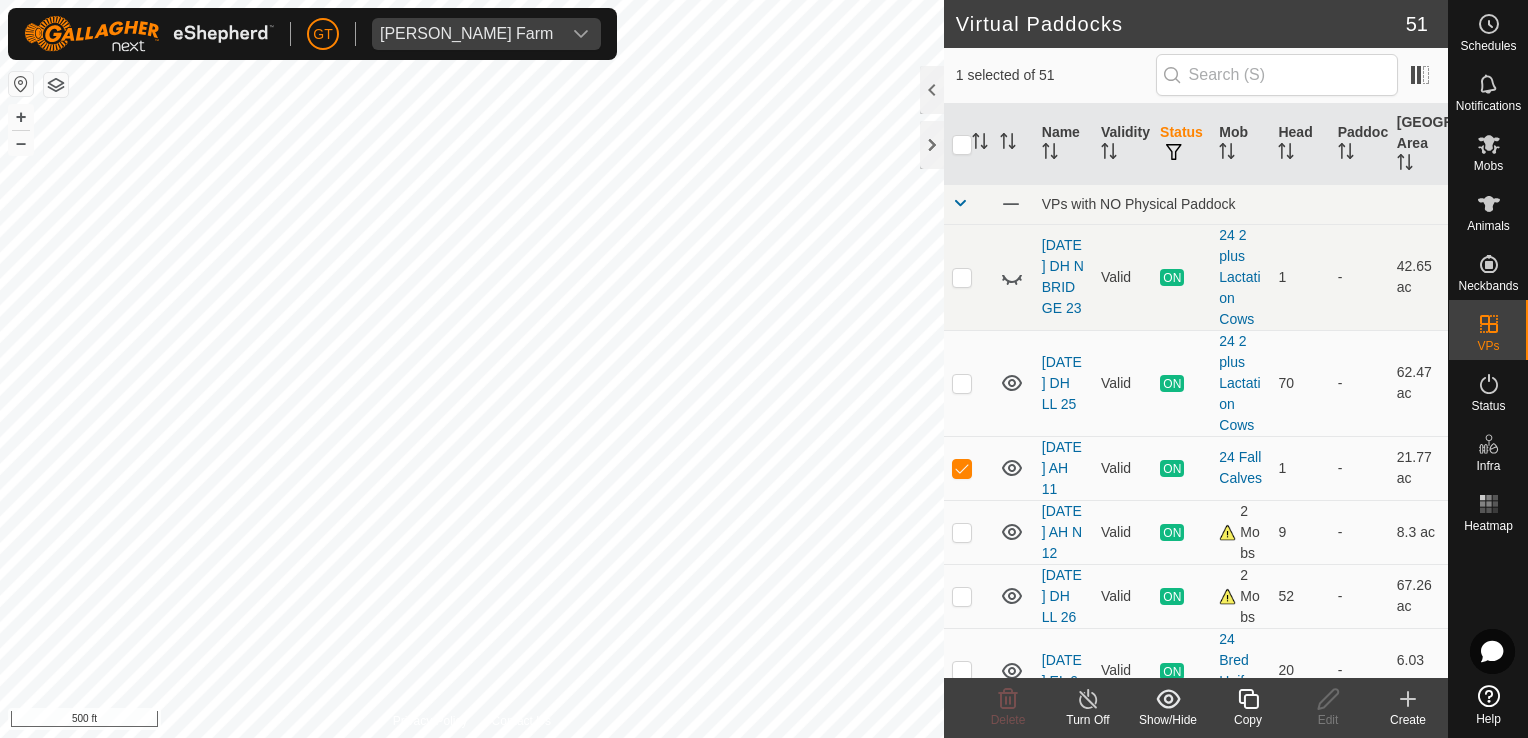 click at bounding box center [968, 468] 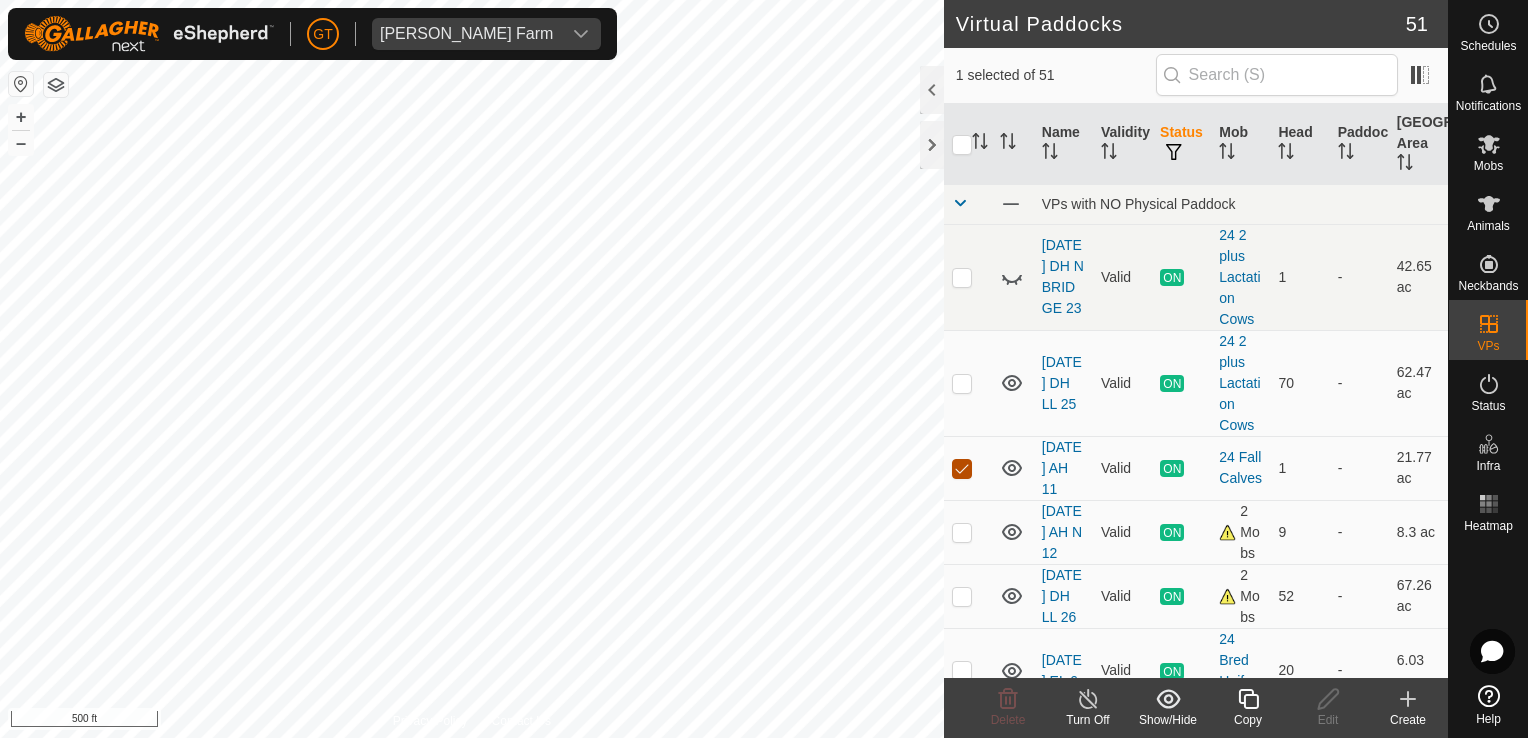 click at bounding box center [962, 469] 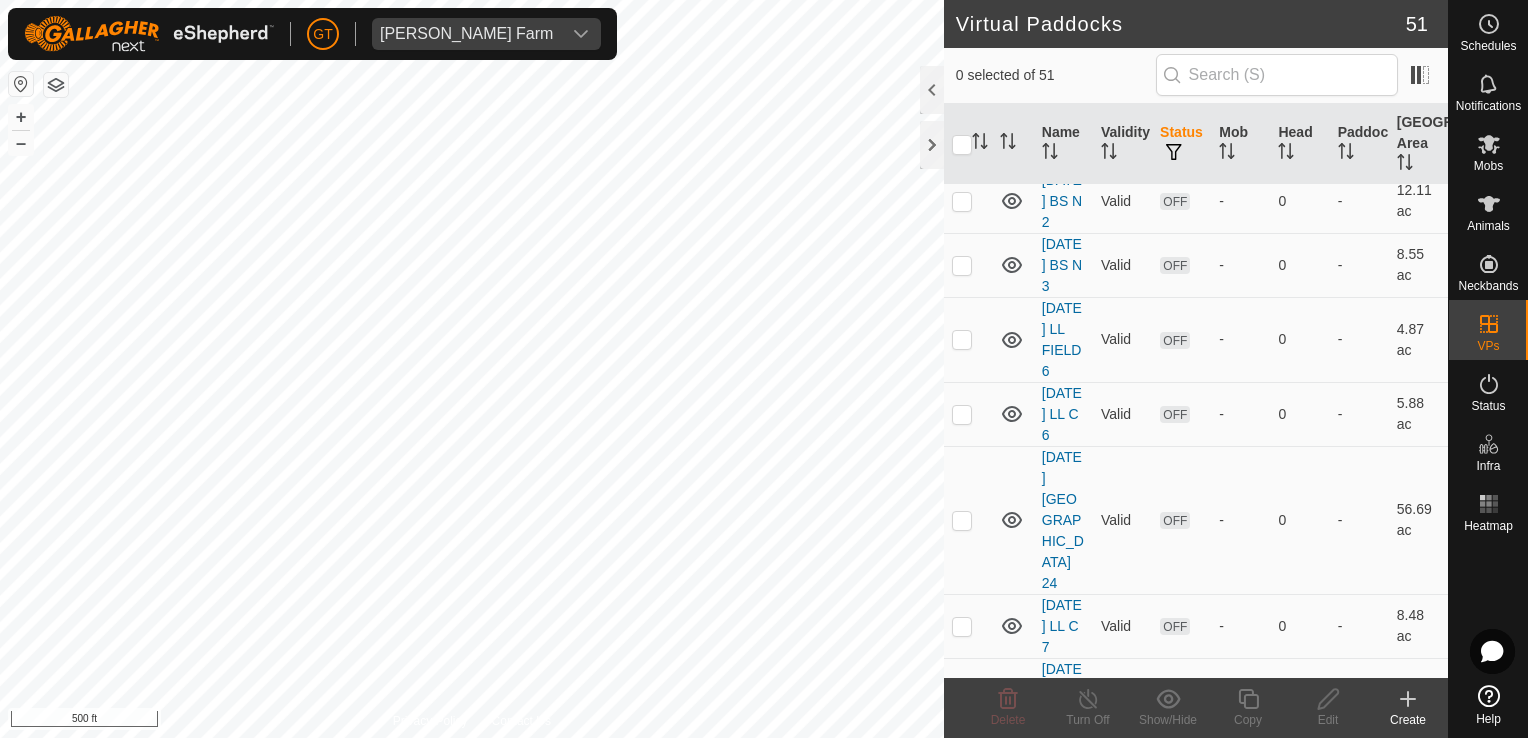 scroll, scrollTop: 1000, scrollLeft: 0, axis: vertical 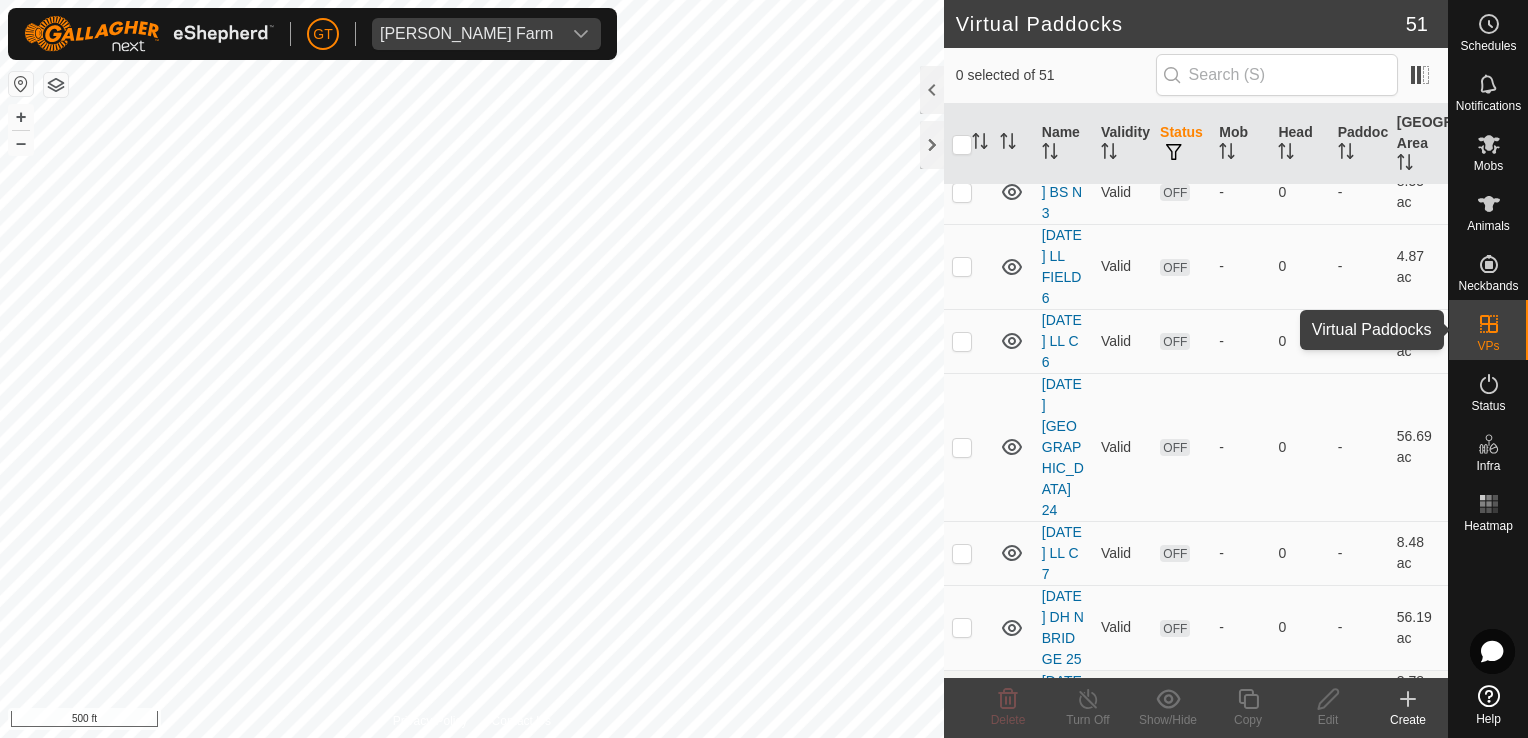 click on "VPs" at bounding box center [1488, 346] 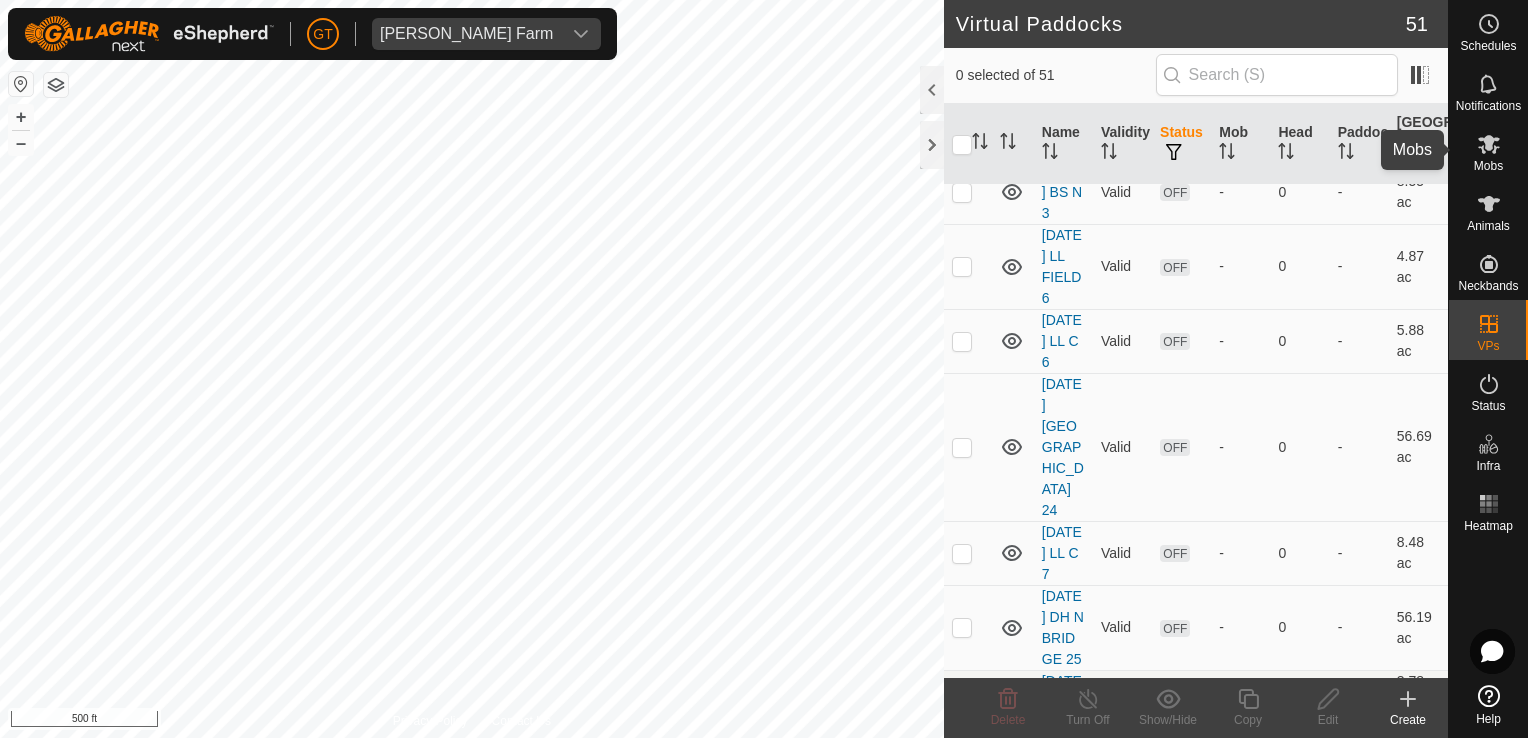 click 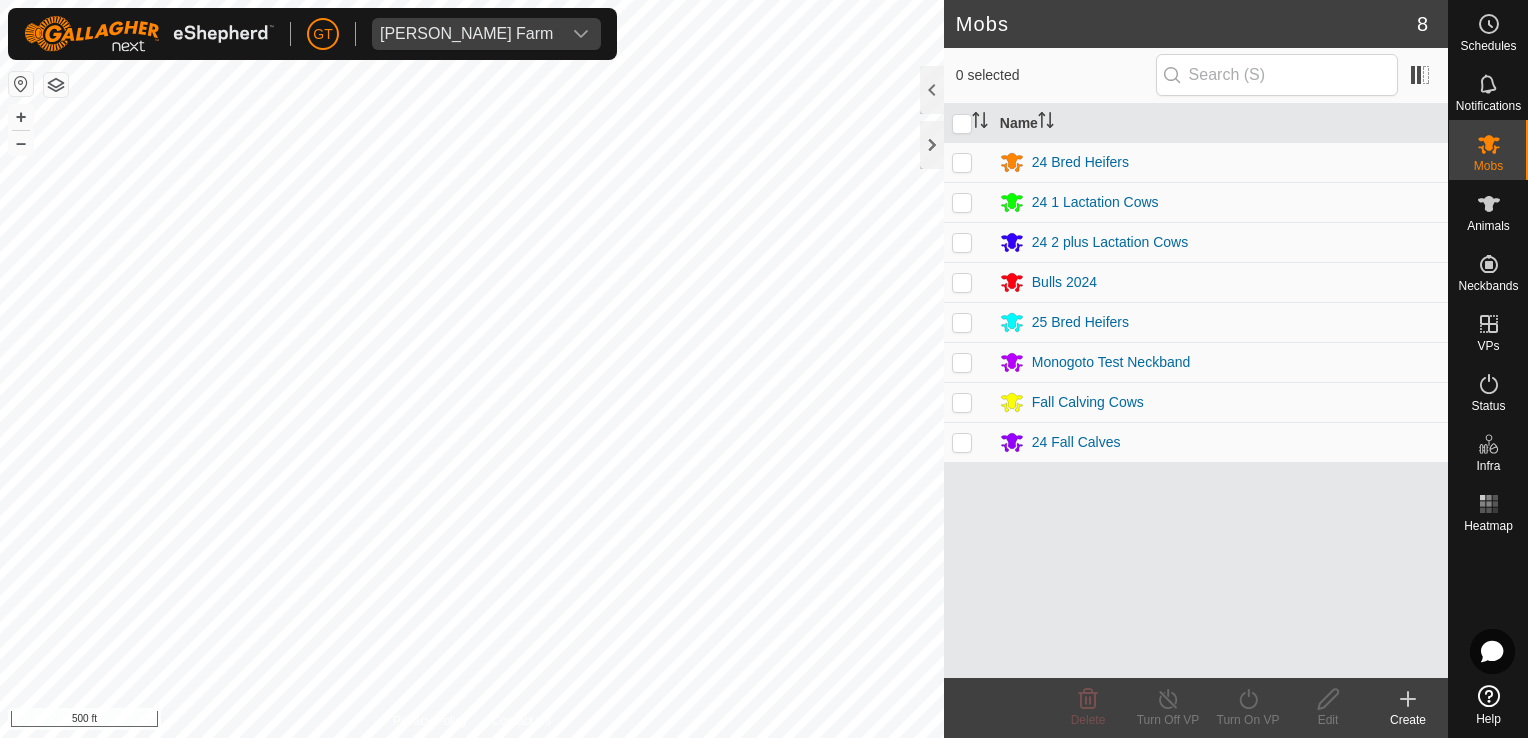 click at bounding box center [962, 402] 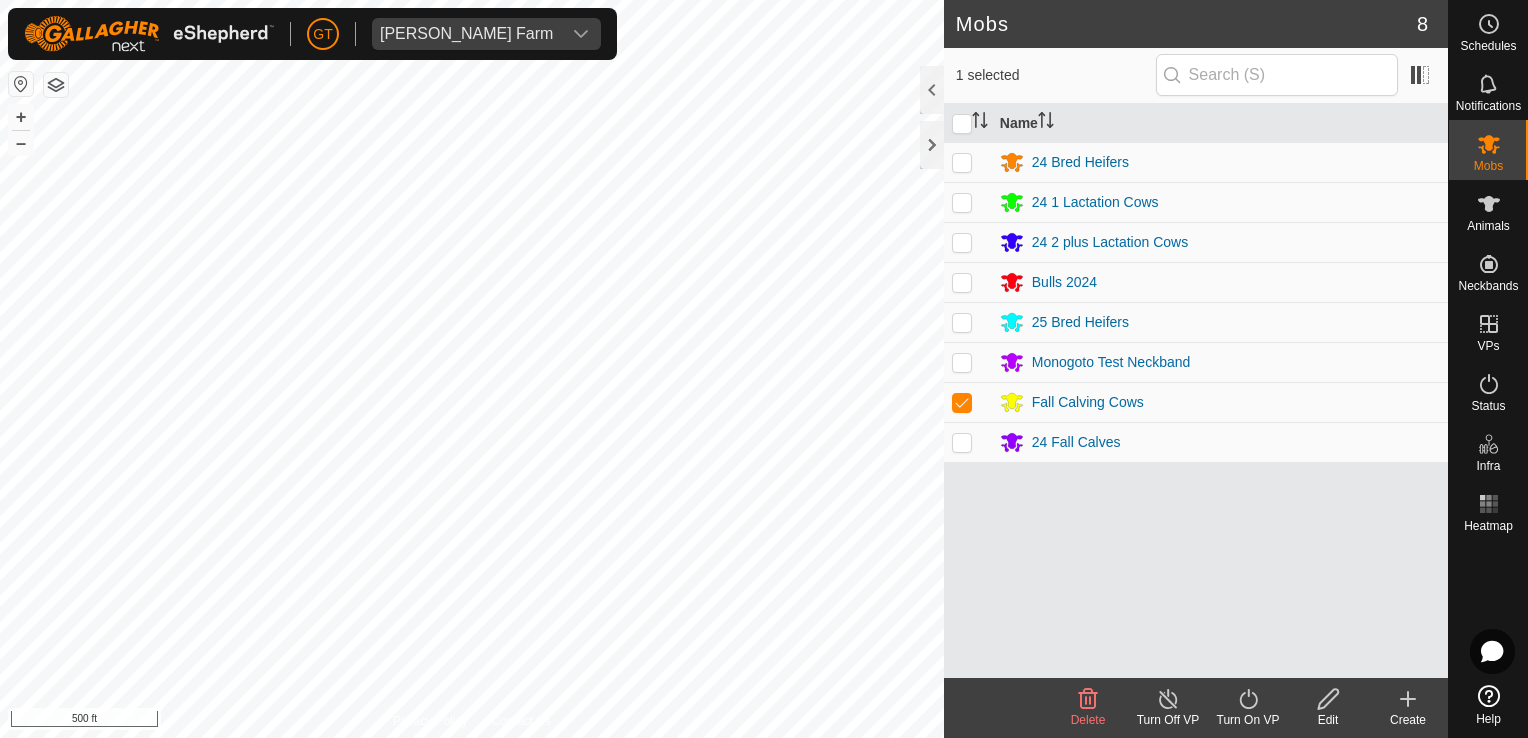 click at bounding box center (962, 442) 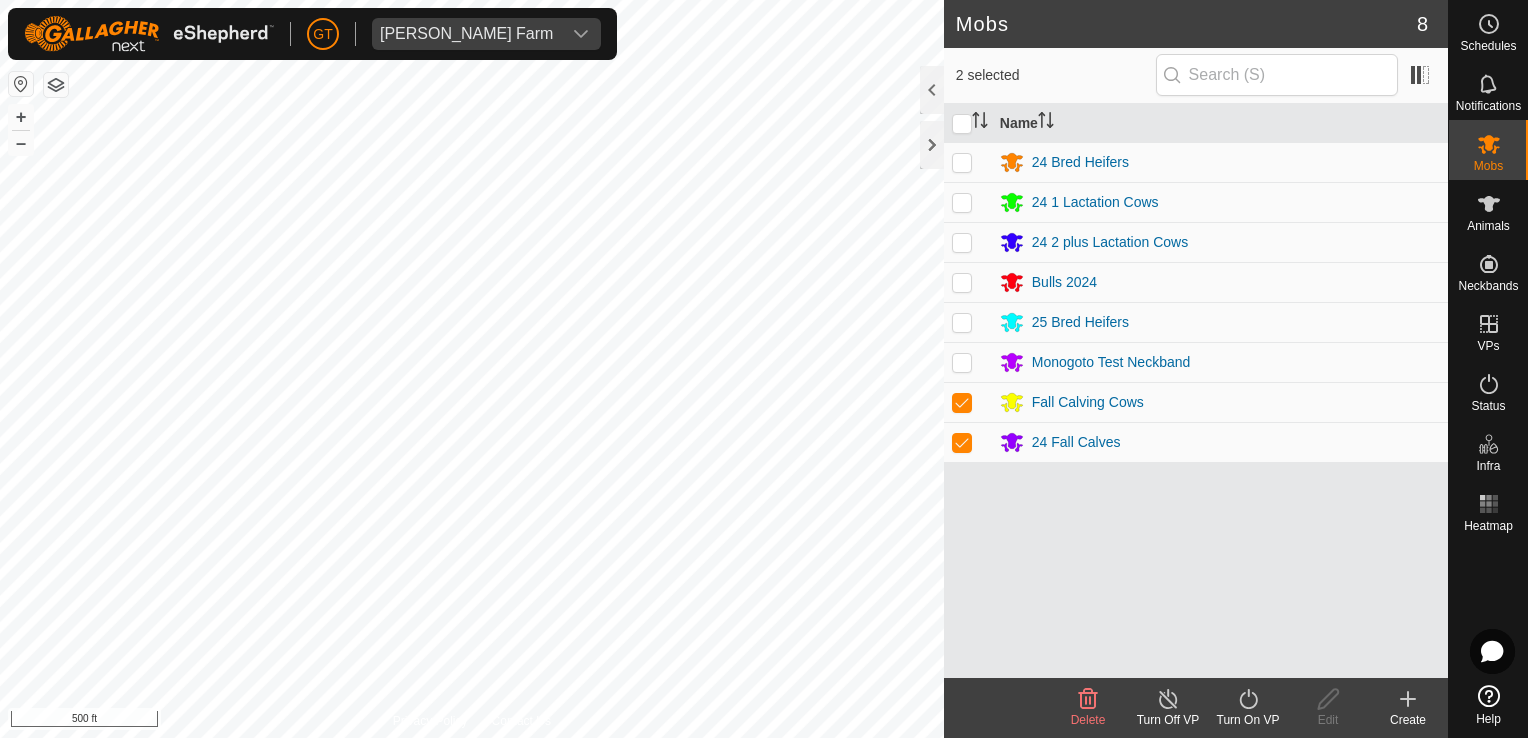 click 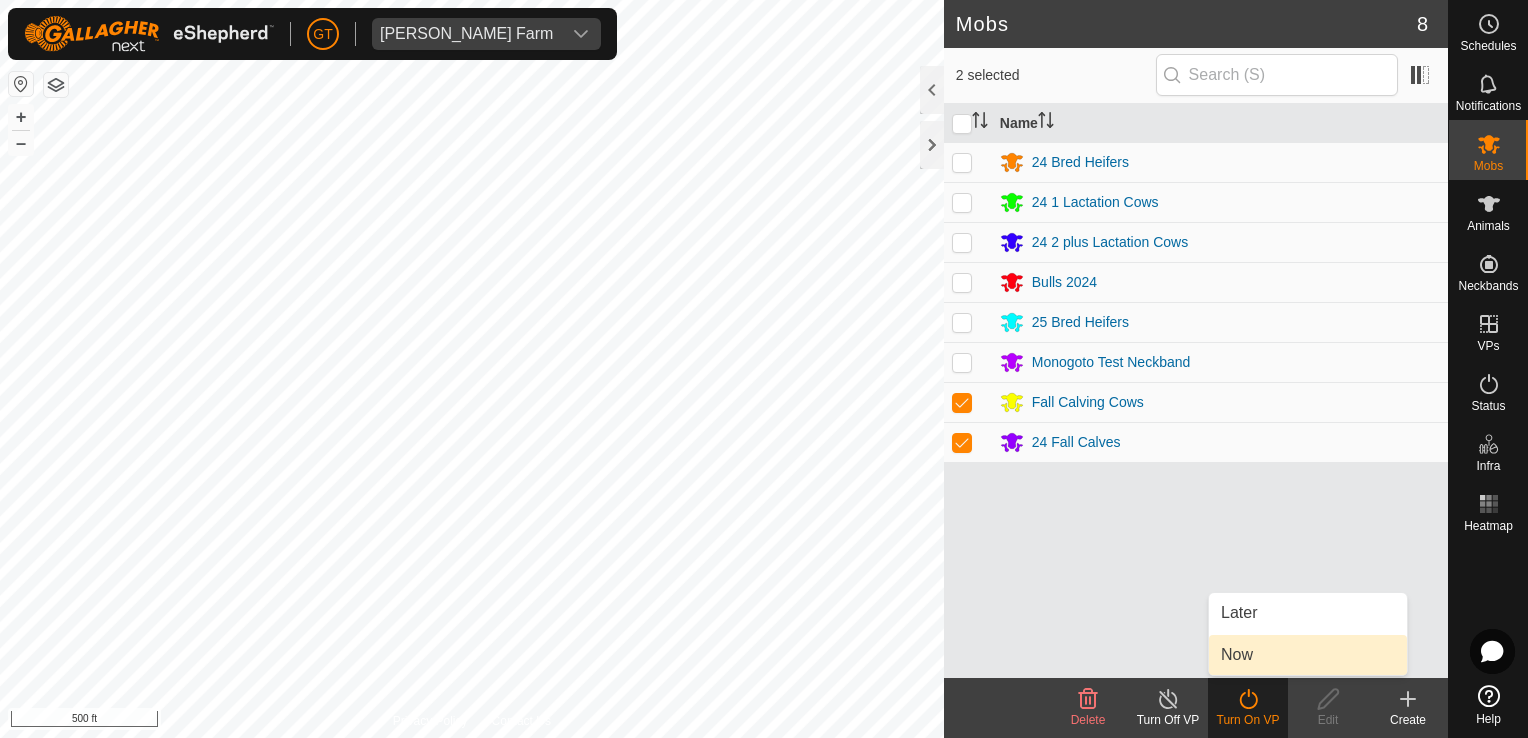 click on "Now" at bounding box center (1308, 655) 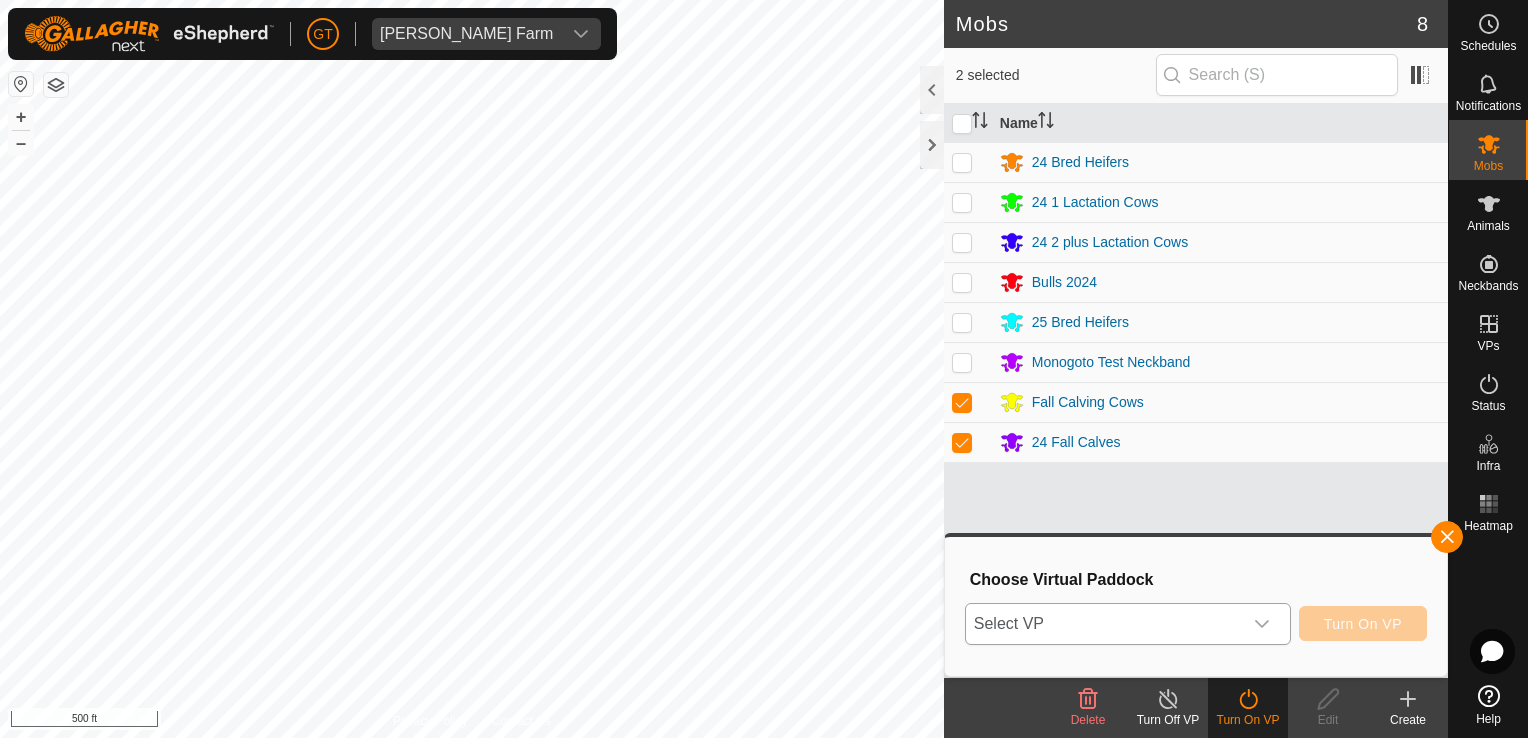 click 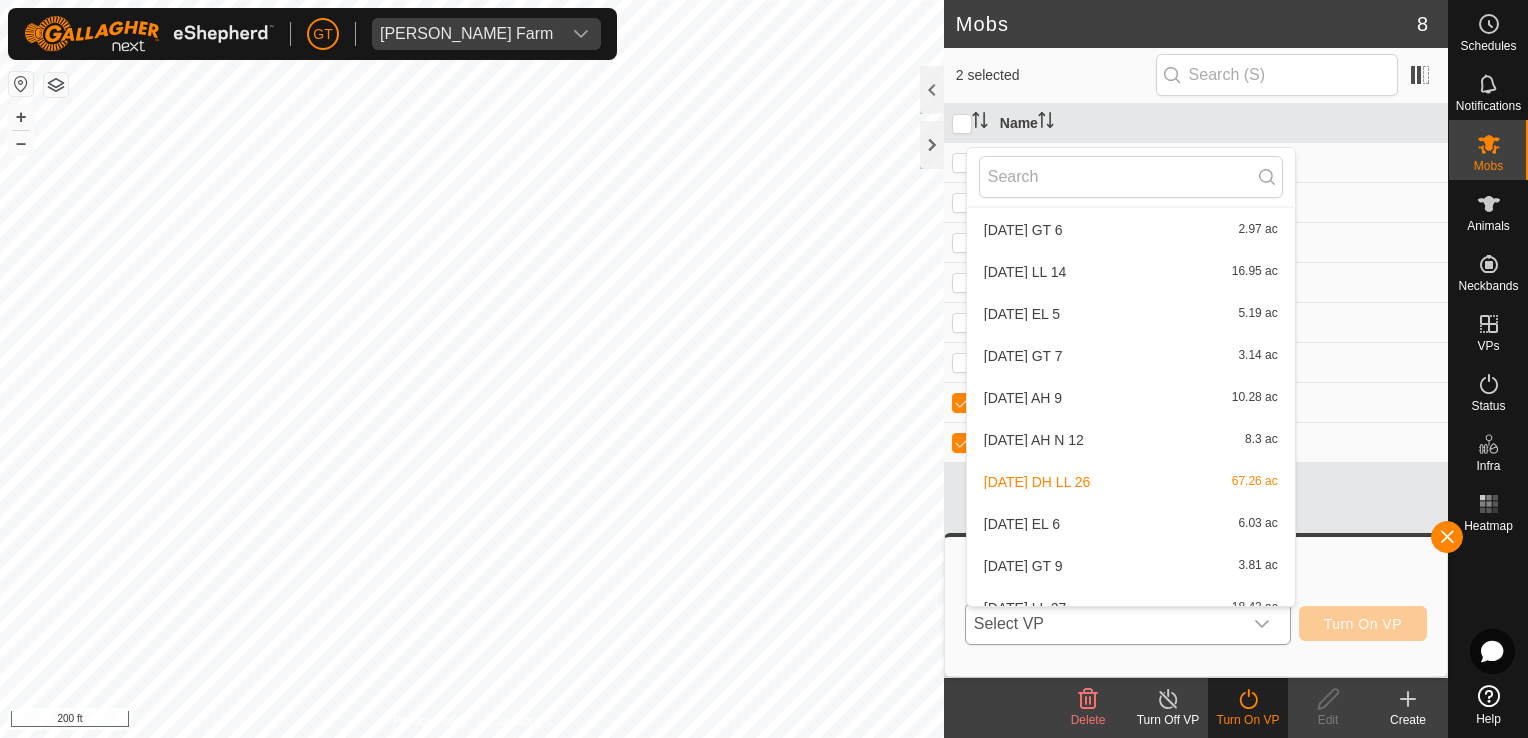 scroll, scrollTop: 1786, scrollLeft: 0, axis: vertical 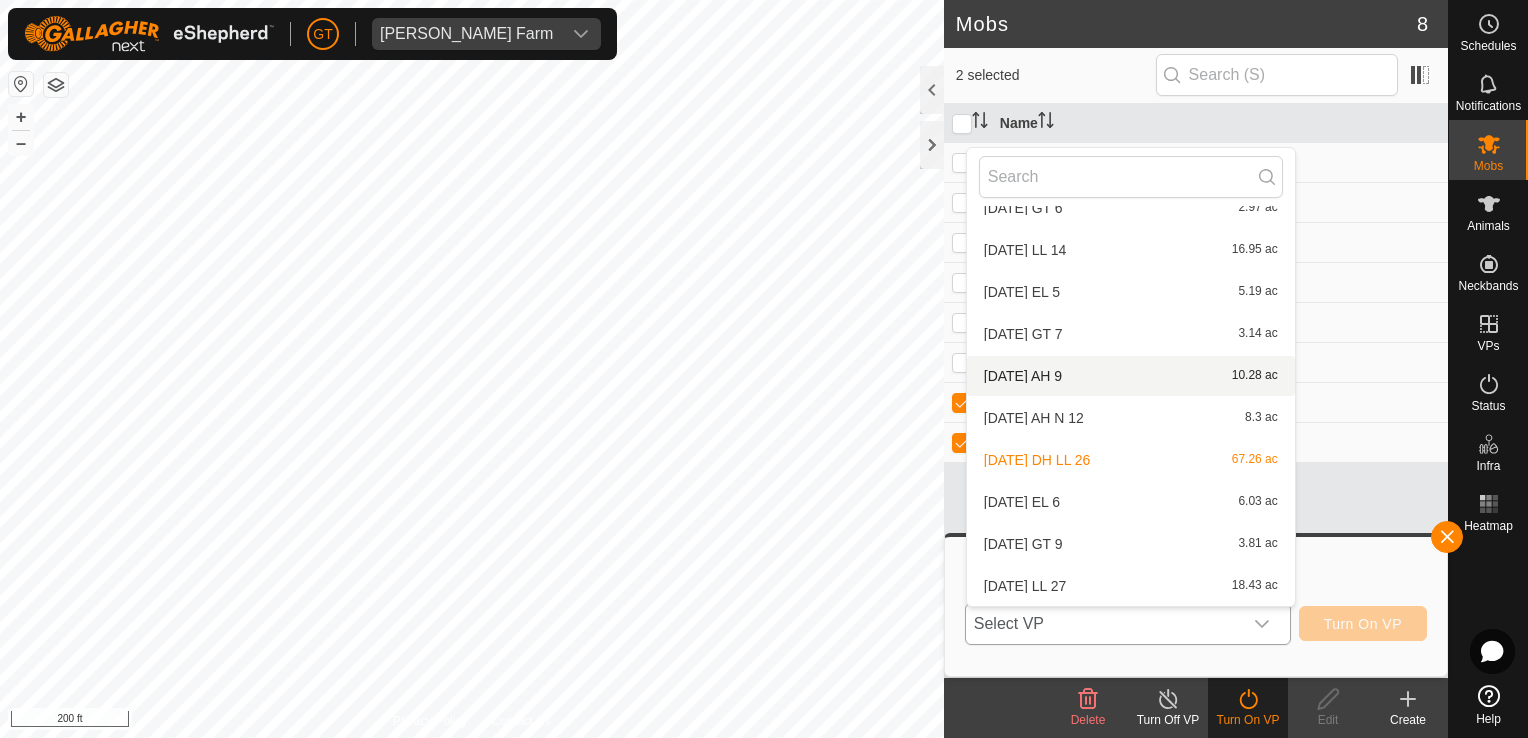 click on "2025-07-13   AH  9  10.28 ac" at bounding box center (1131, 376) 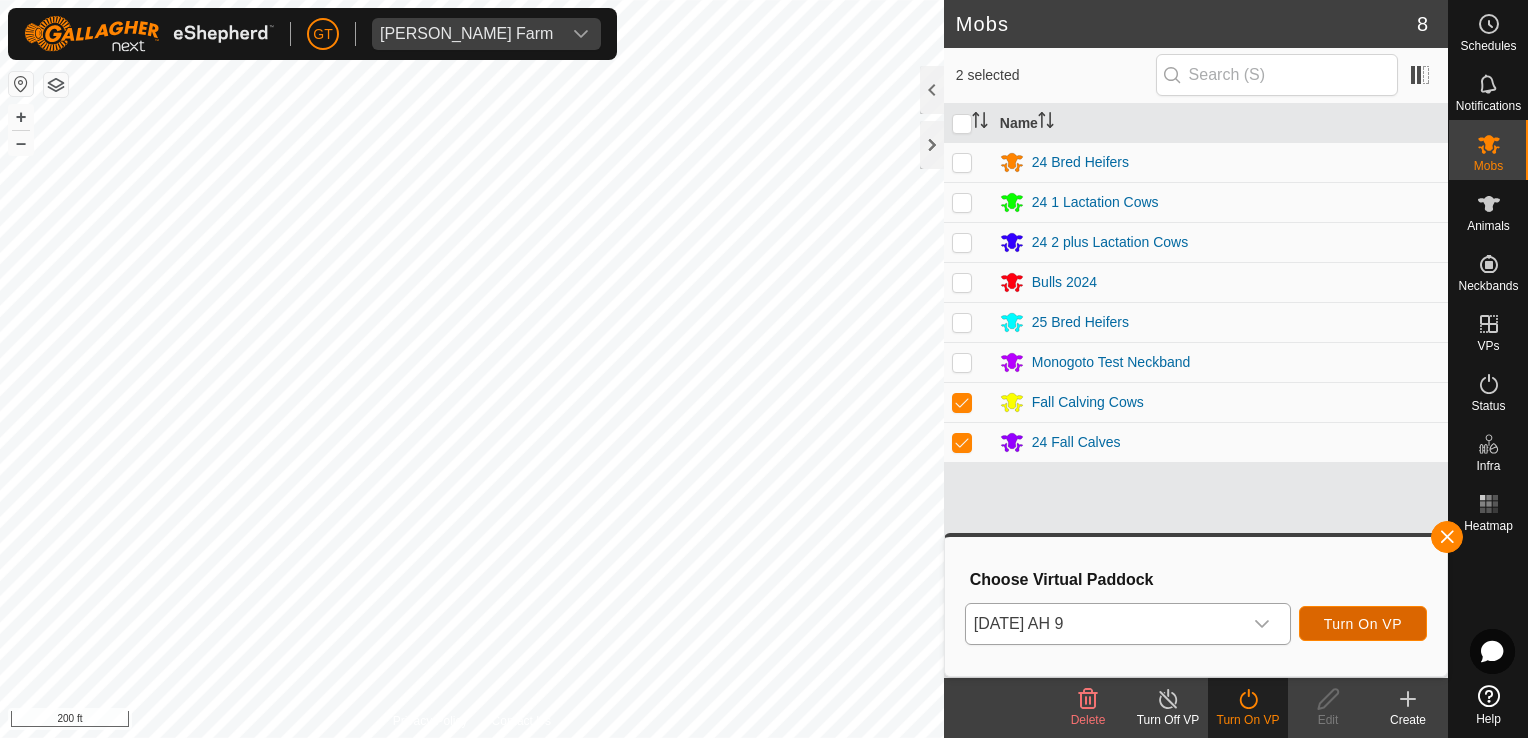 click on "Turn On VP" at bounding box center [1363, 624] 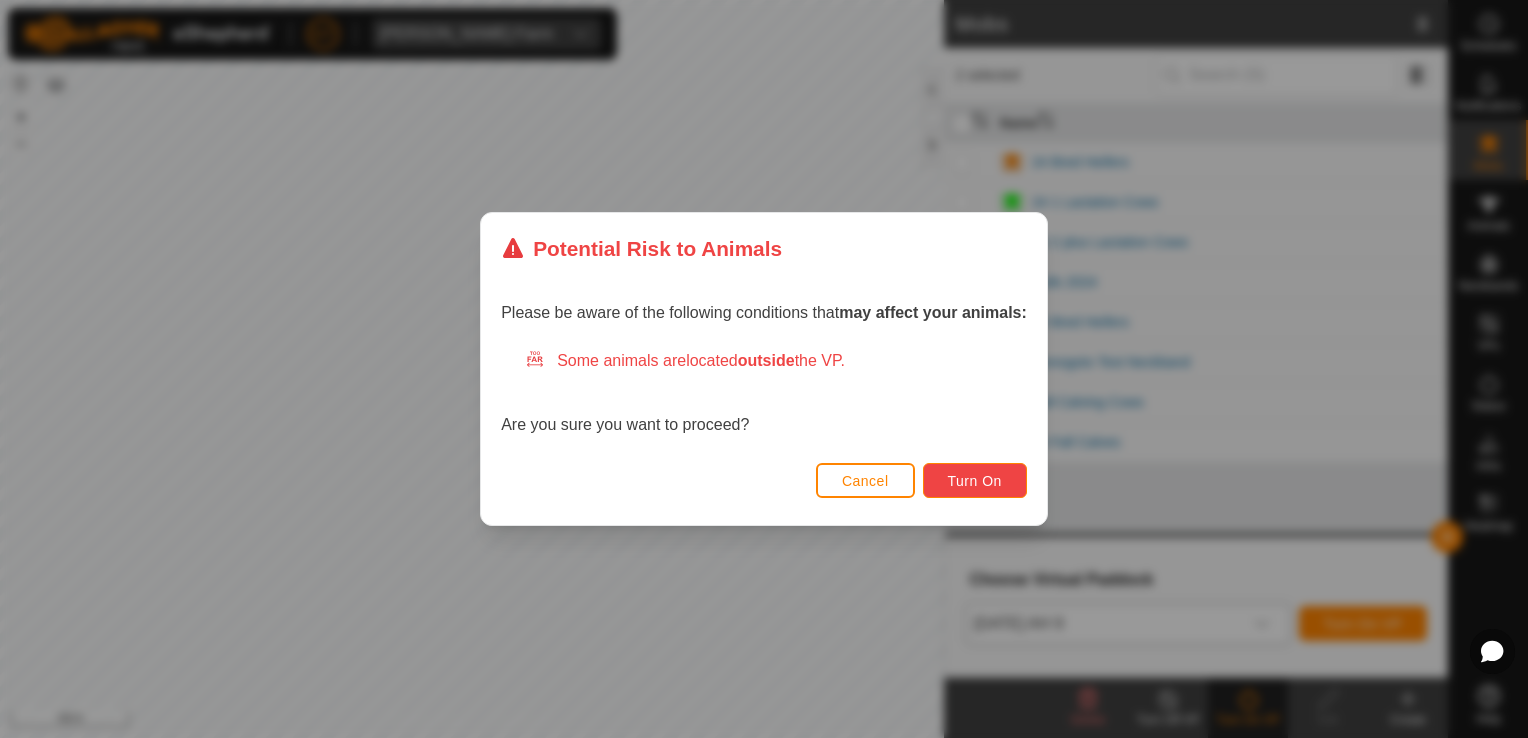 click on "Turn On" at bounding box center (975, 480) 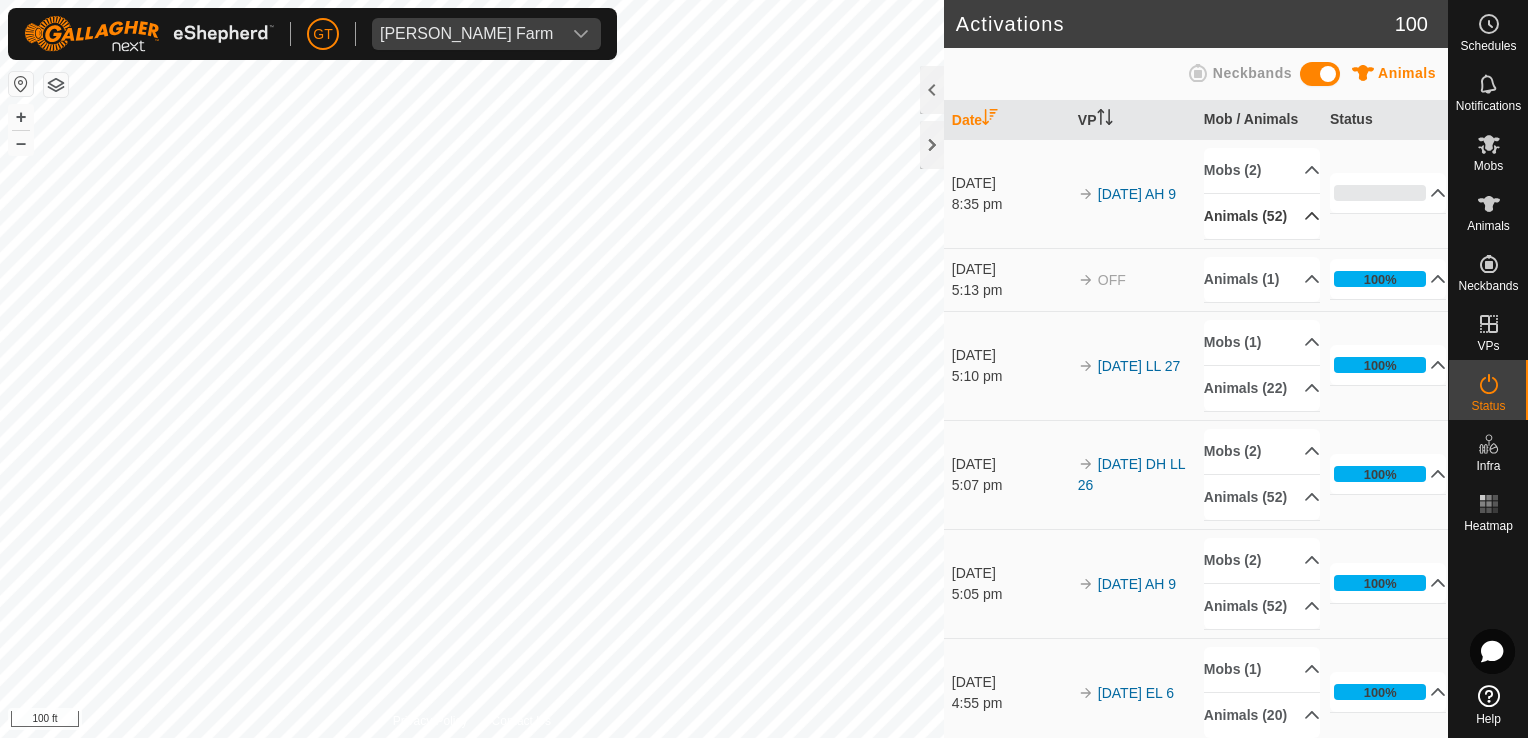 click on "Animals (52)" at bounding box center (1262, 216) 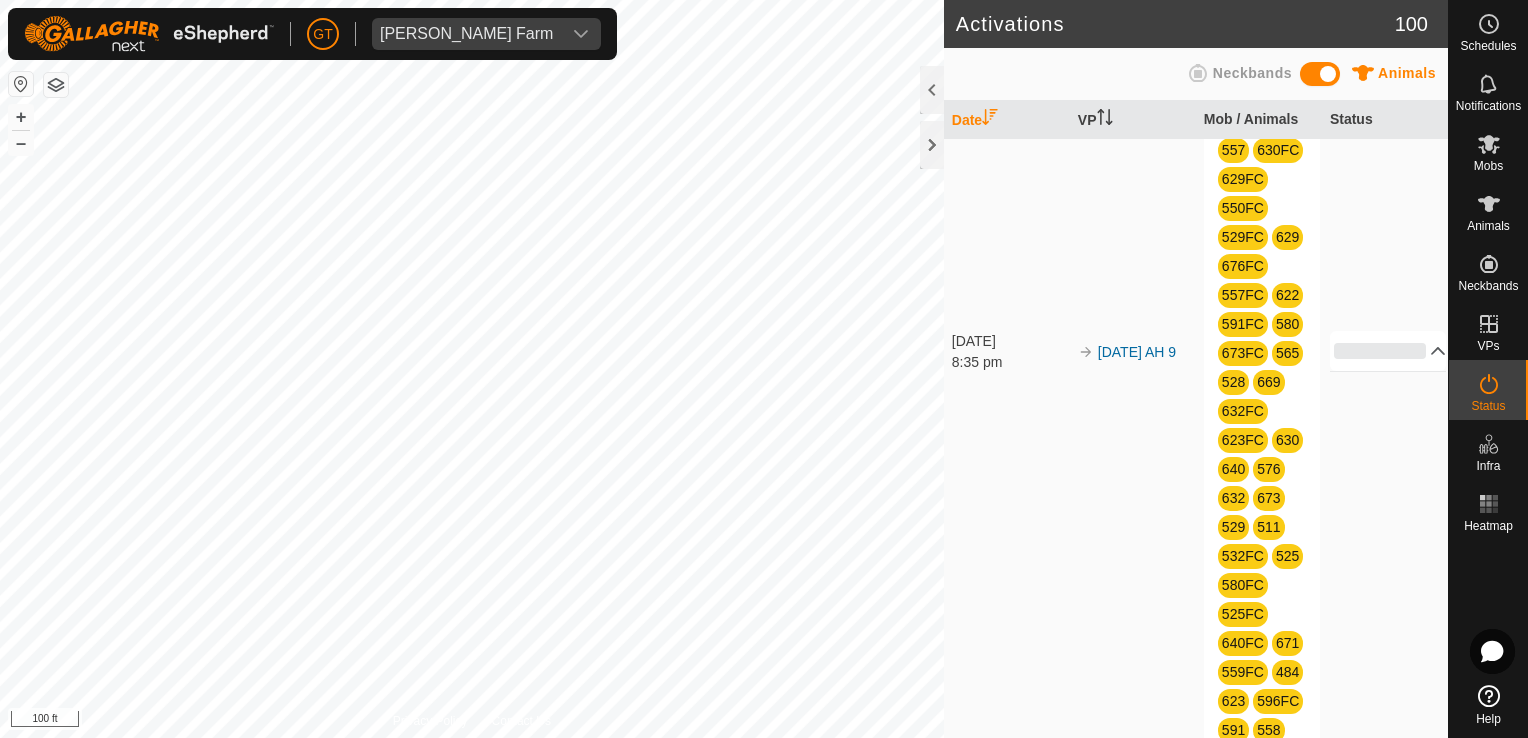 scroll, scrollTop: 300, scrollLeft: 0, axis: vertical 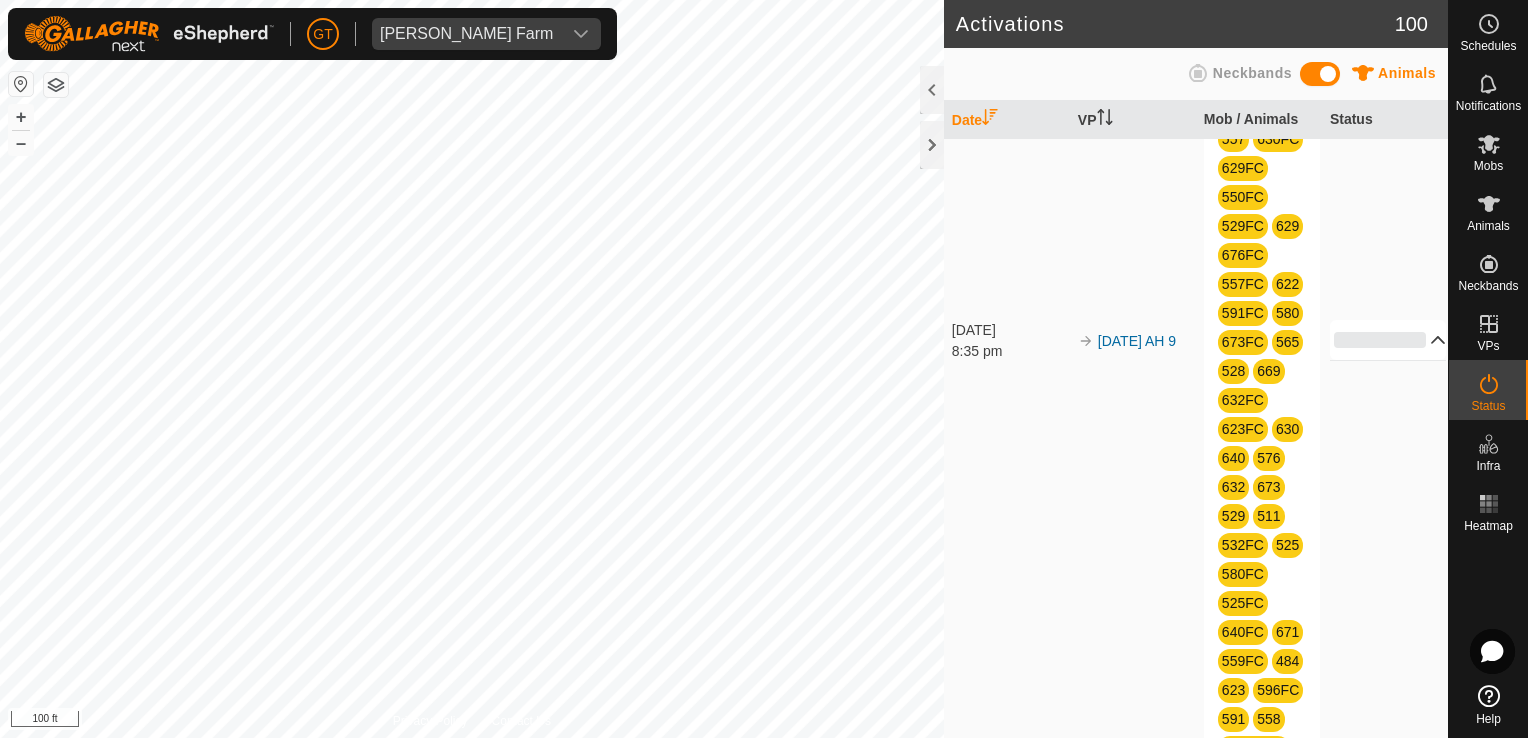 click on "0%" at bounding box center [1388, 340] 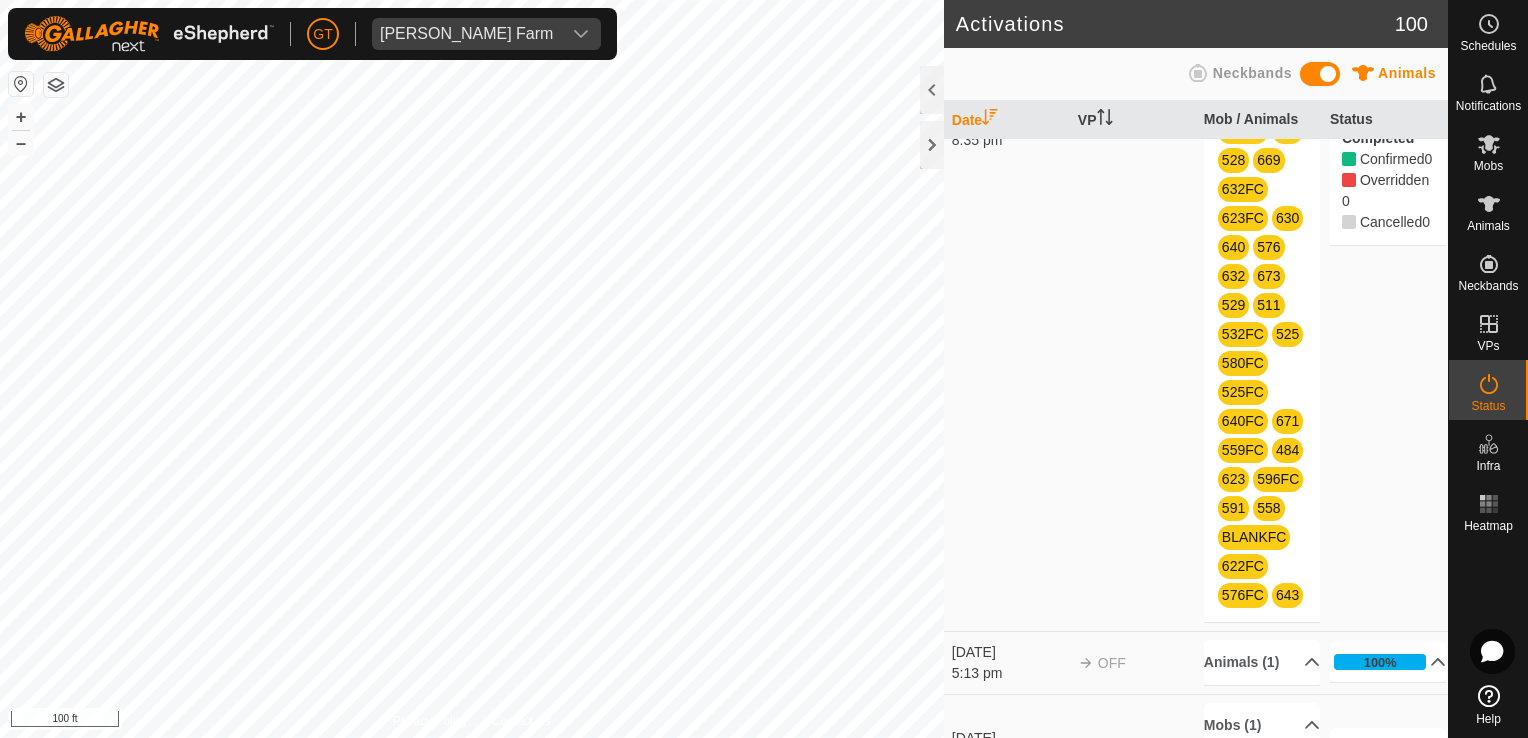 scroll, scrollTop: 500, scrollLeft: 0, axis: vertical 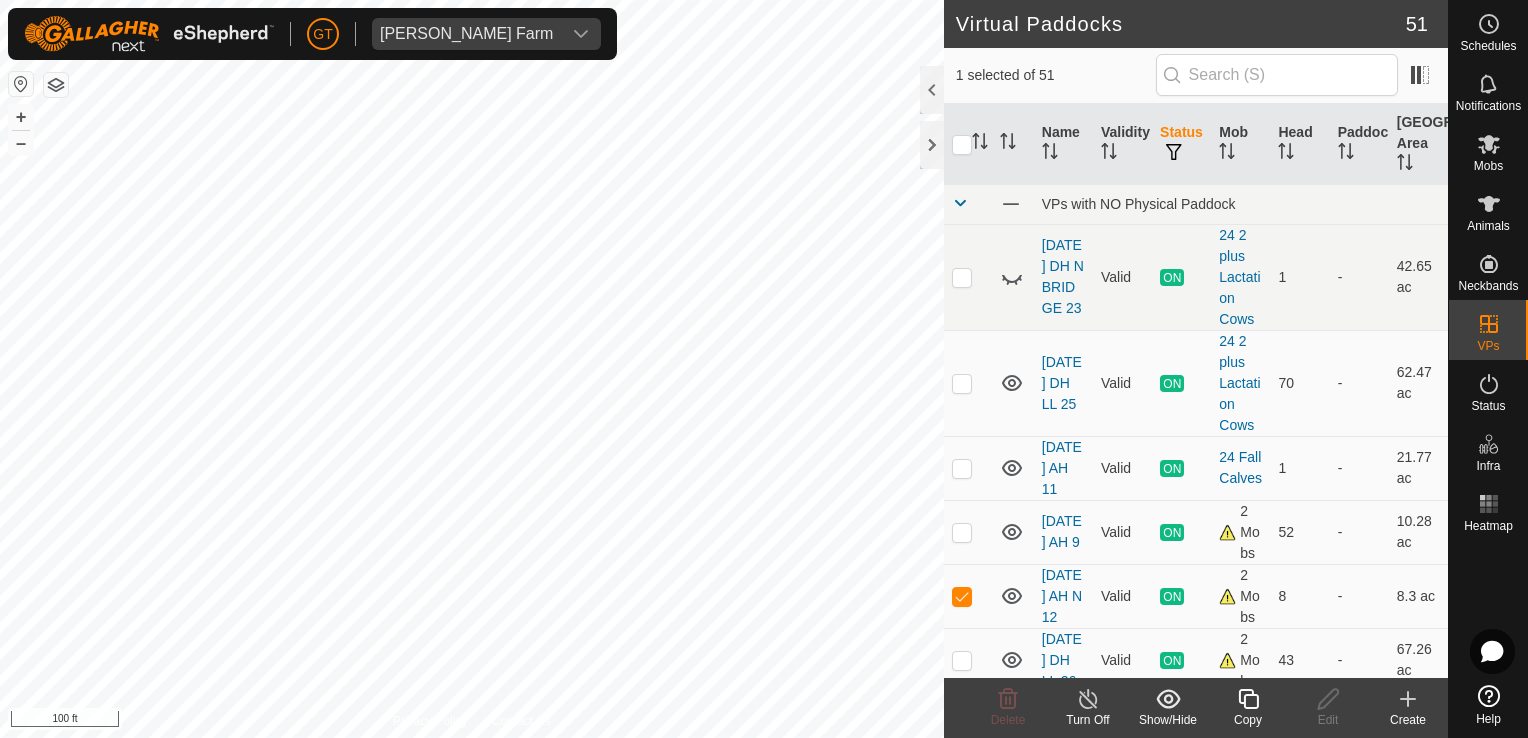 checkbox on "true" 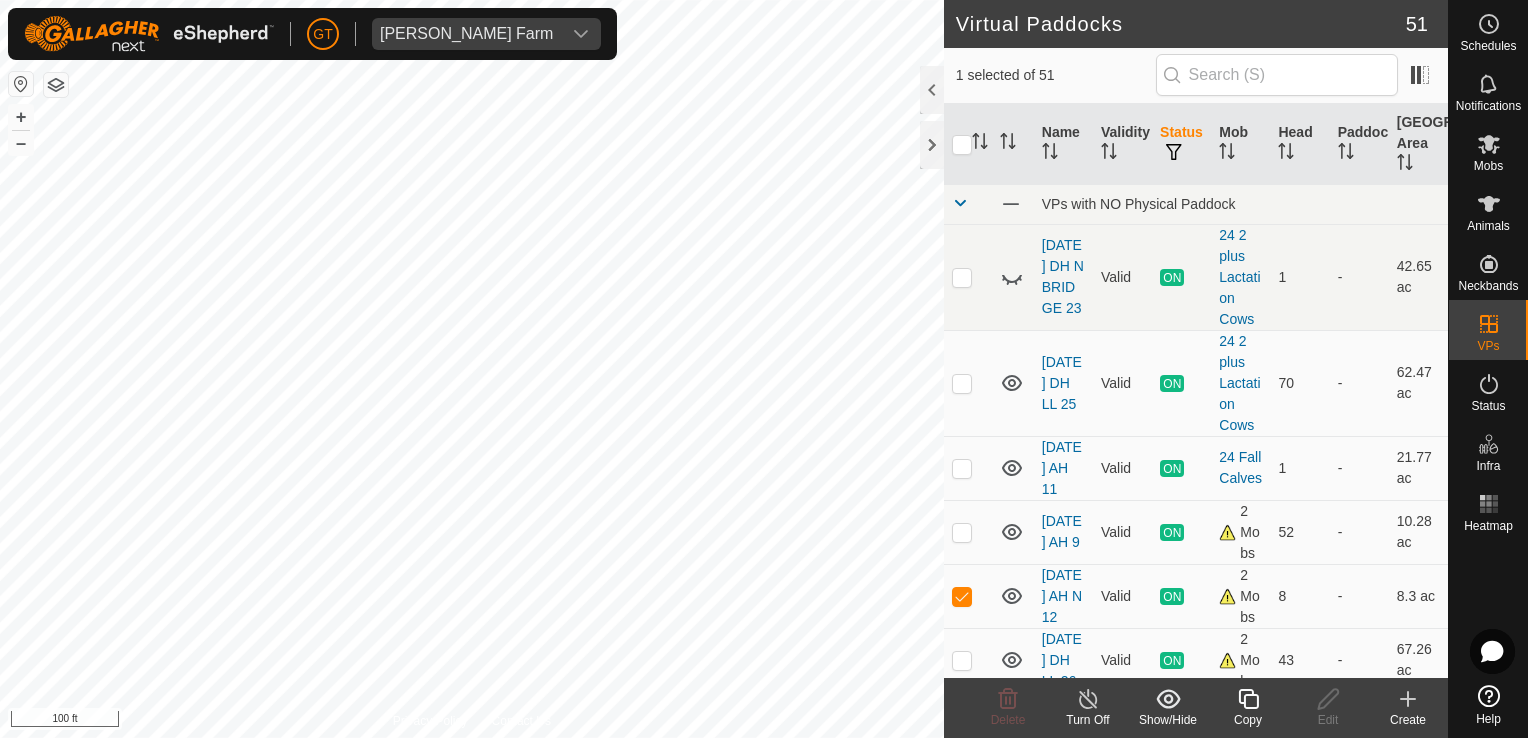 checkbox on "false" 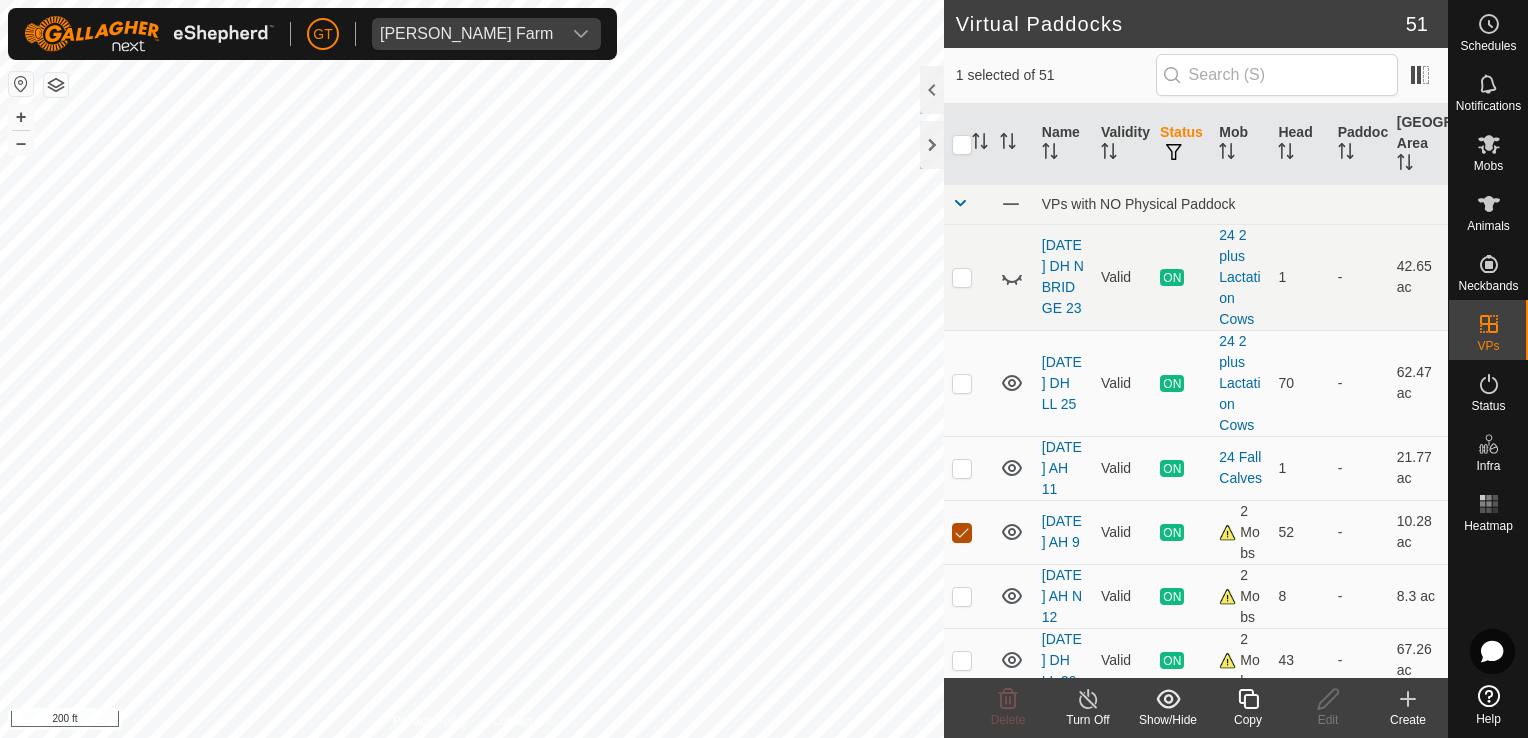 click at bounding box center (962, 533) 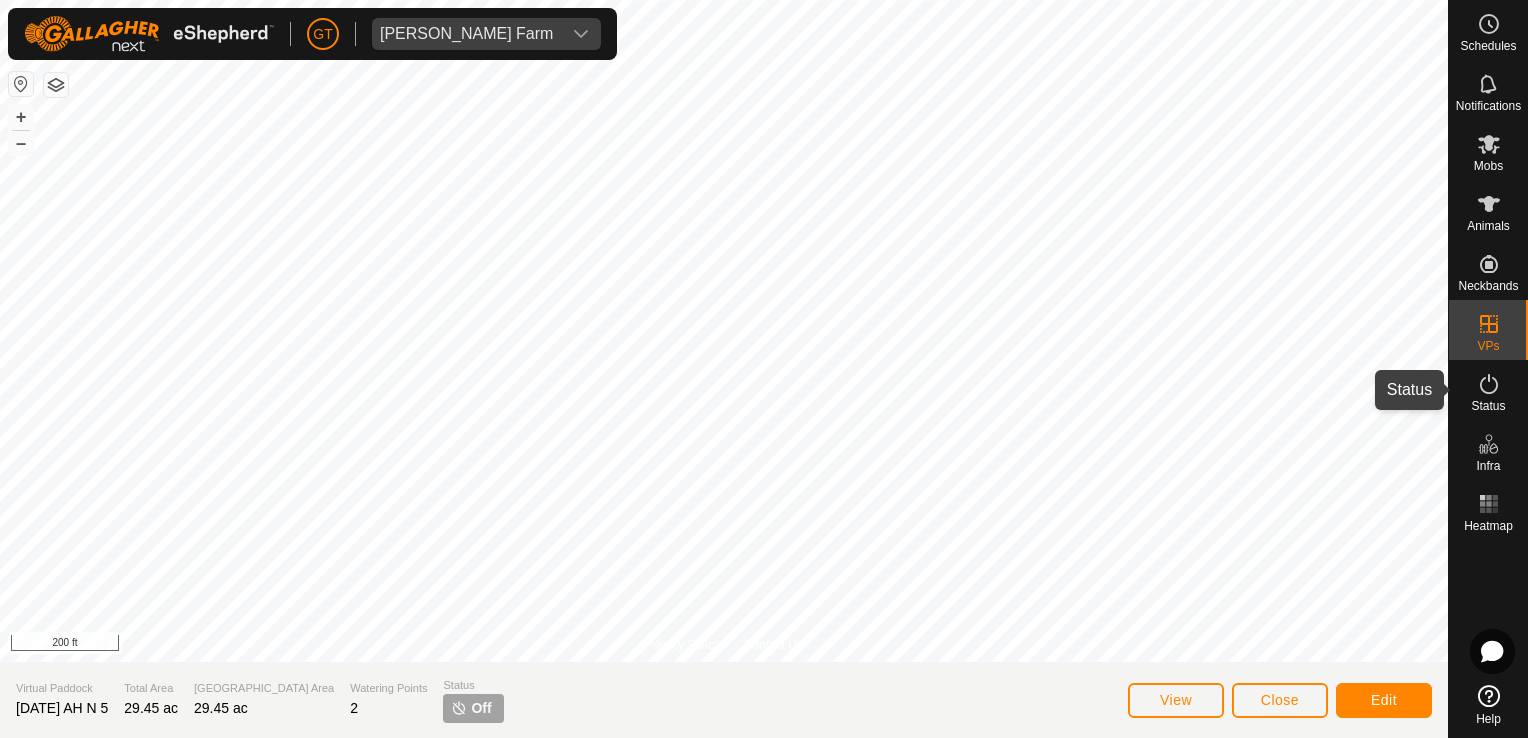 click 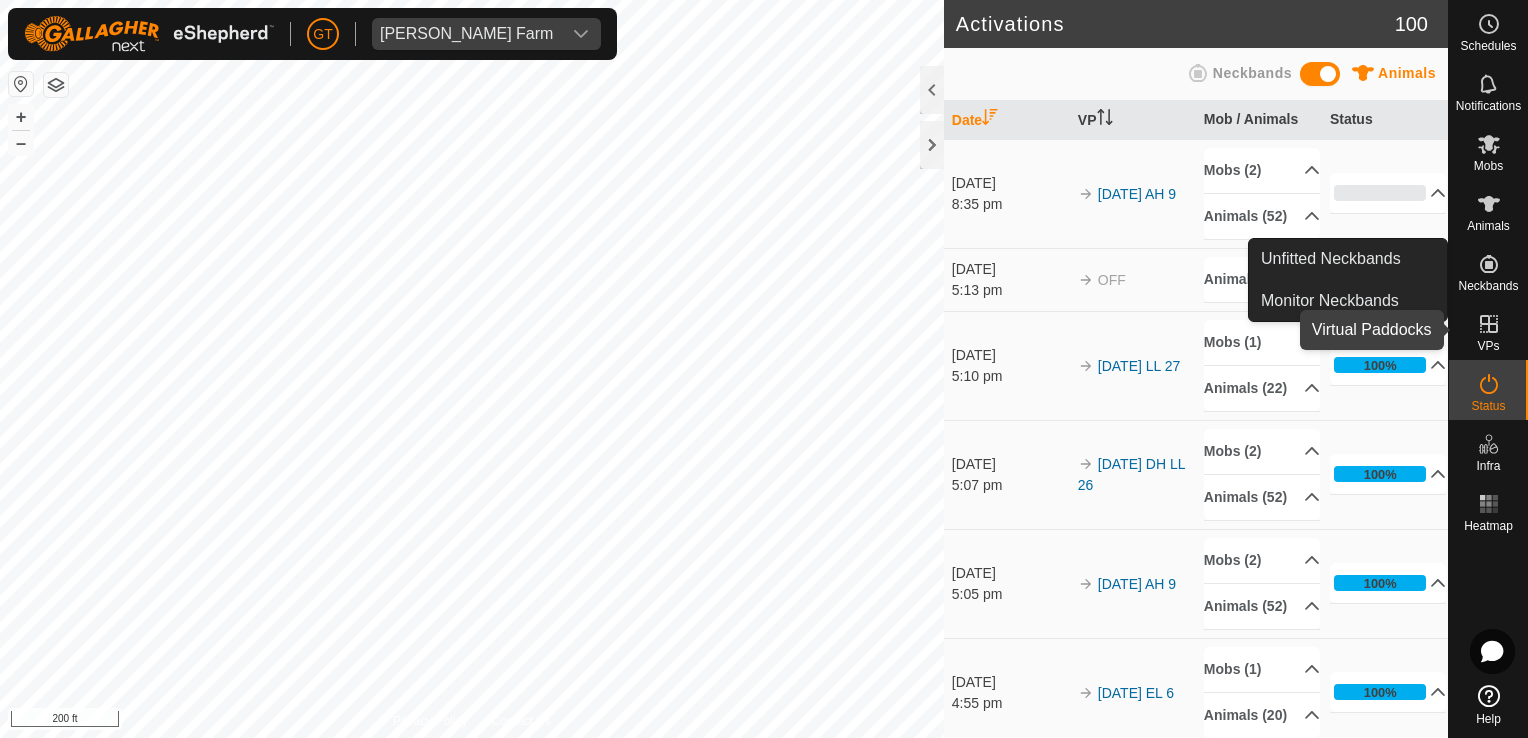 click 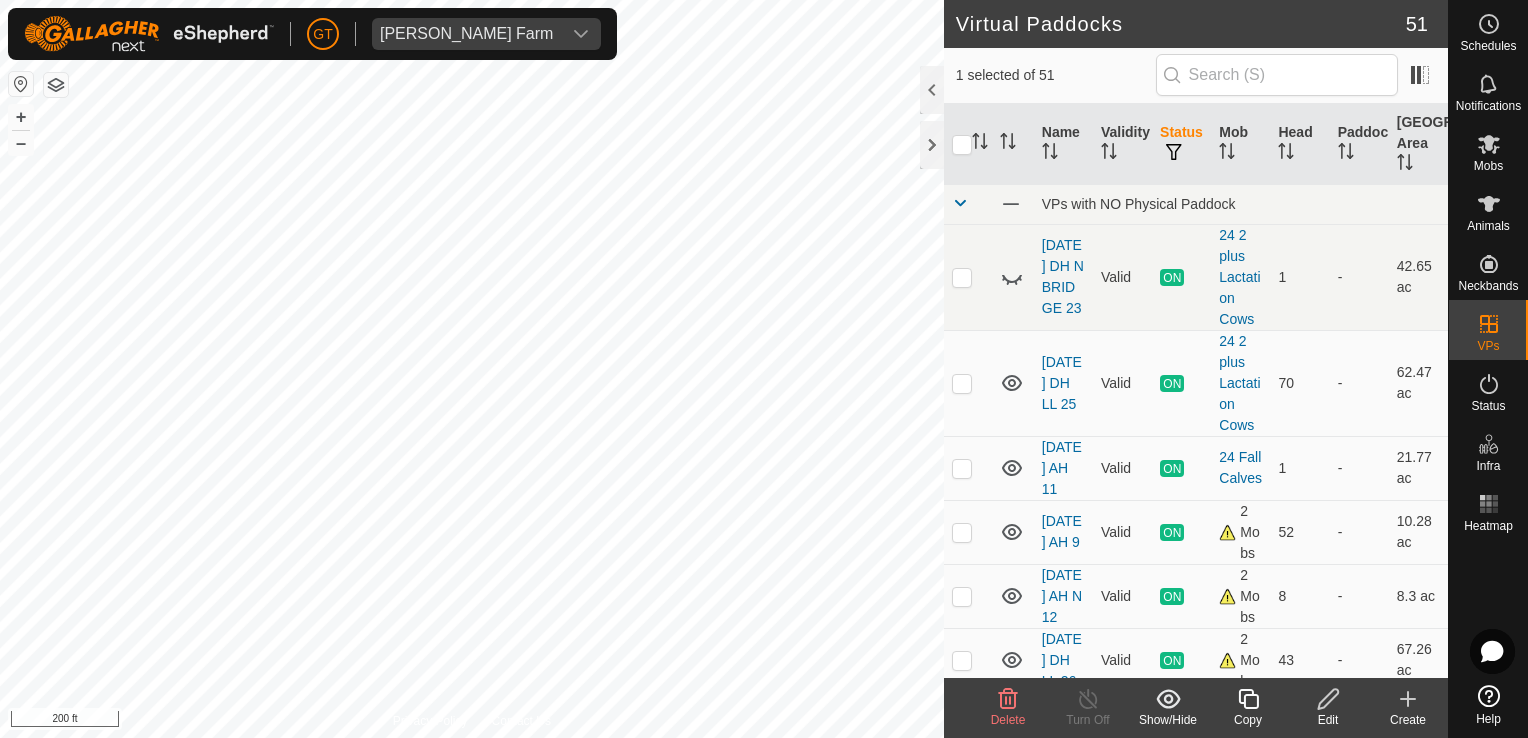 click 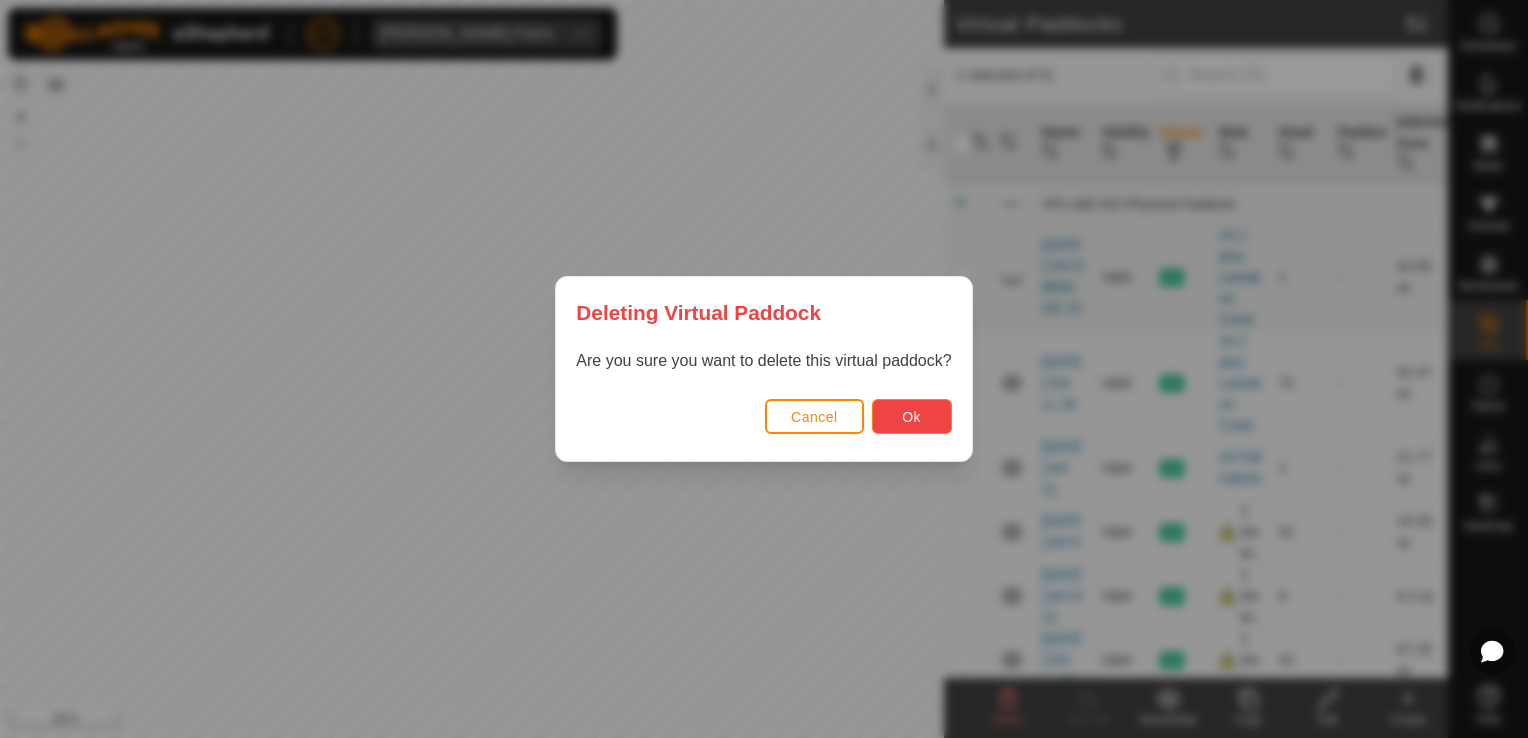 click on "Ok" at bounding box center (912, 416) 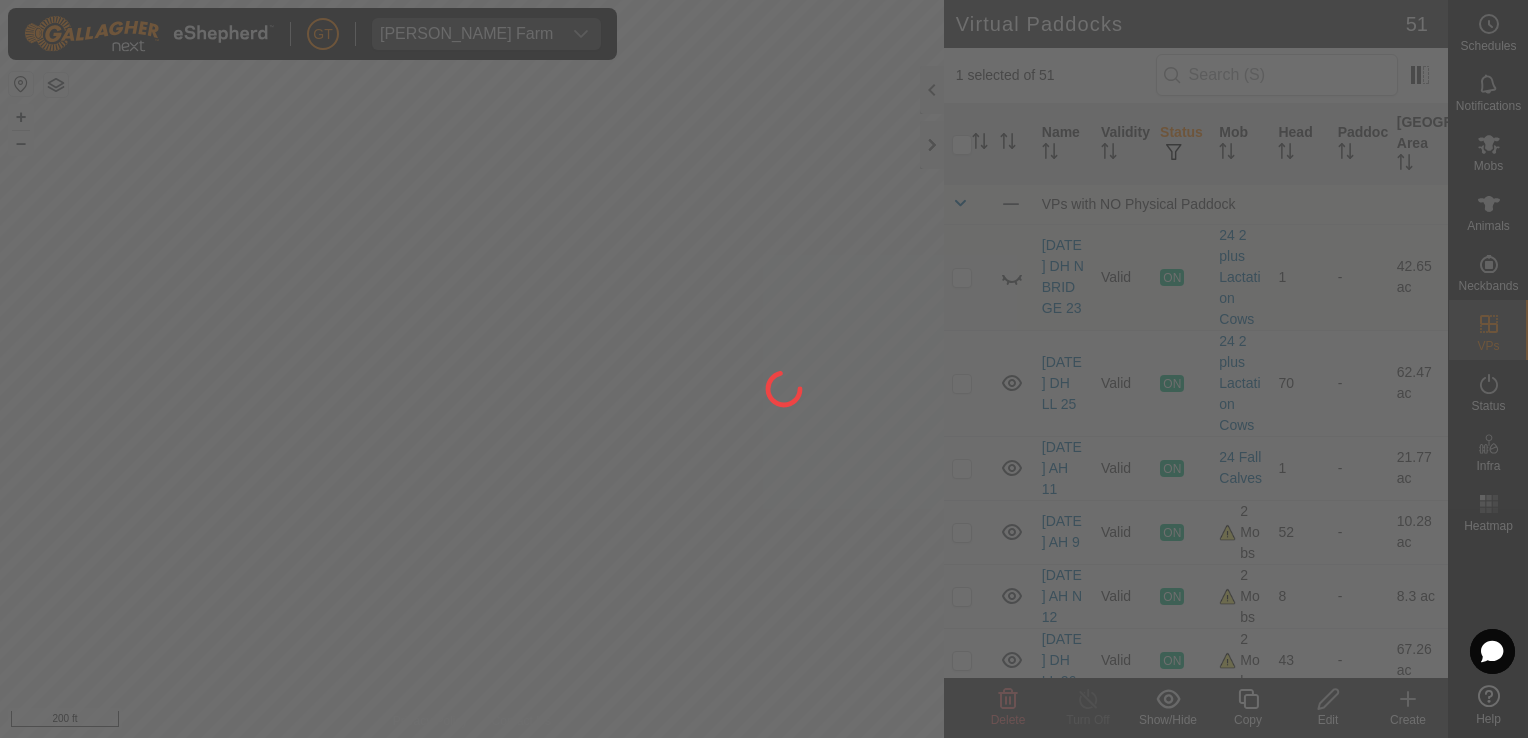 checkbox on "false" 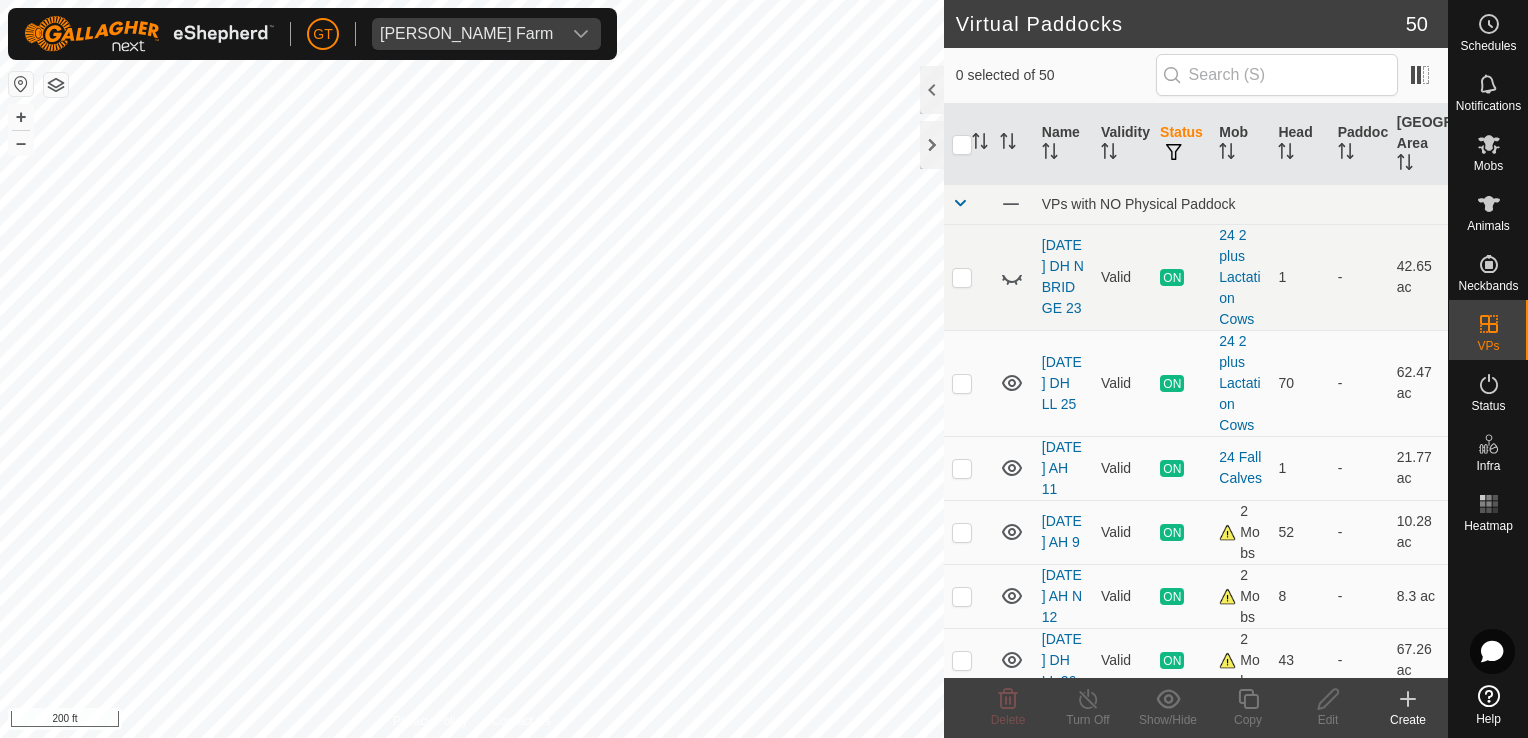 checkbox on "true" 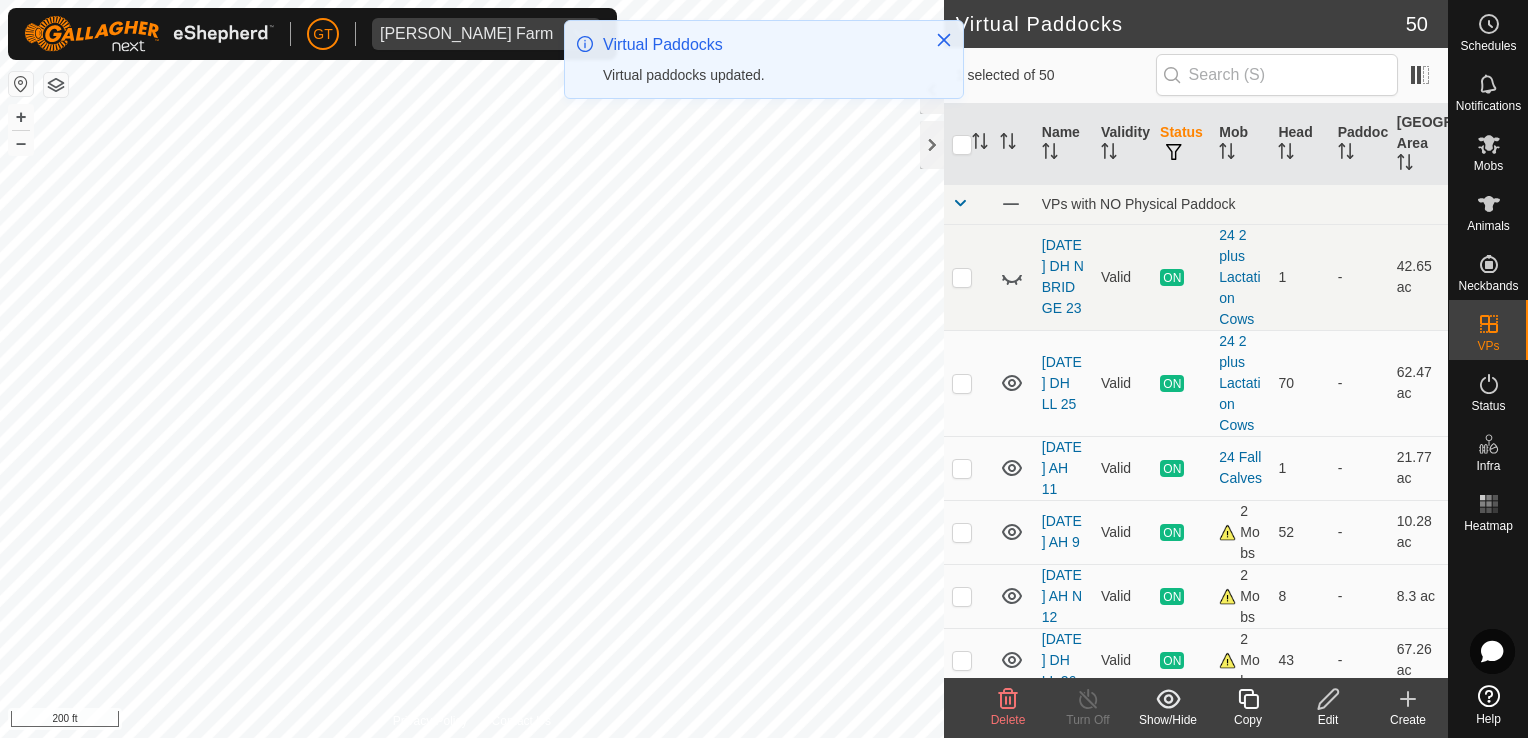 click 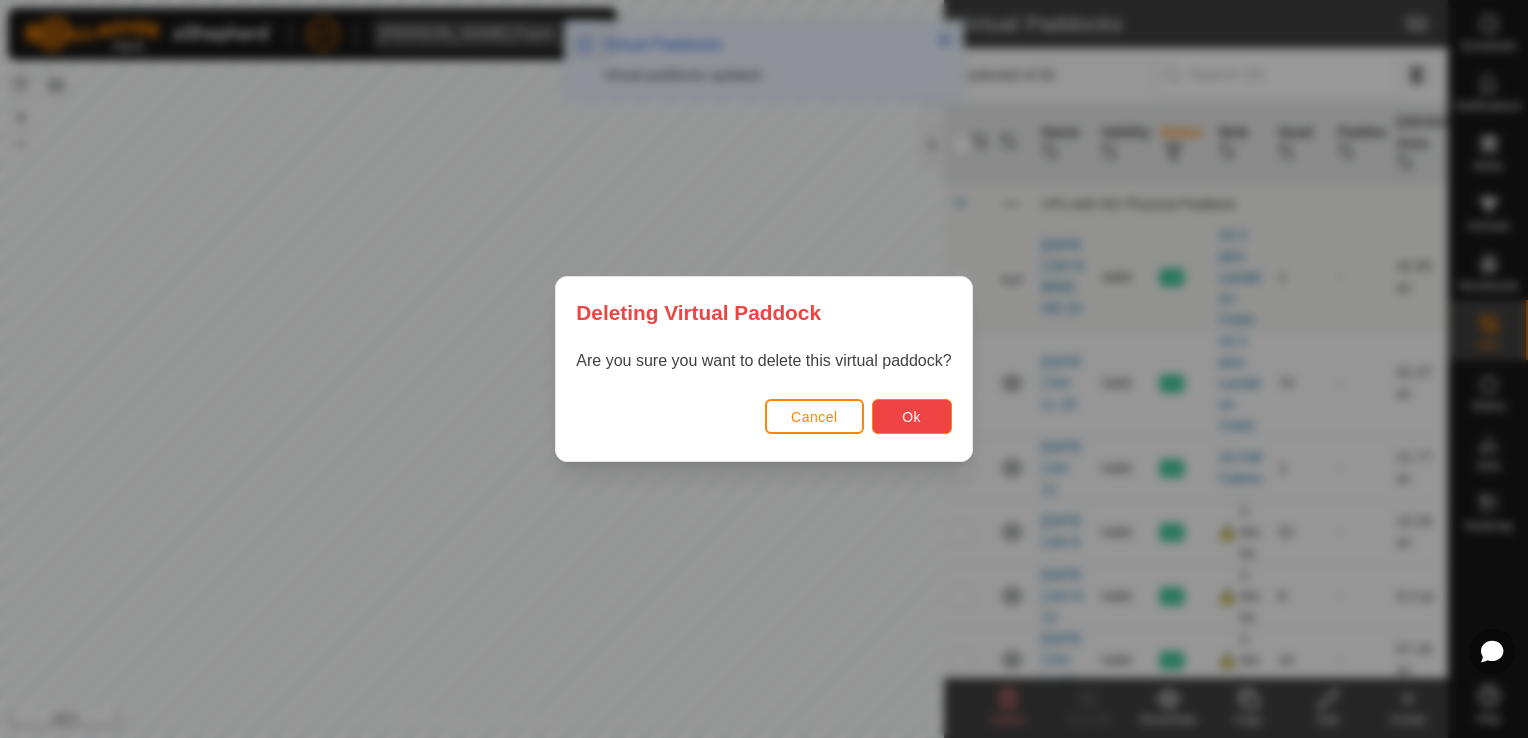 click on "Ok" at bounding box center (912, 416) 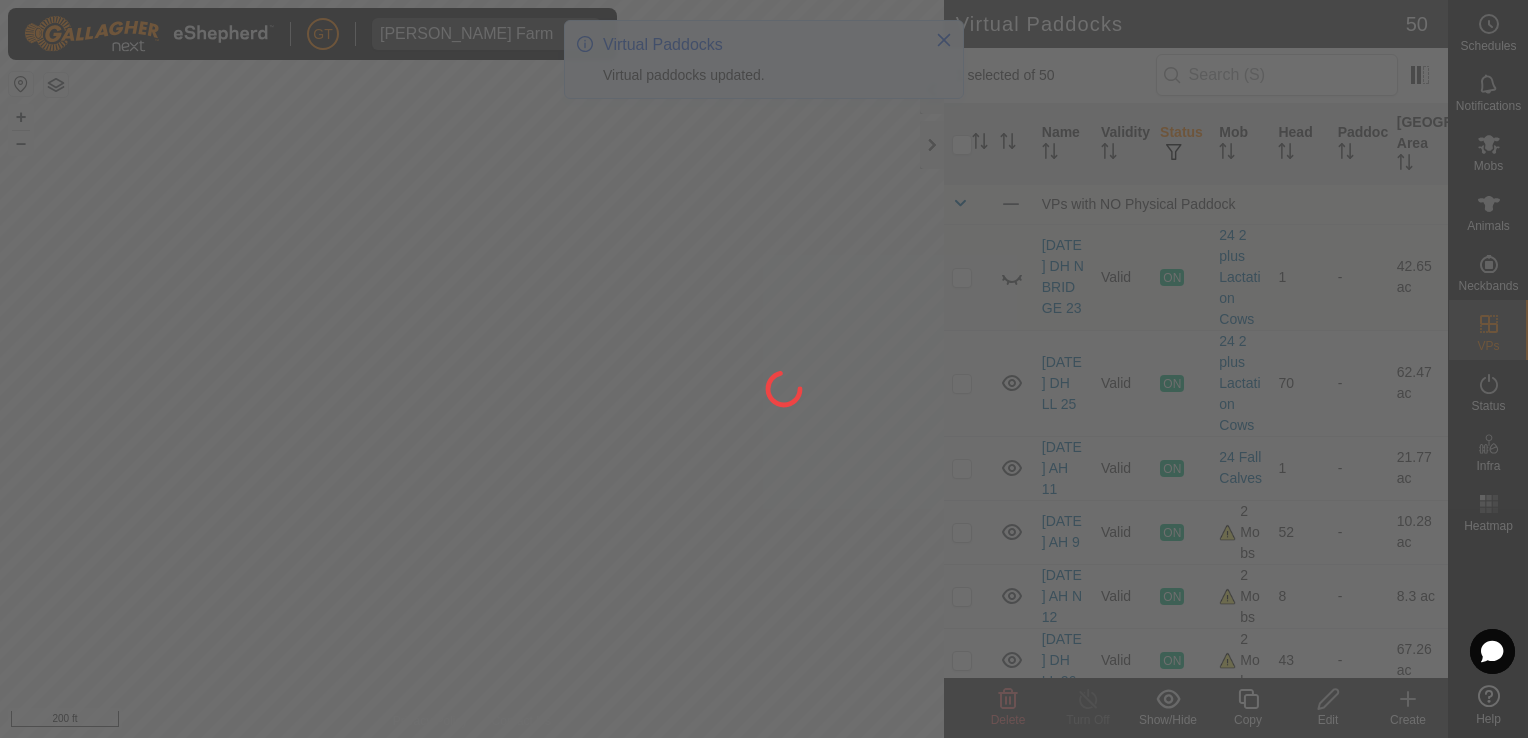 checkbox on "false" 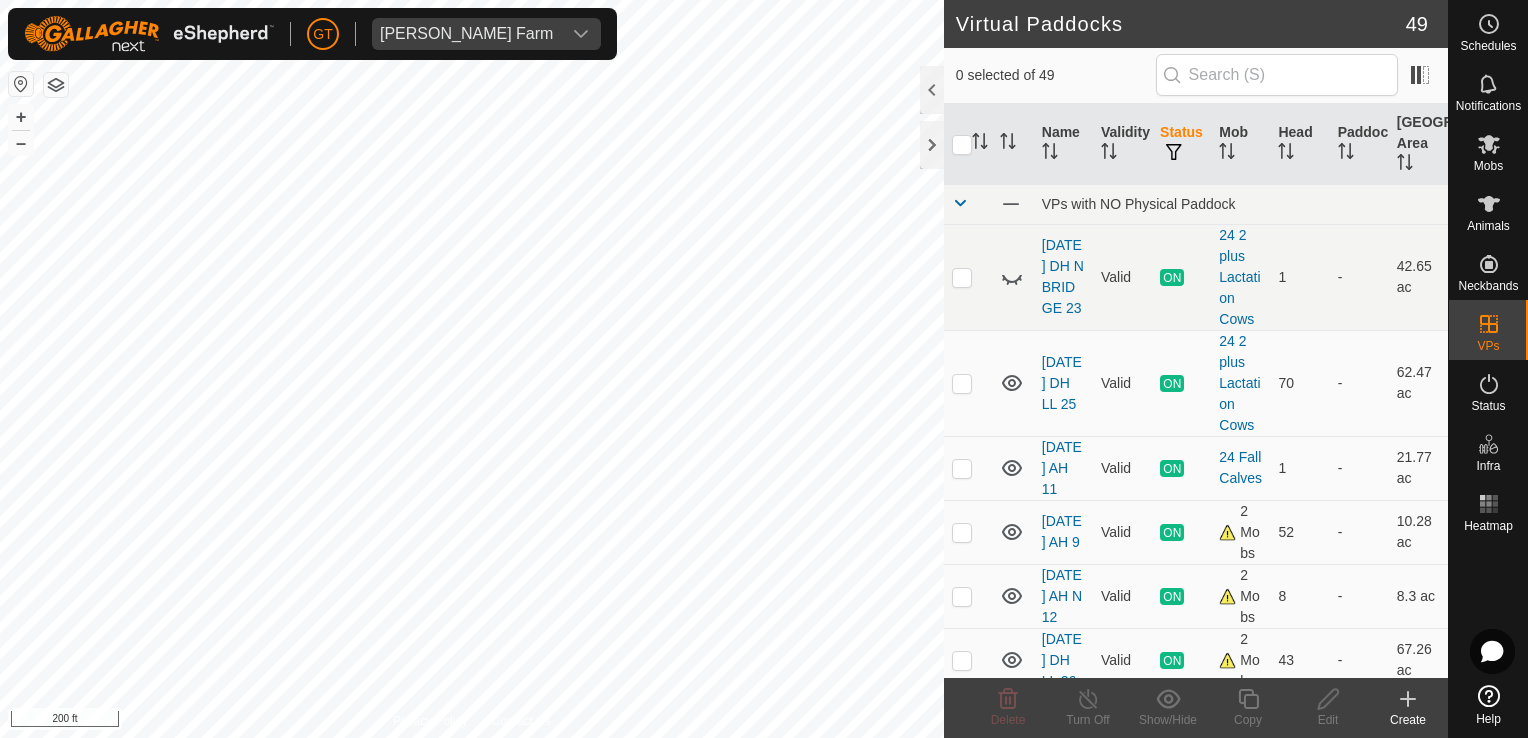 checkbox on "true" 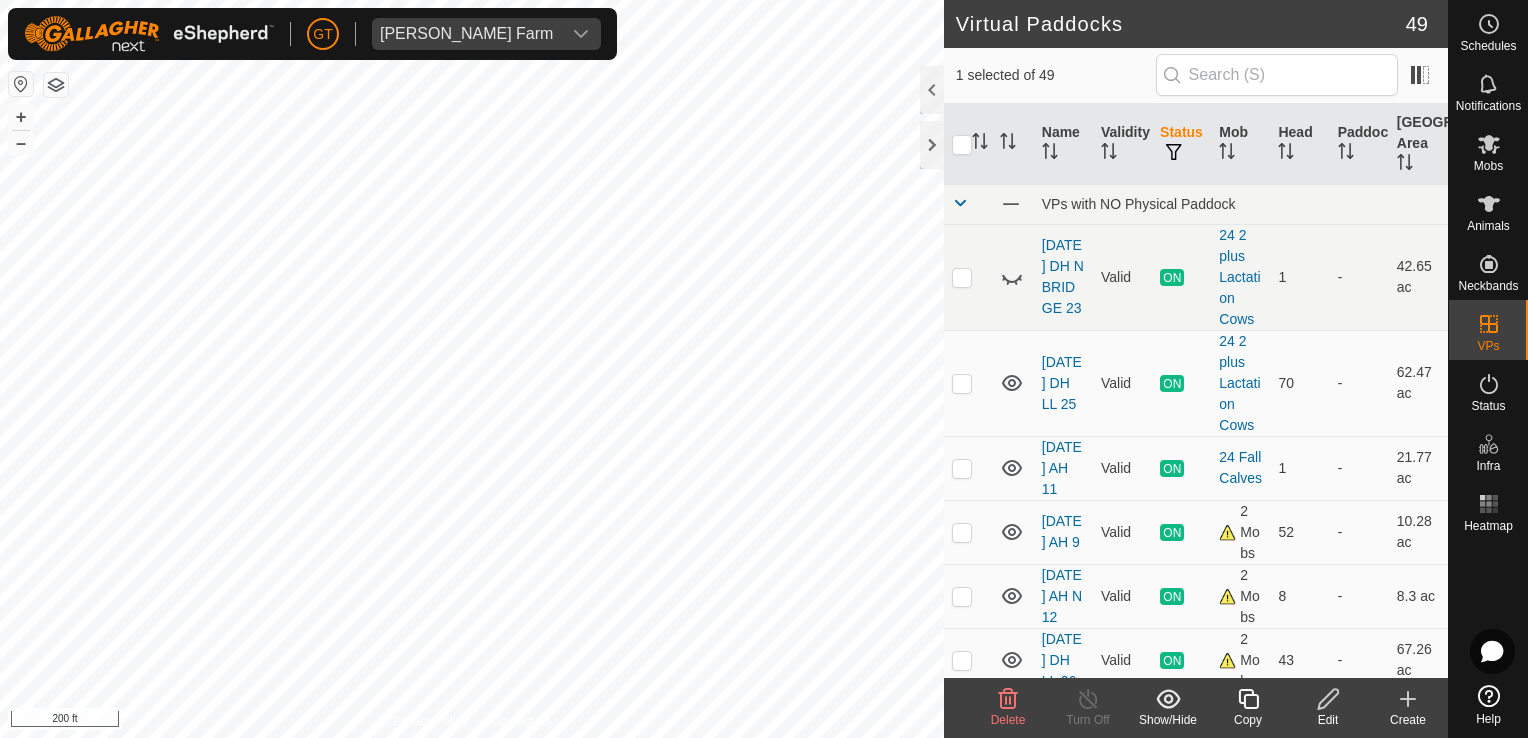 click 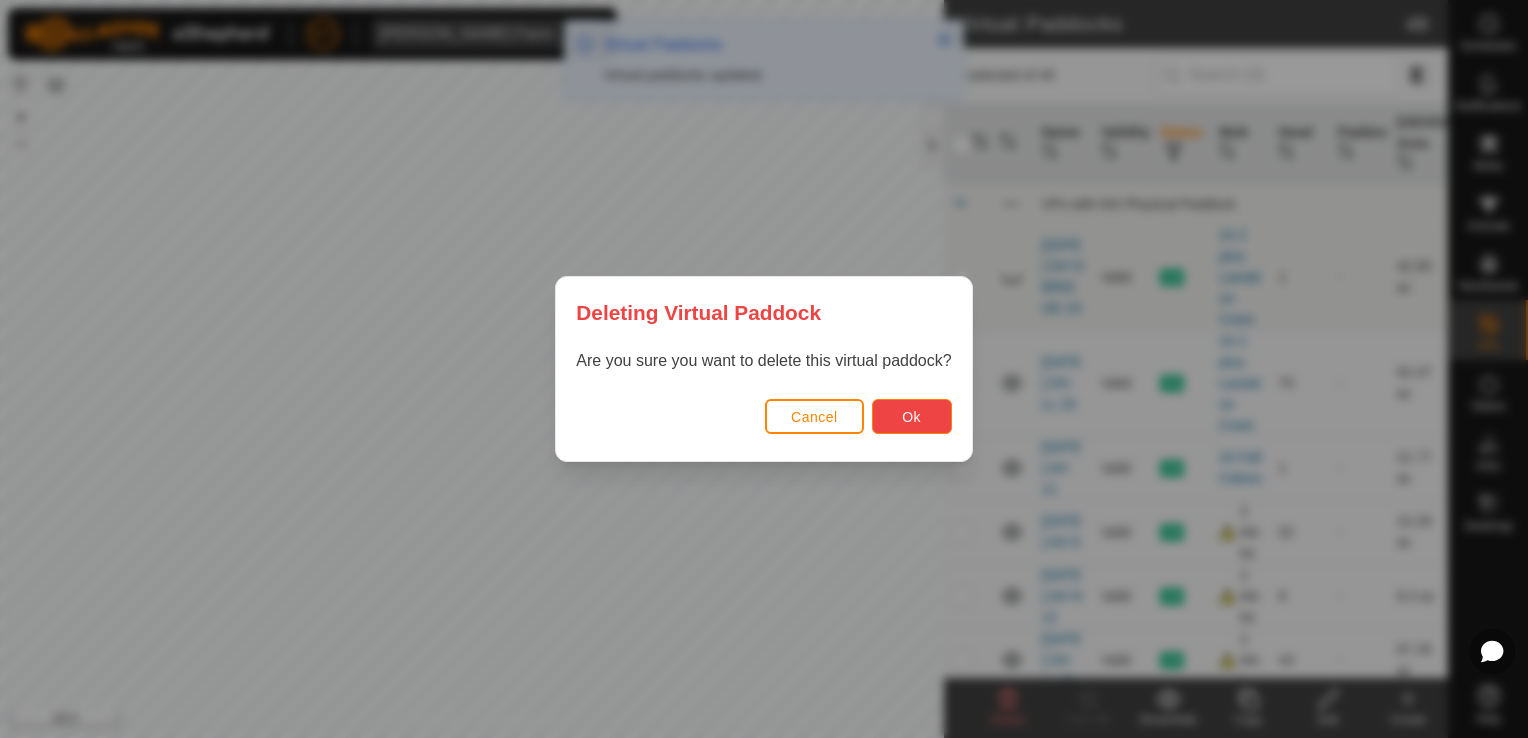 click on "Ok" at bounding box center (912, 416) 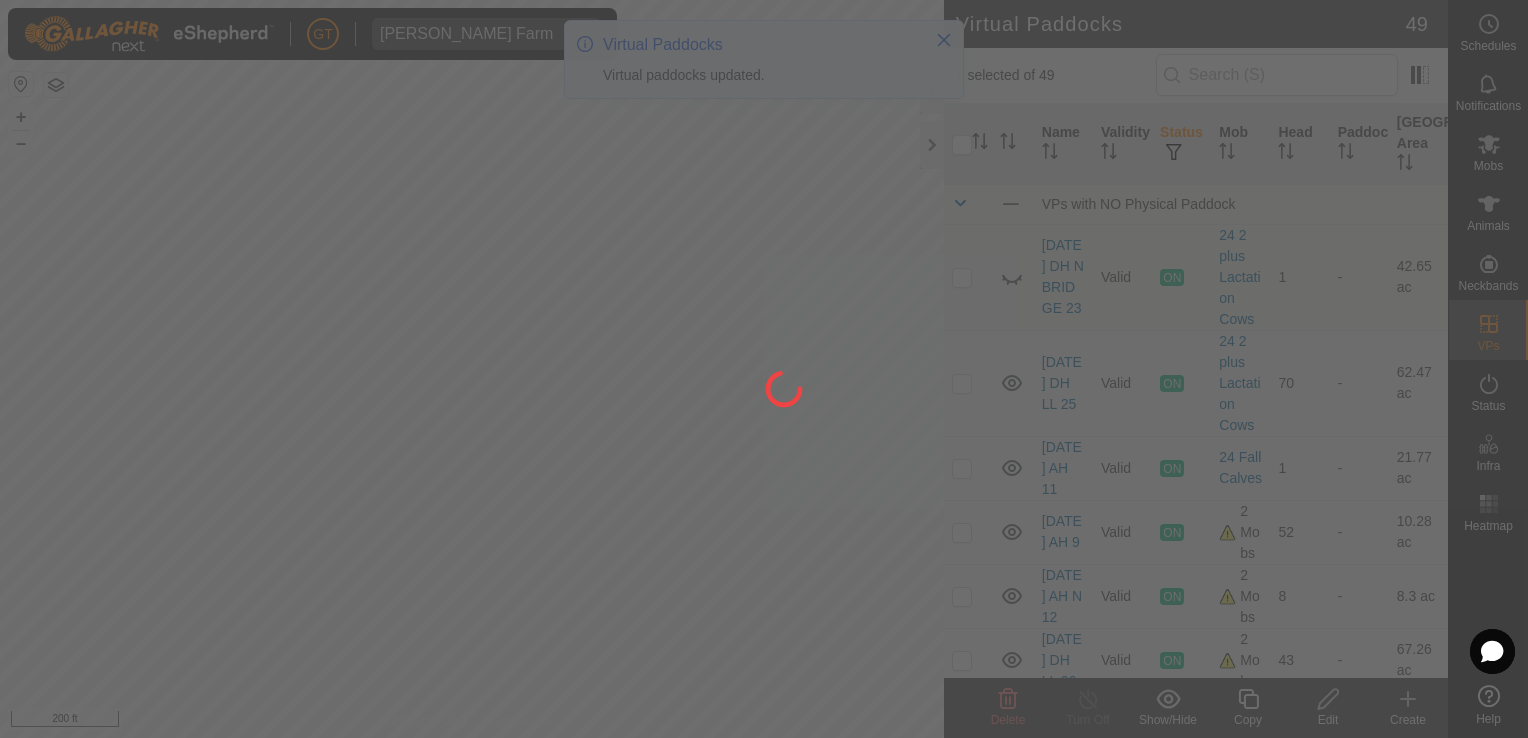 checkbox on "false" 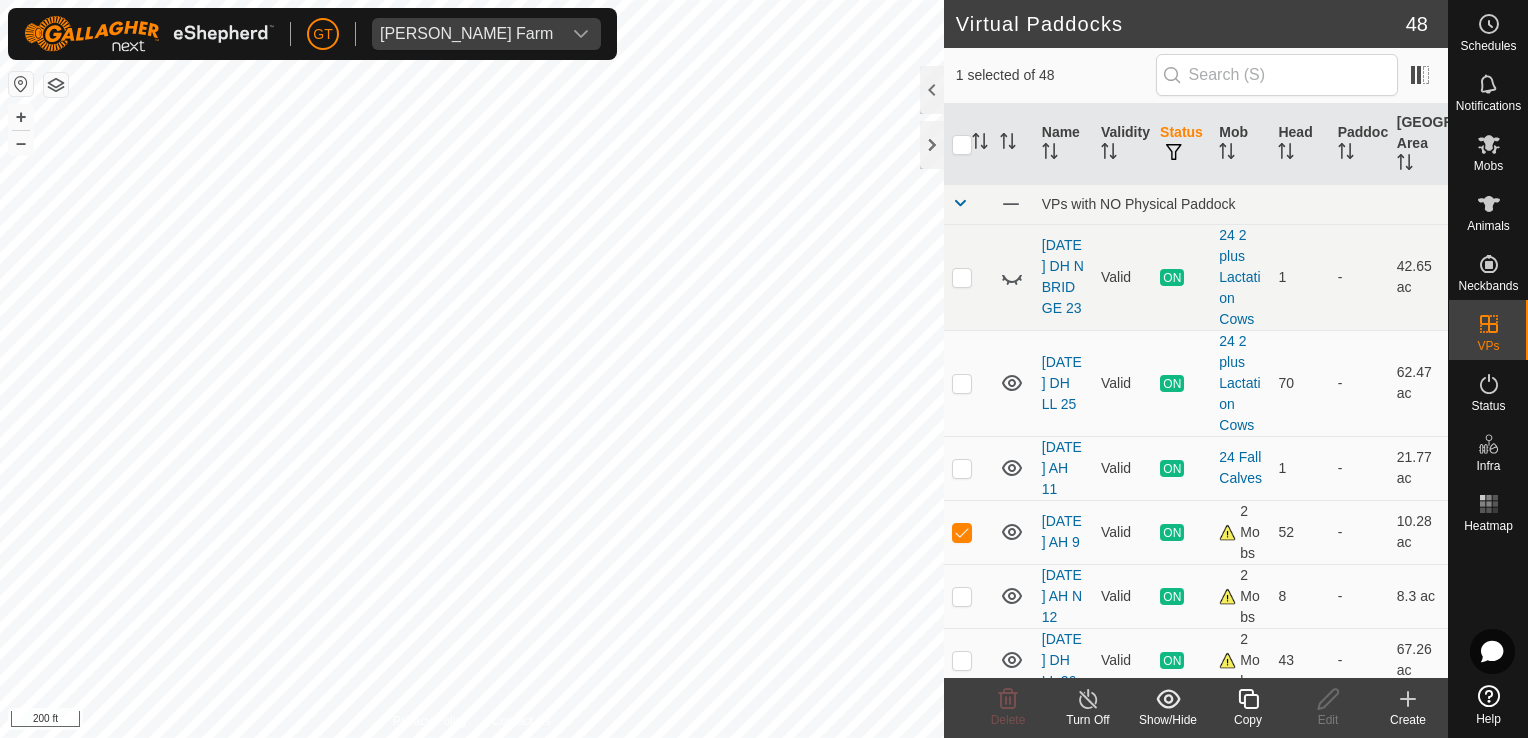 click at bounding box center (968, 532) 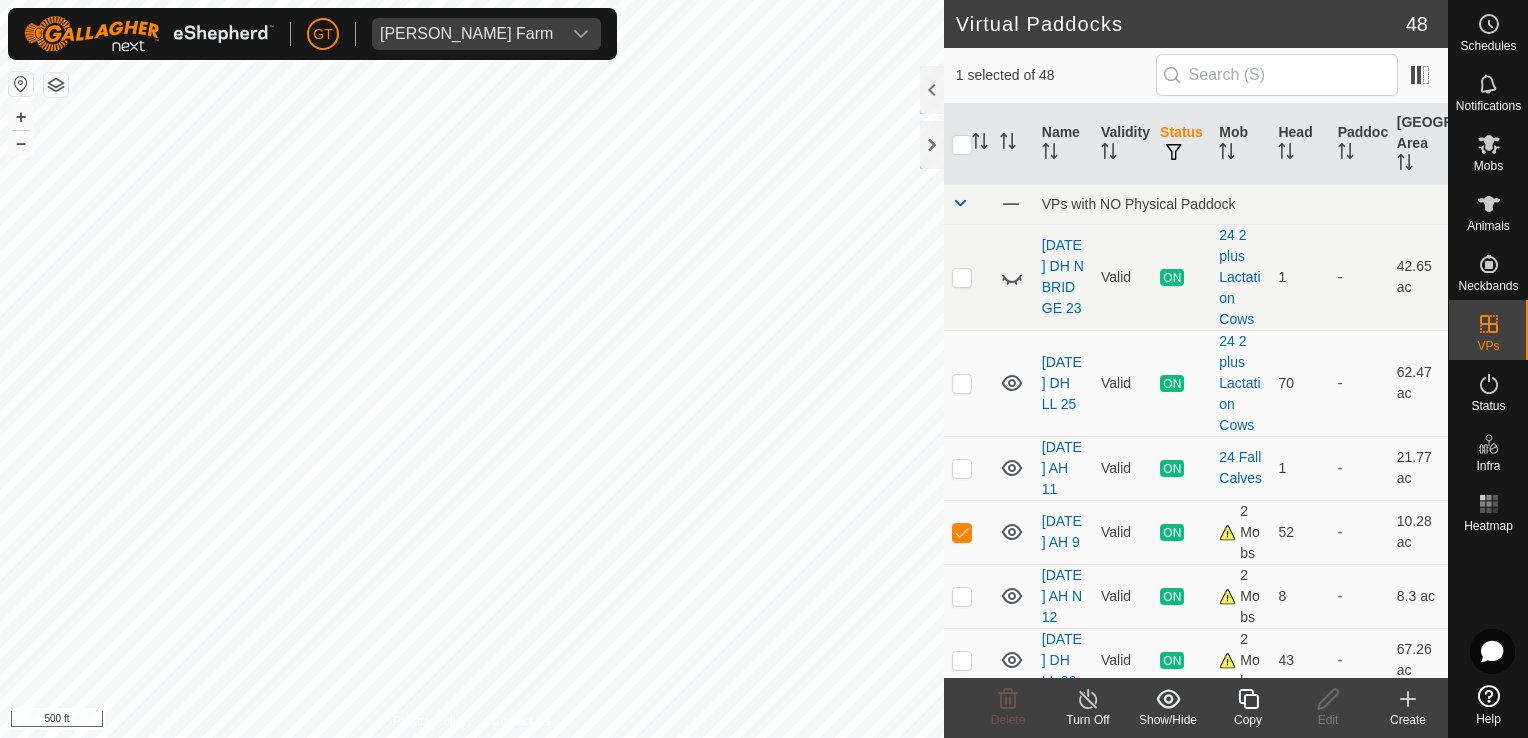 checkbox on "false" 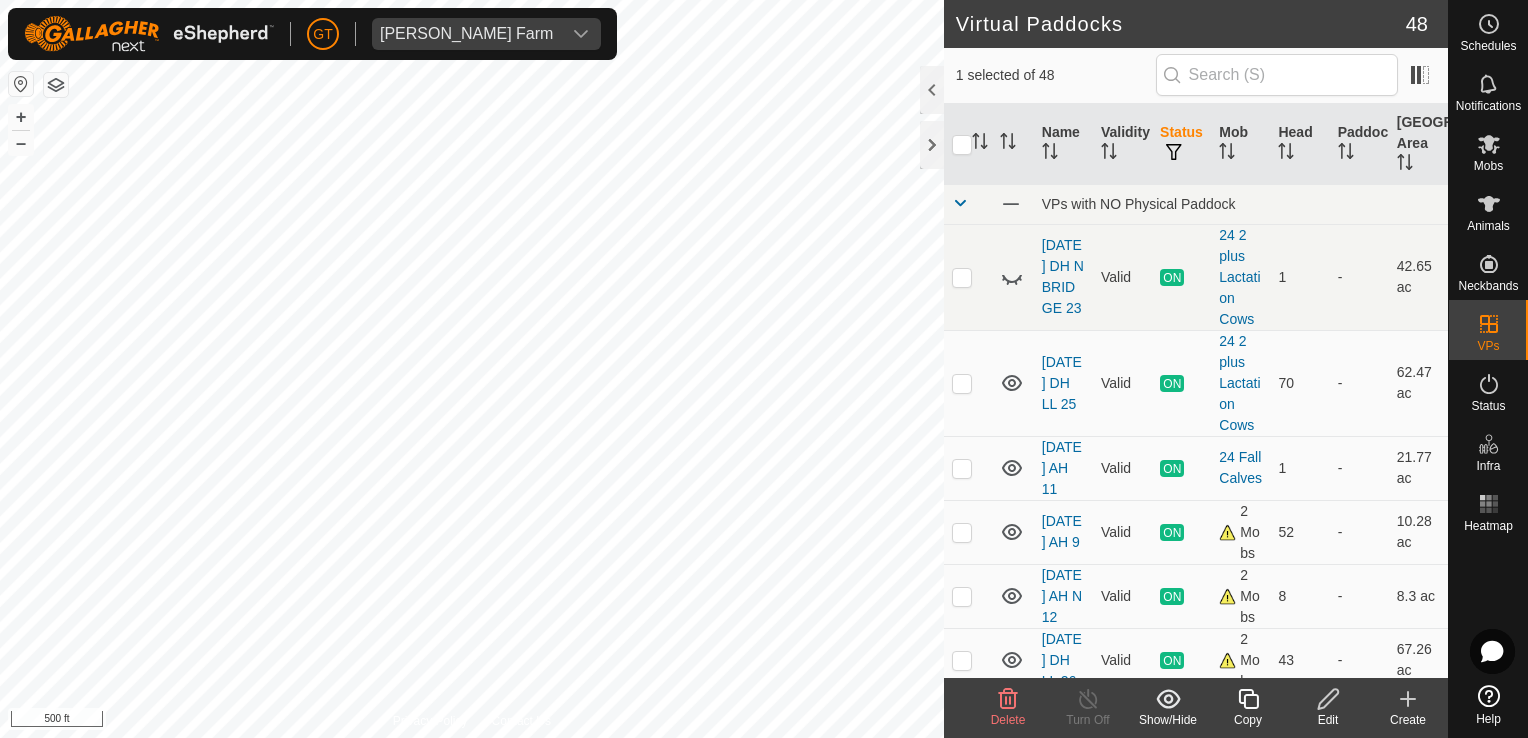 click 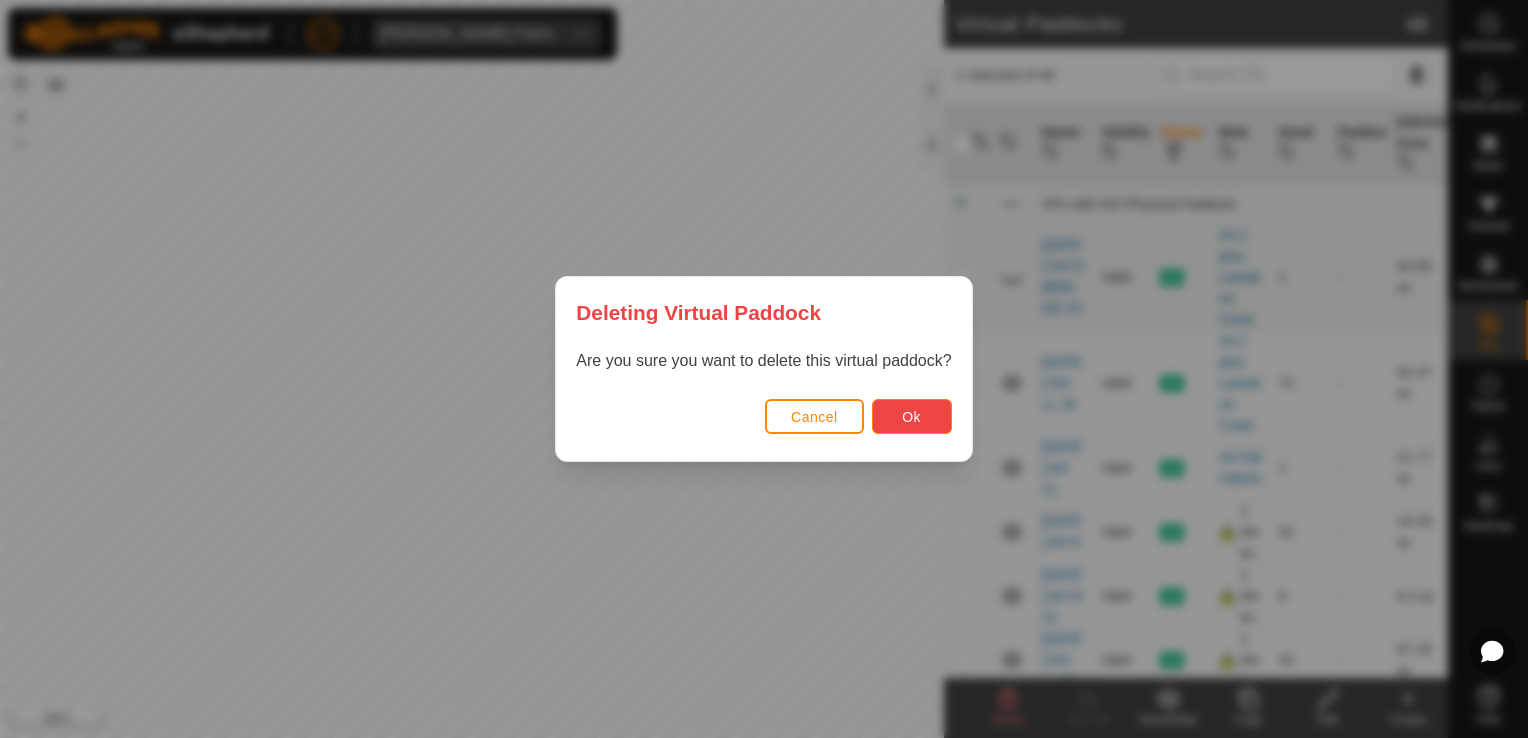 click on "Ok" at bounding box center [912, 416] 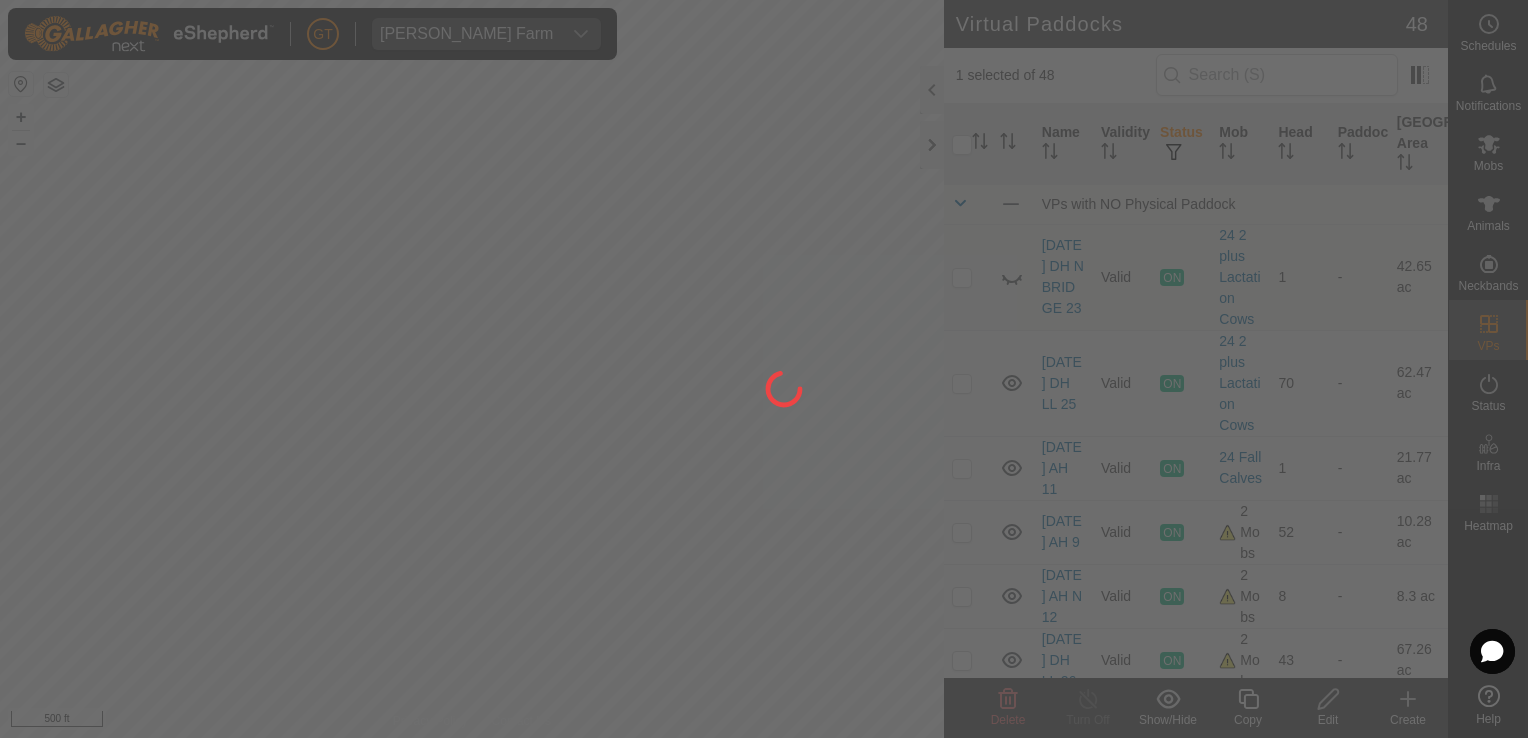checkbox on "false" 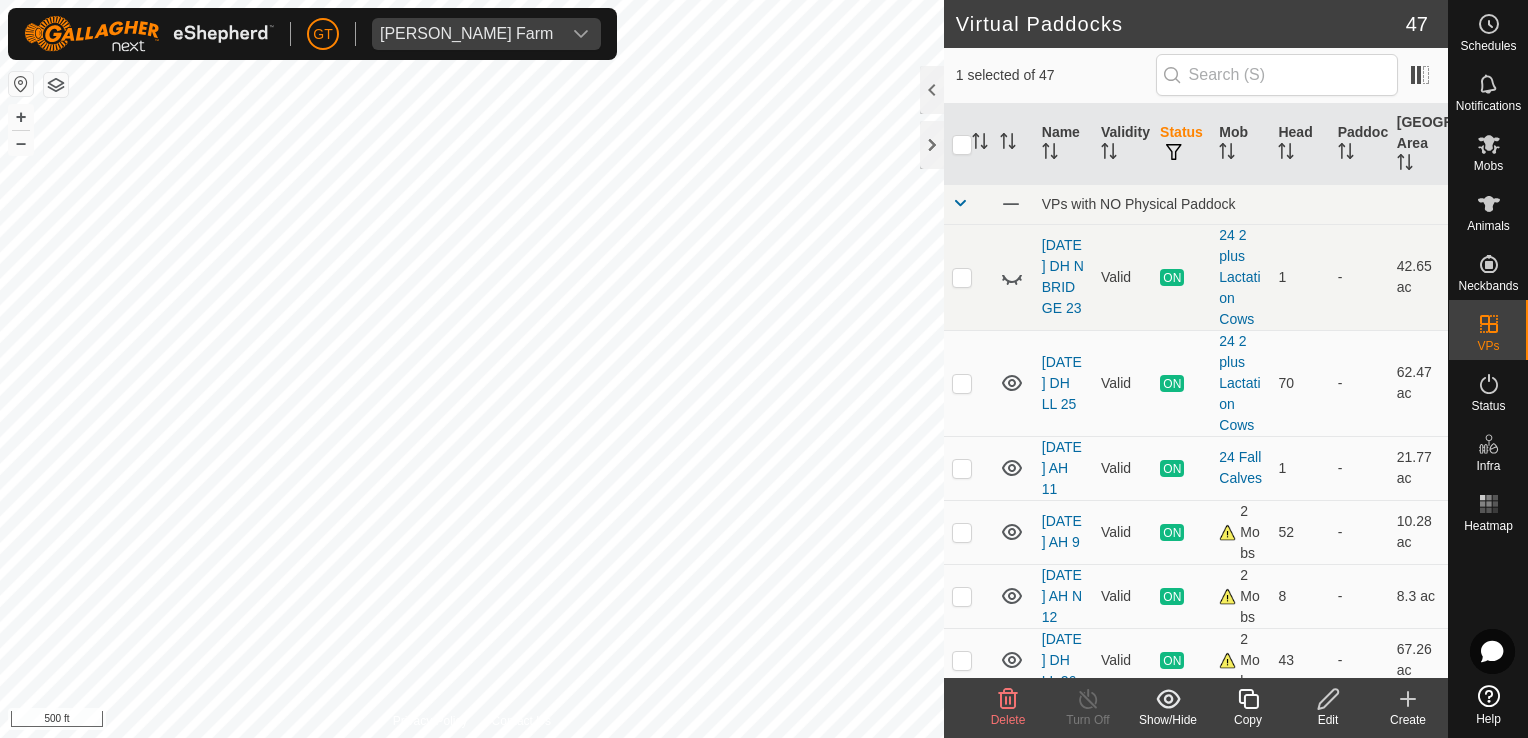 click 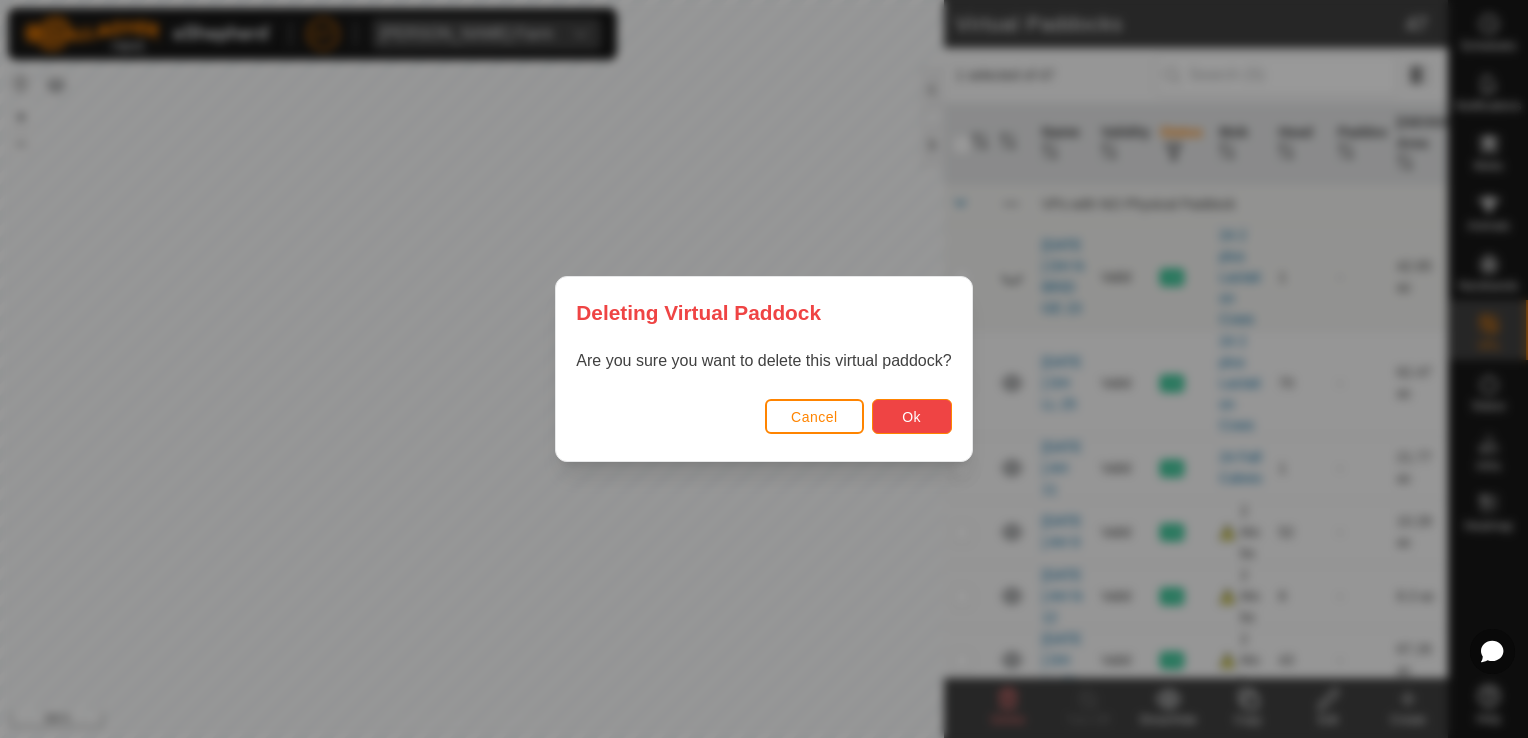 click on "Ok" at bounding box center [911, 417] 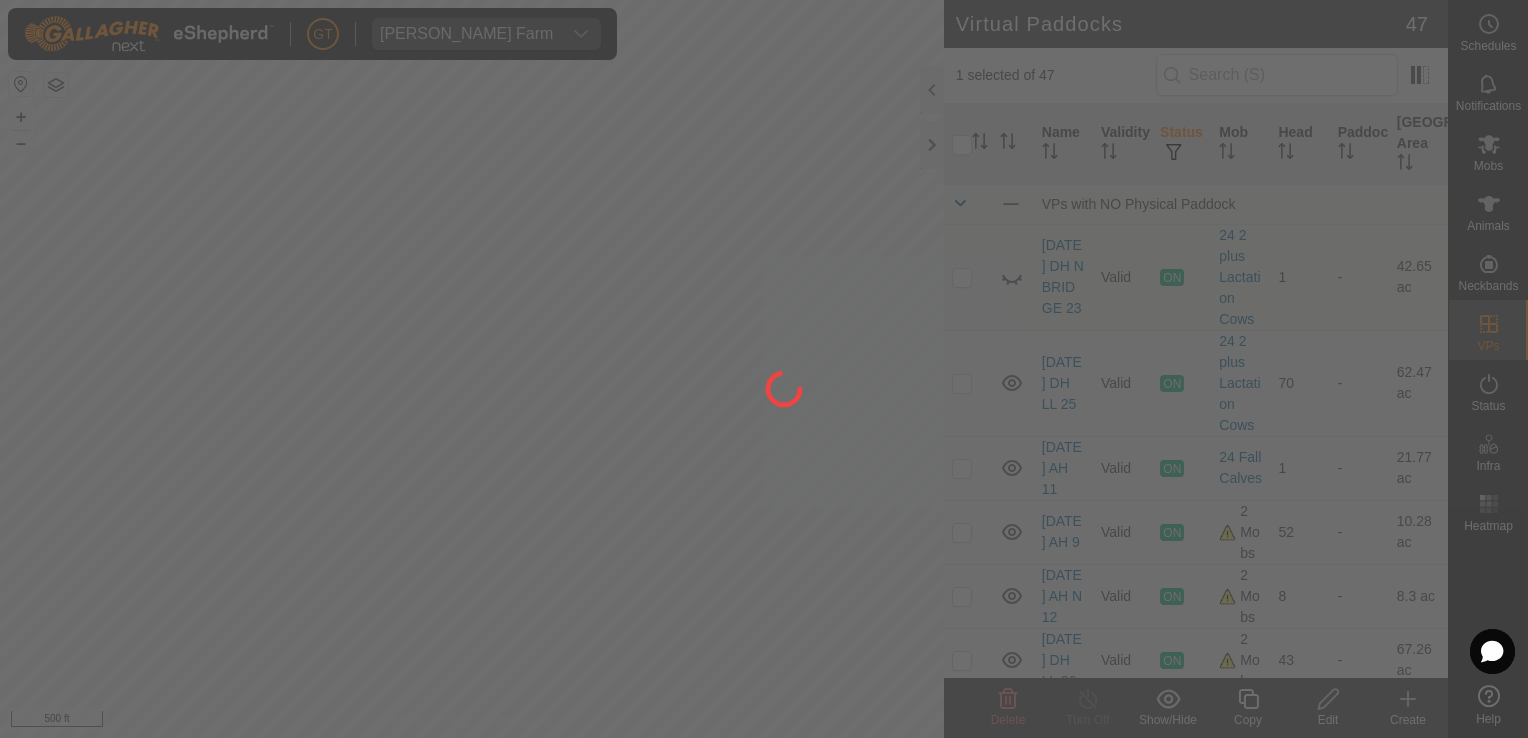 checkbox on "false" 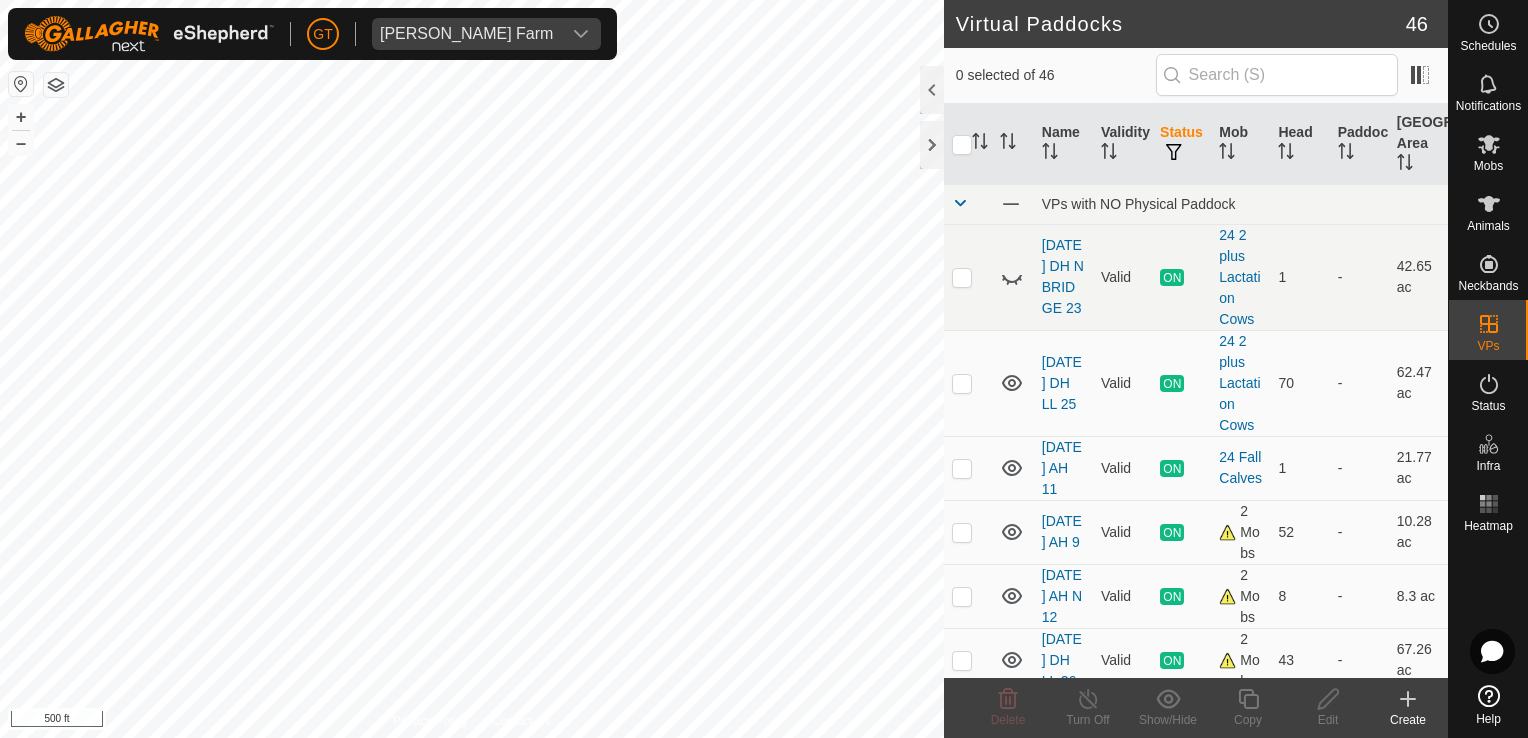 checkbox on "true" 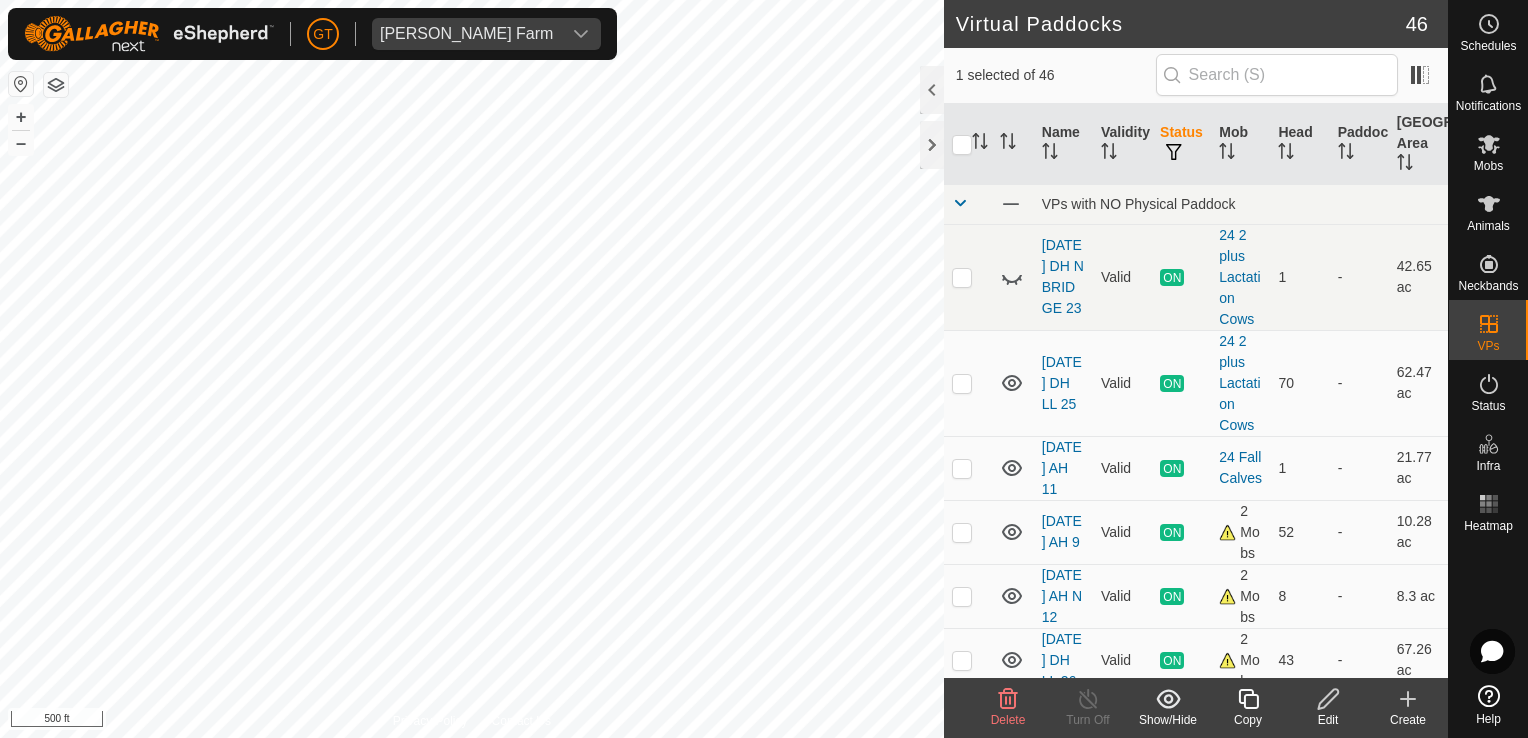 click 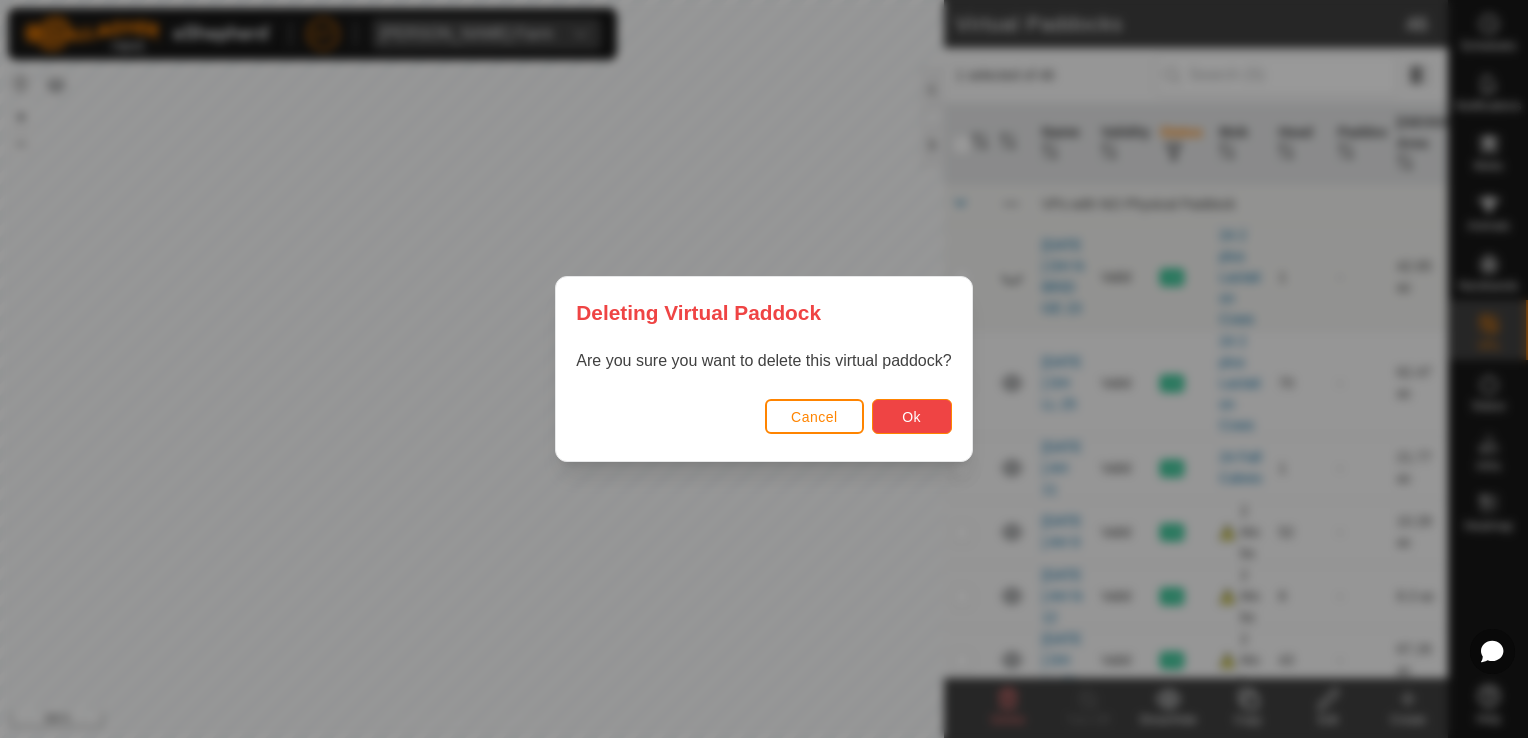 click on "Ok" at bounding box center [911, 417] 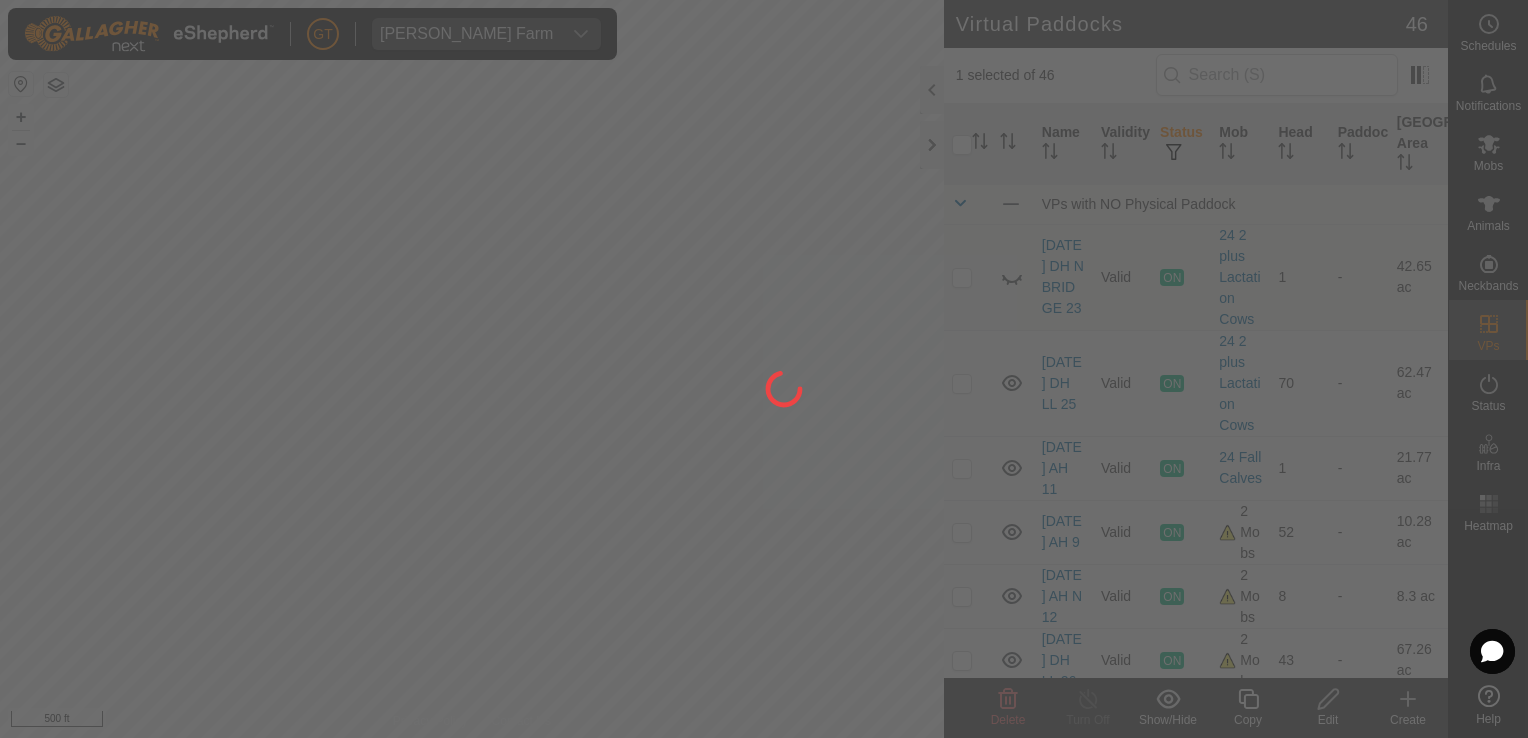 checkbox on "false" 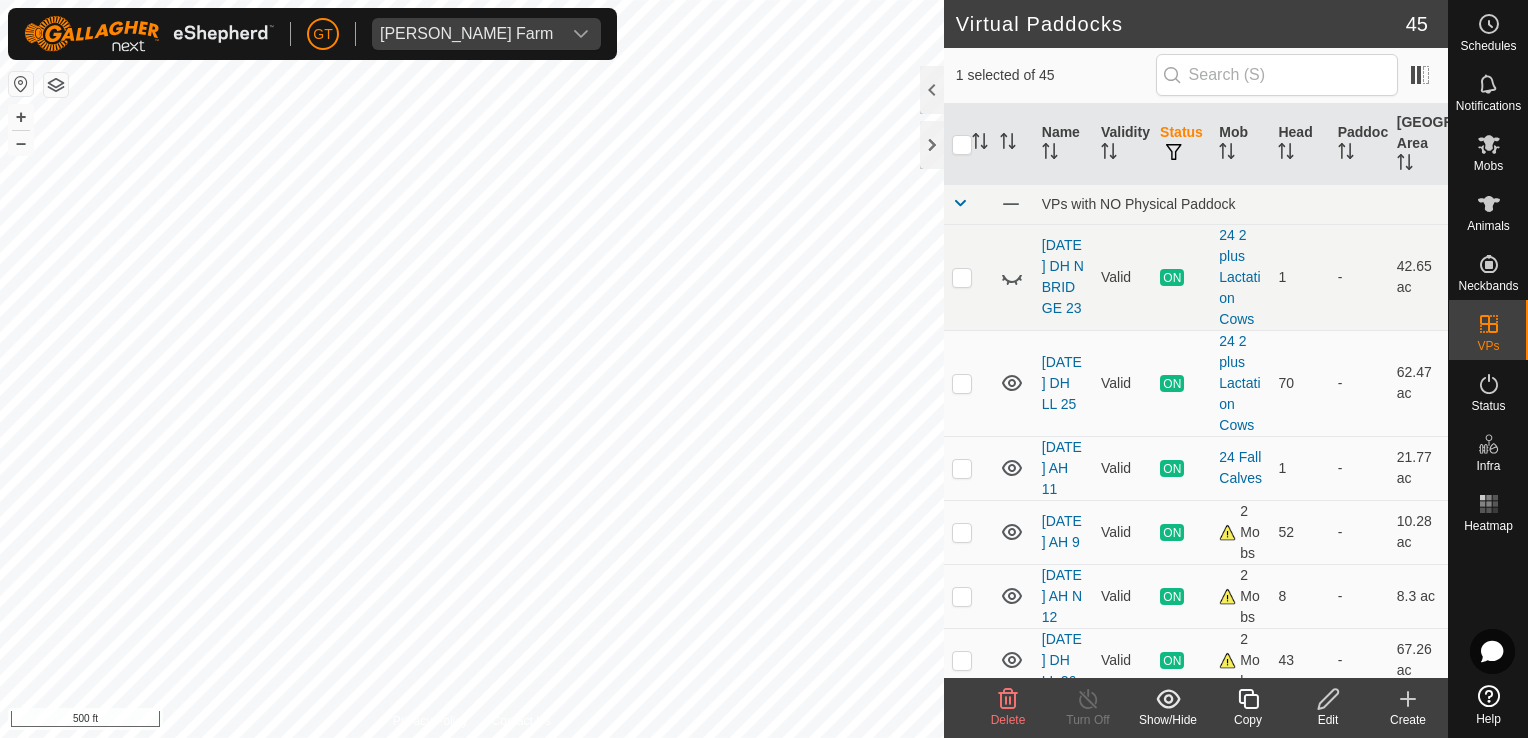 click 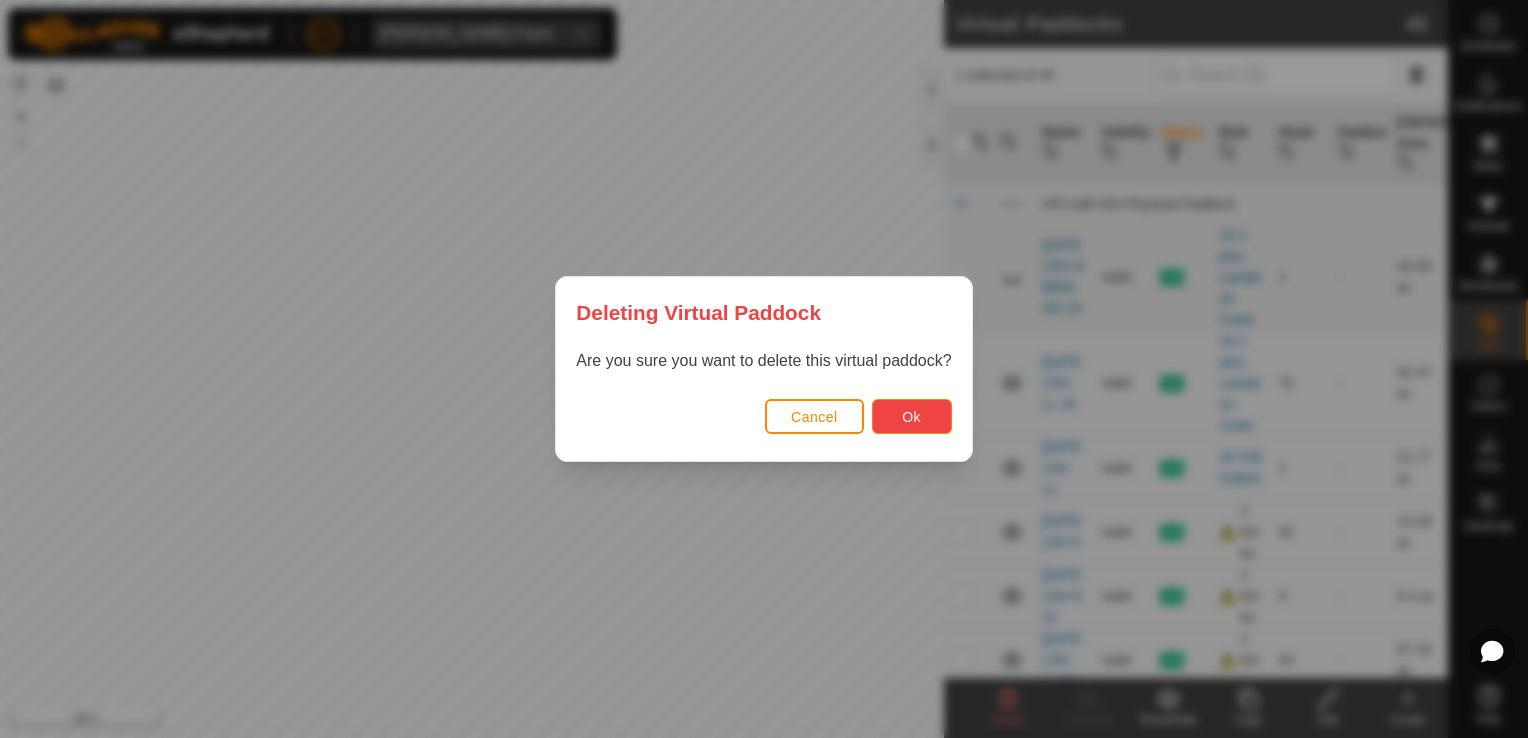 click on "Ok" at bounding box center (911, 417) 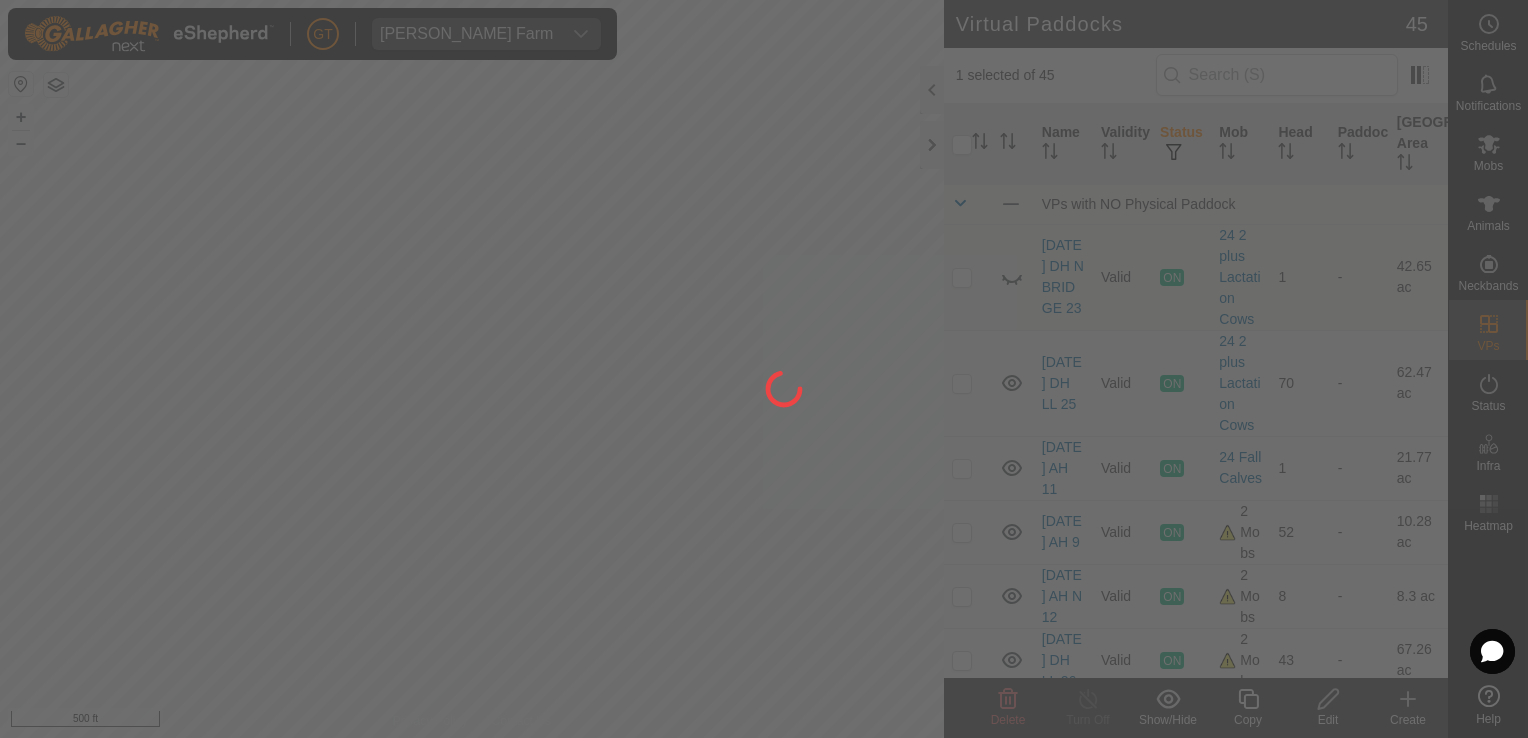 checkbox on "false" 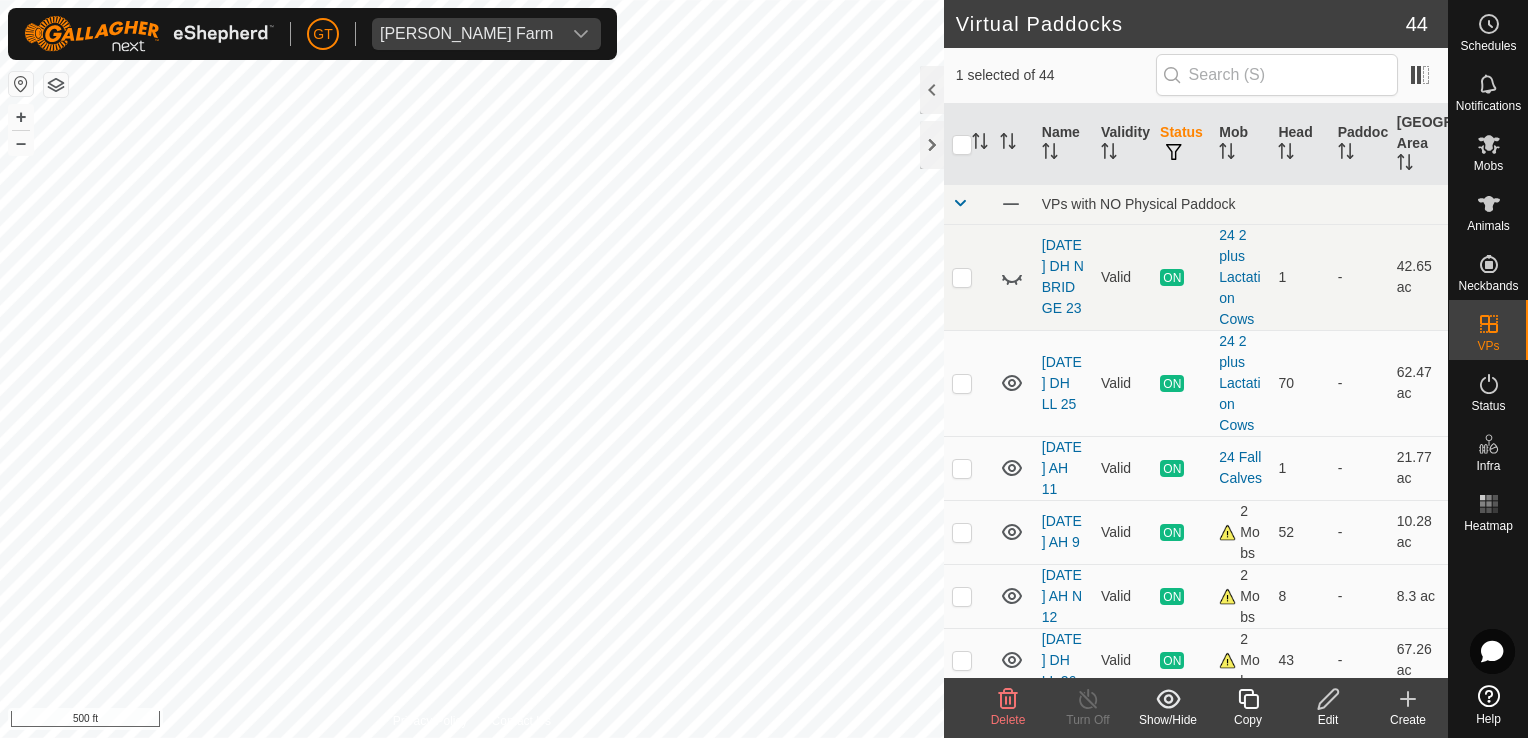 click 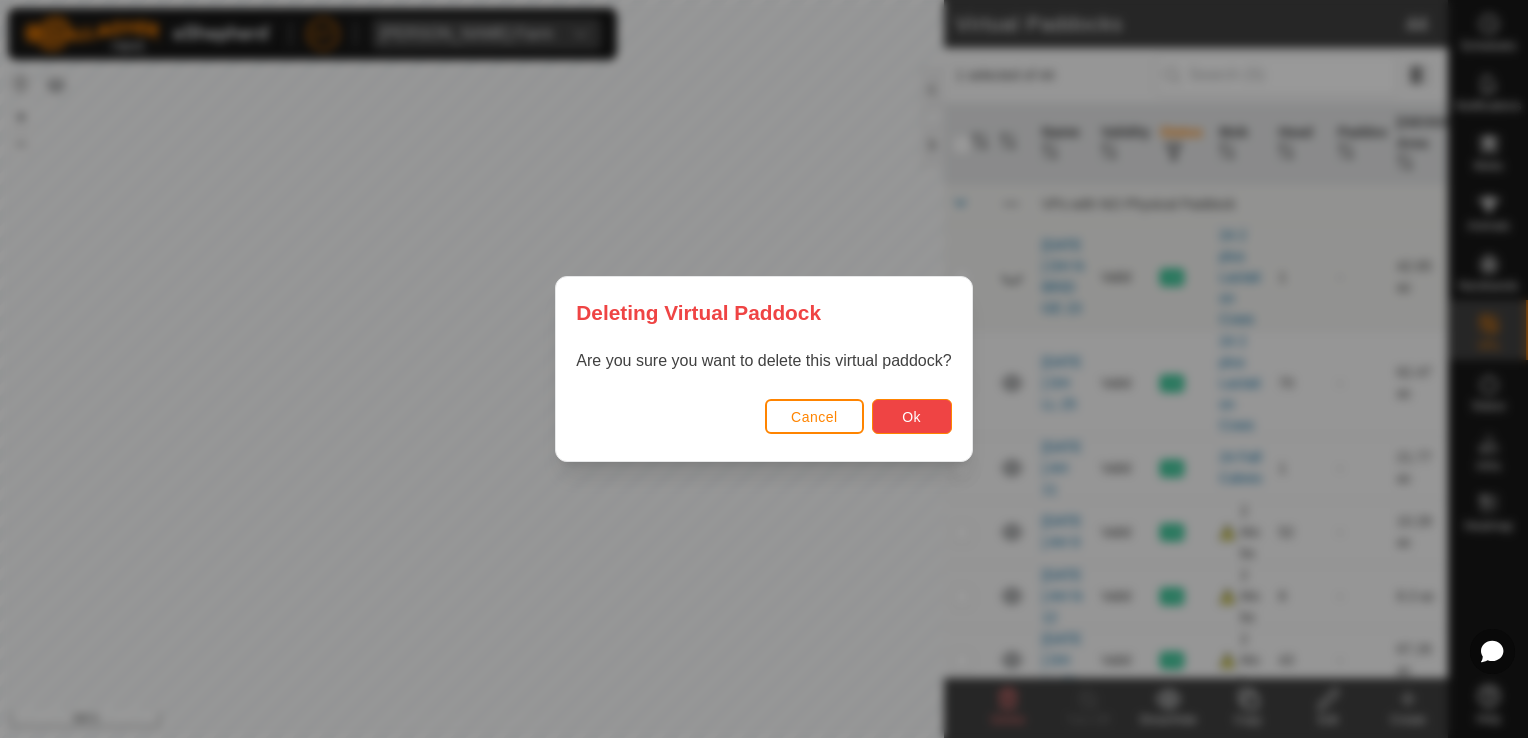 click on "Ok" at bounding box center (912, 416) 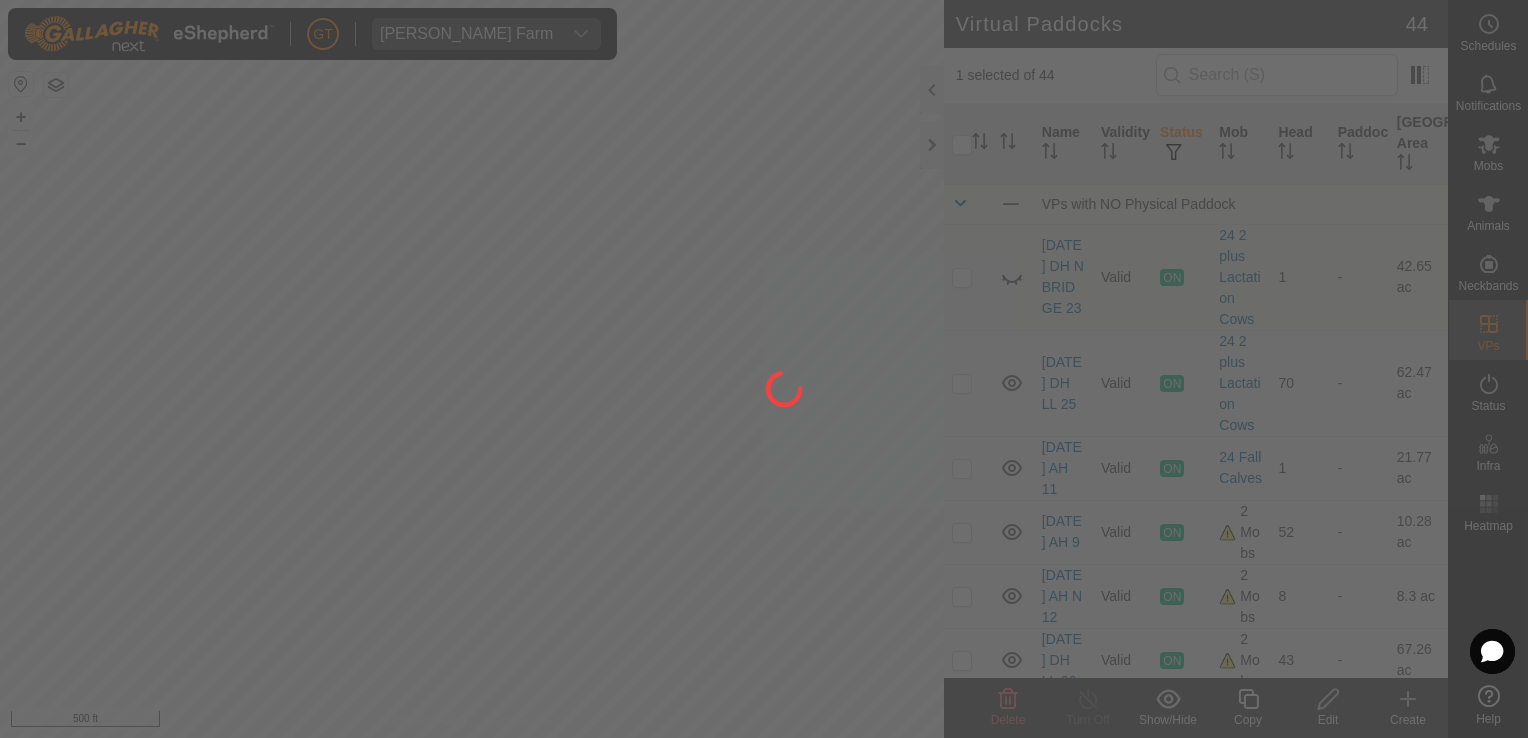 checkbox on "false" 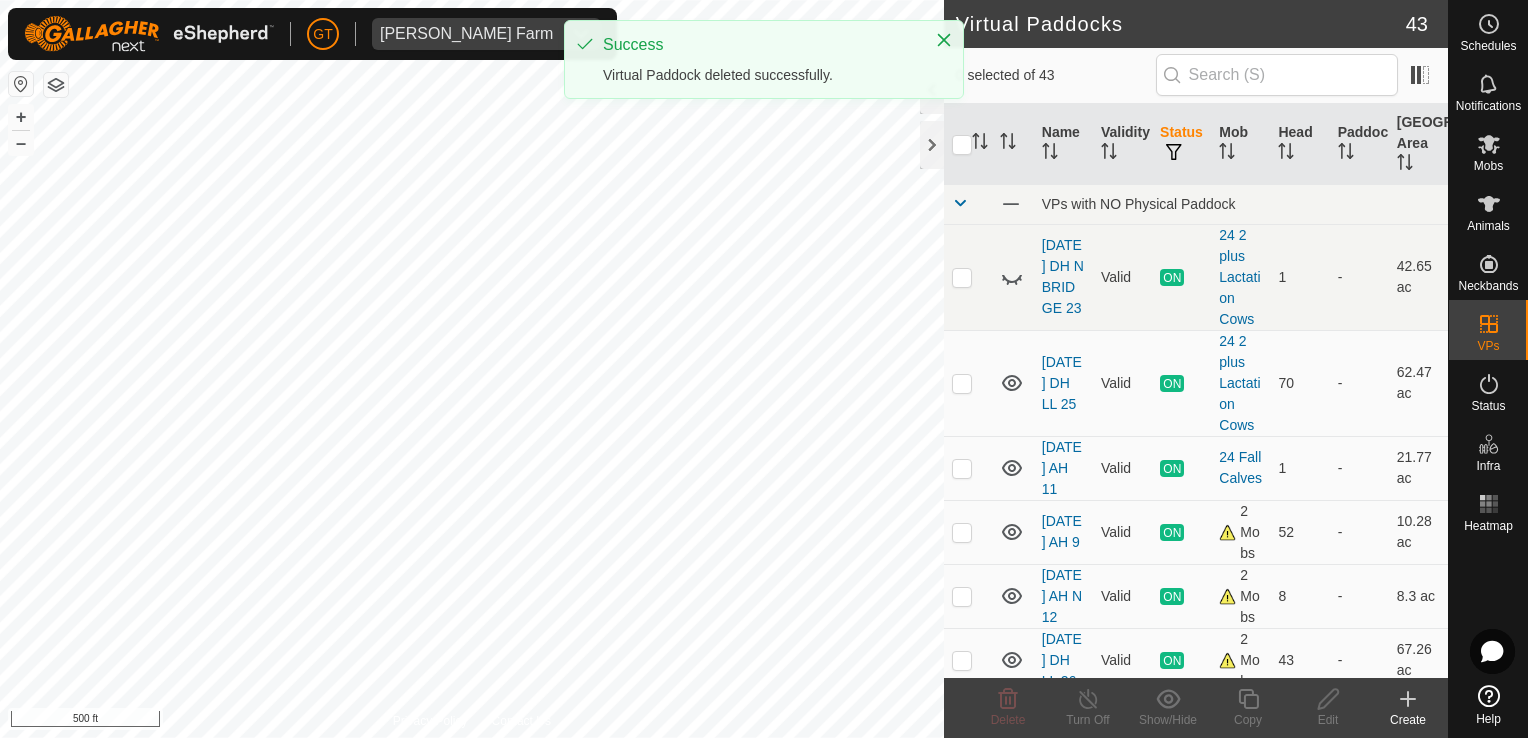 click on "GT Thoren Farm Schedules Notifications Mobs Animals Neckbands VPs Status Infra Heatmap Help Virtual Paddocks 43 0 selected of 43     Name   Validity   Status   Mob   Head   Paddock   Grazing Area   VPs with NO Physical Paddock  2025-06-20  DH N BRIDGE 23  Valid  ON  24 2 plus Lactation Cows   1   -   42.65 ac  2025-07-11    DH LL 25  Valid  ON  24 2 plus Lactation Cows   70   -   62.47 ac  2025-07-11  AH  11  Valid  ON  24 Fall Calves   1   -   21.77 ac  2025-07-13   AH  9  Valid  ON  2 Mobs   52   -   10.28 ac  2025-07-13  AH N 12  Valid  ON  2 Mobs   8   -   8.3 ac  2025-07-13  DH LL 26  Valid  ON  2 Mobs   43   -   67.26 ac  2025-07-13  EL  6  Valid  ON  24 Bred Heifers   20   -   6.03 ac  2025-07-13  GT 9  Valid  ON  25 Bred Heifers   26   -   3.81 ac  2025-07-13  LL 27  Valid  ON  24 1 Lactation Cows   21   -   18.43 ac  2025-05-25  BS  N 1  Valid  OFF  -   0   -   7.88 ac  2025-05-27   LL  SW 9  Valid  OFF  -   0   -   6 ac  2025-05-27 075904  Valid  OFF  -   0   -   4.79 ac   Valid  OFF  -" at bounding box center (764, 369) 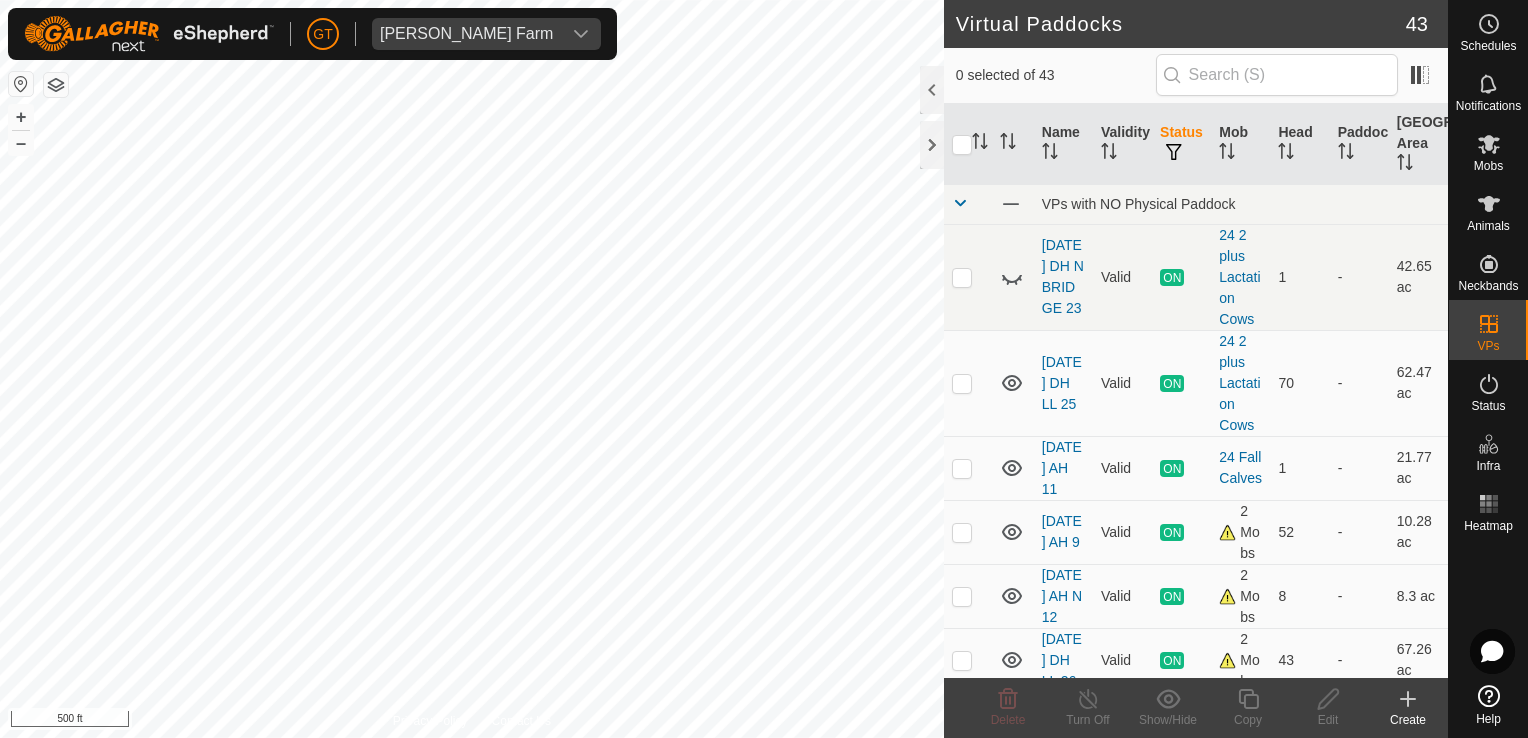 checkbox on "true" 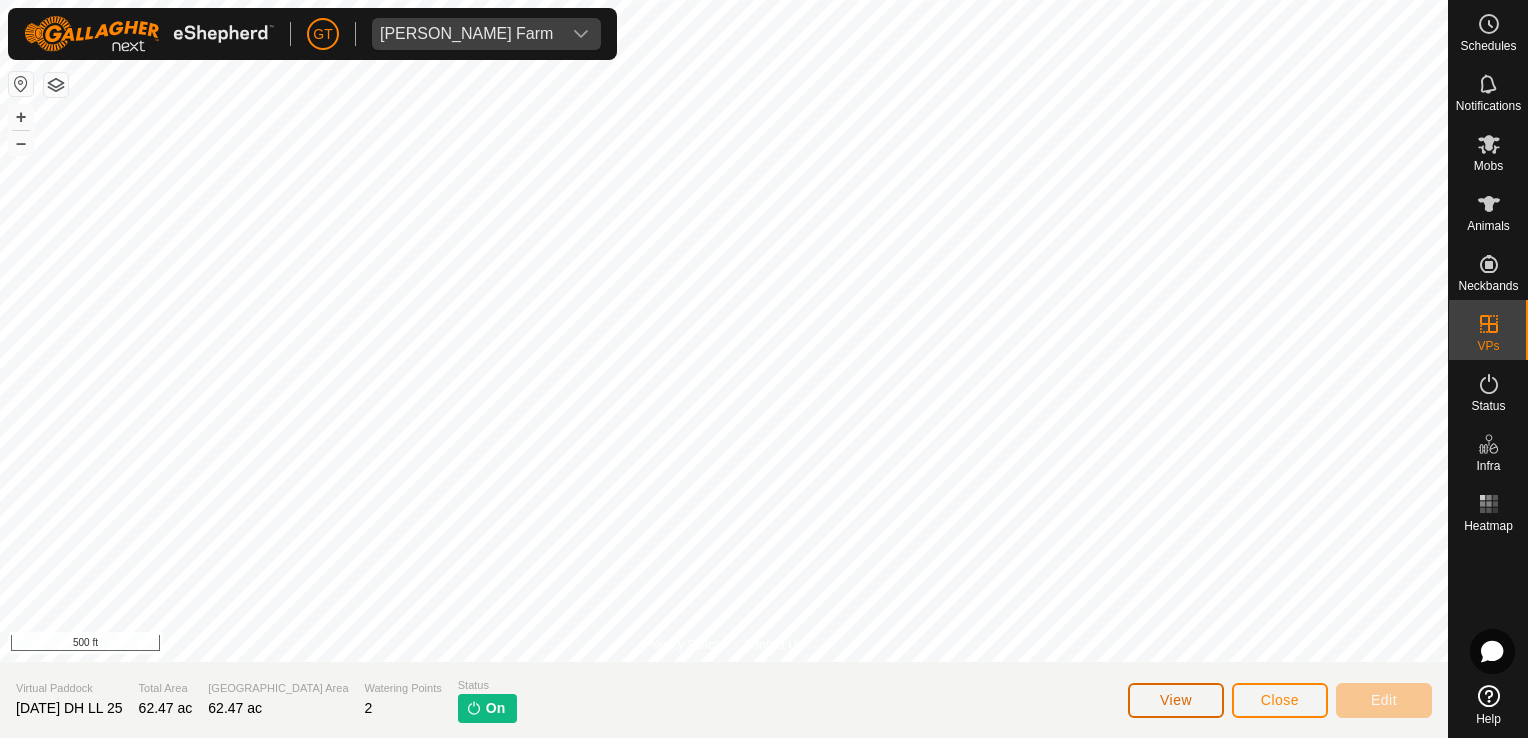 click on "View" 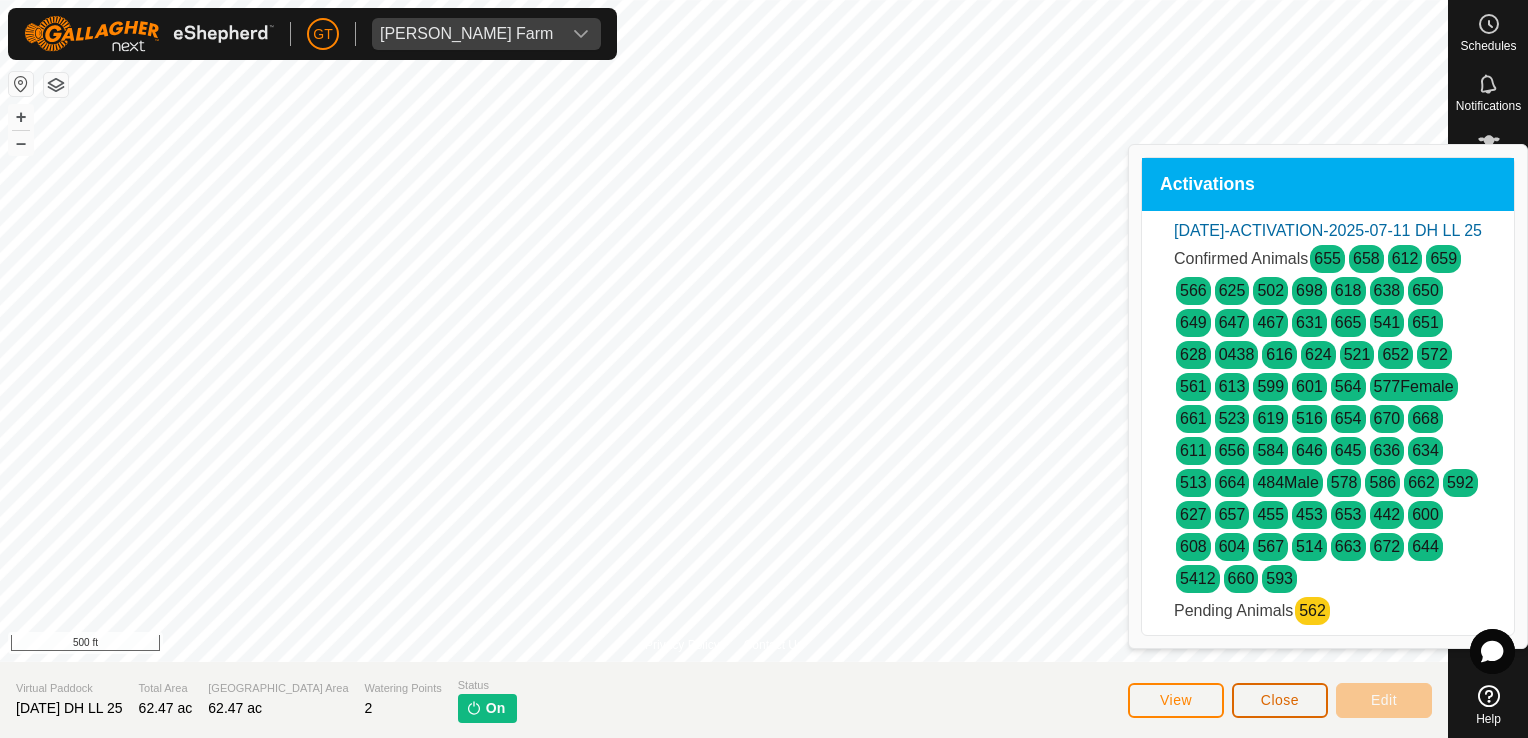 click on "Close" 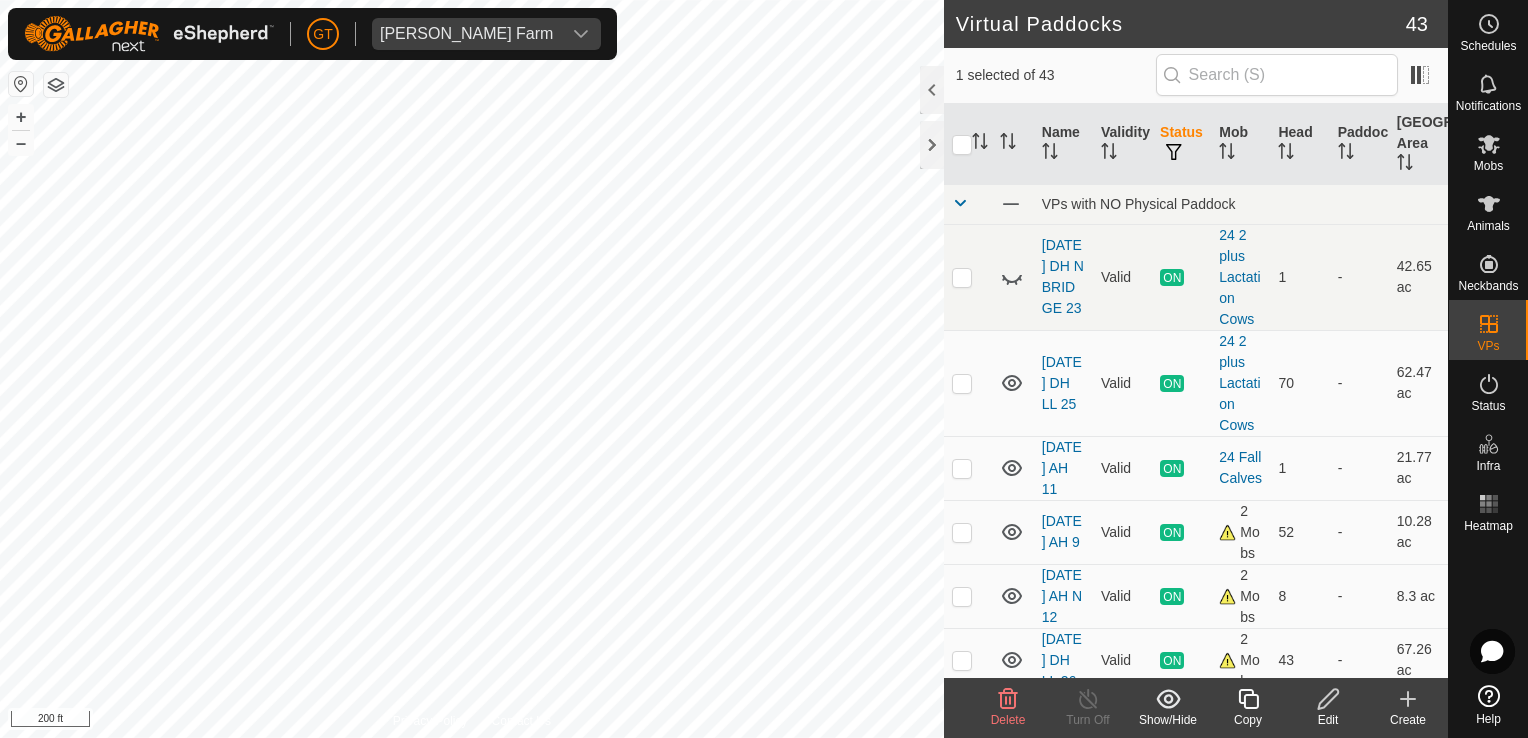 click 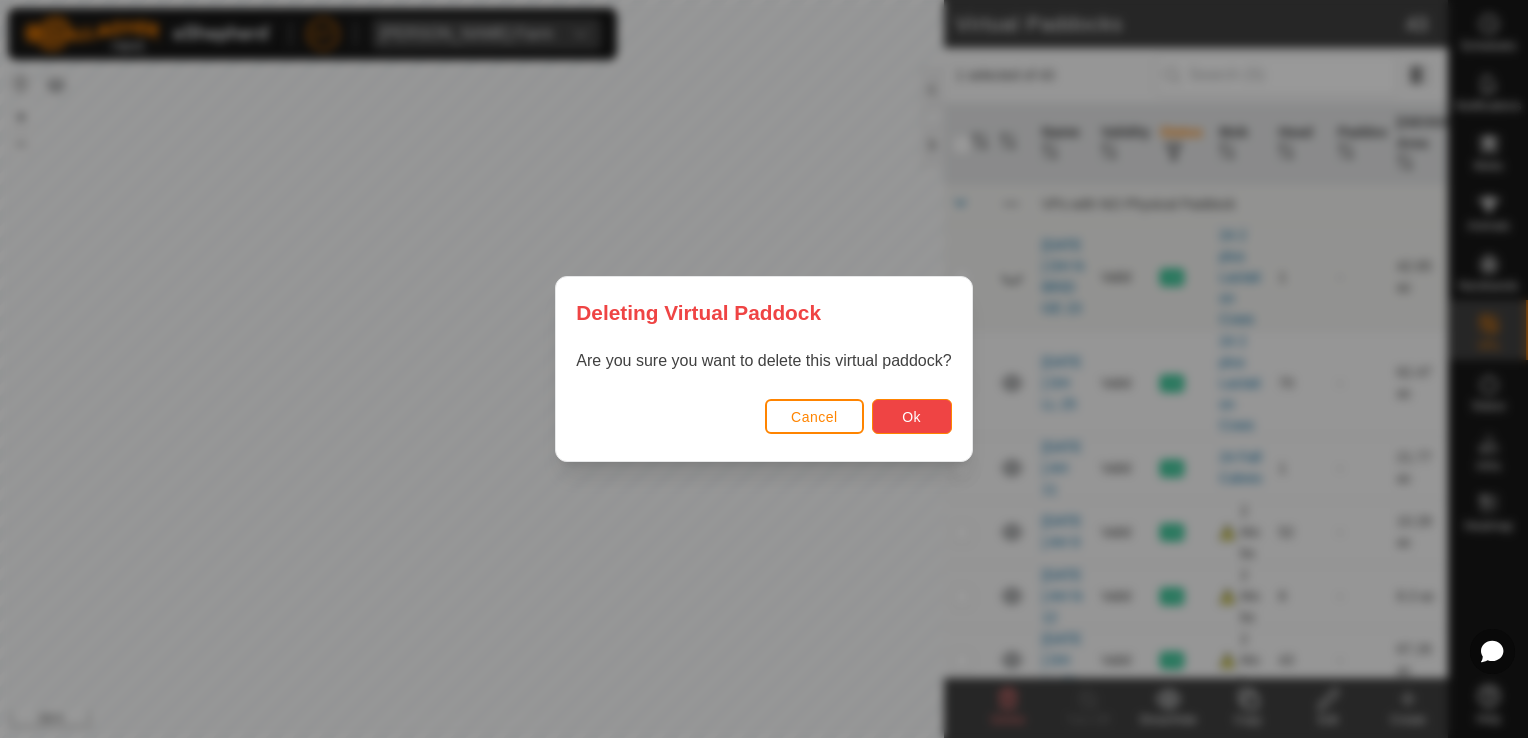 click on "Ok" at bounding box center [911, 417] 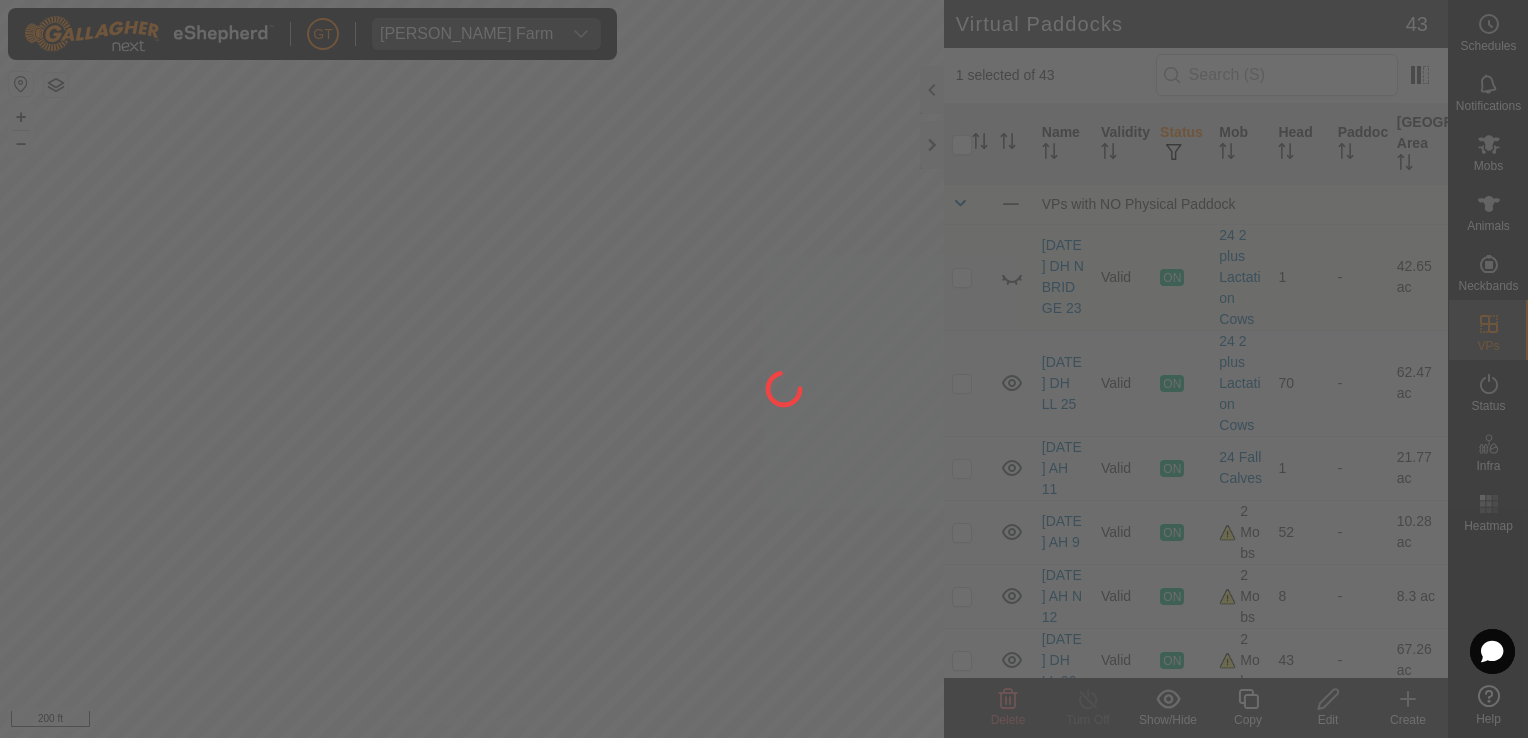 checkbox on "false" 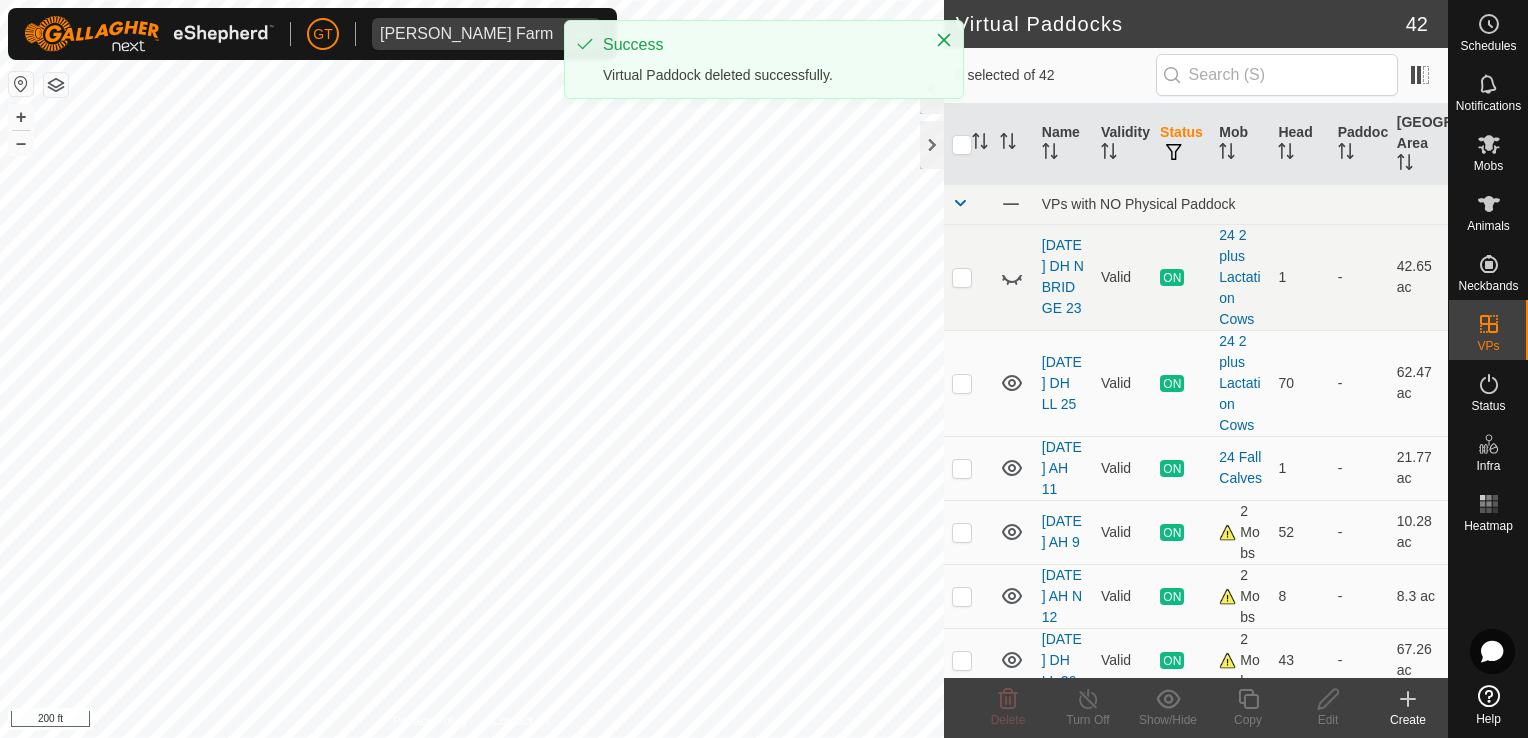 checkbox on "true" 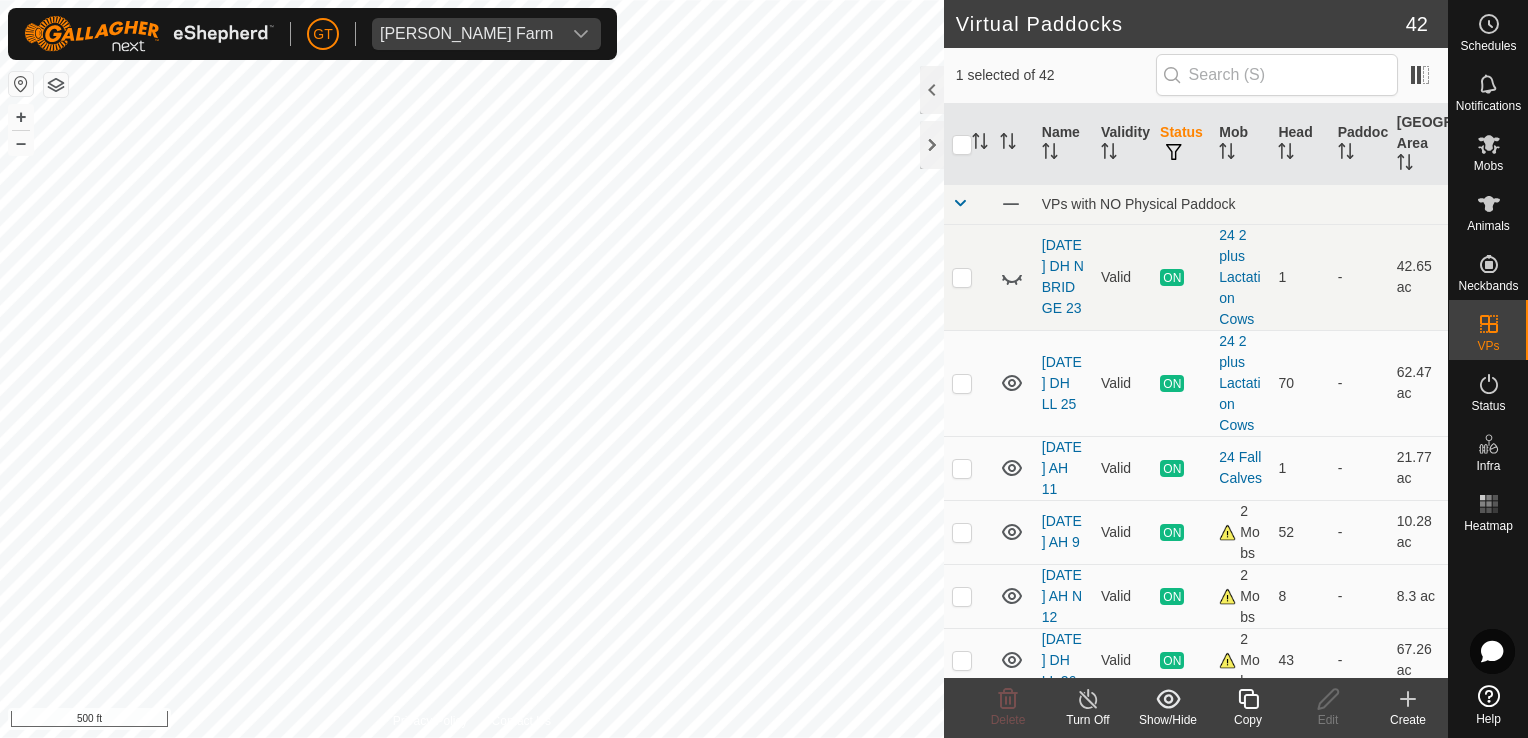 checkbox on "false" 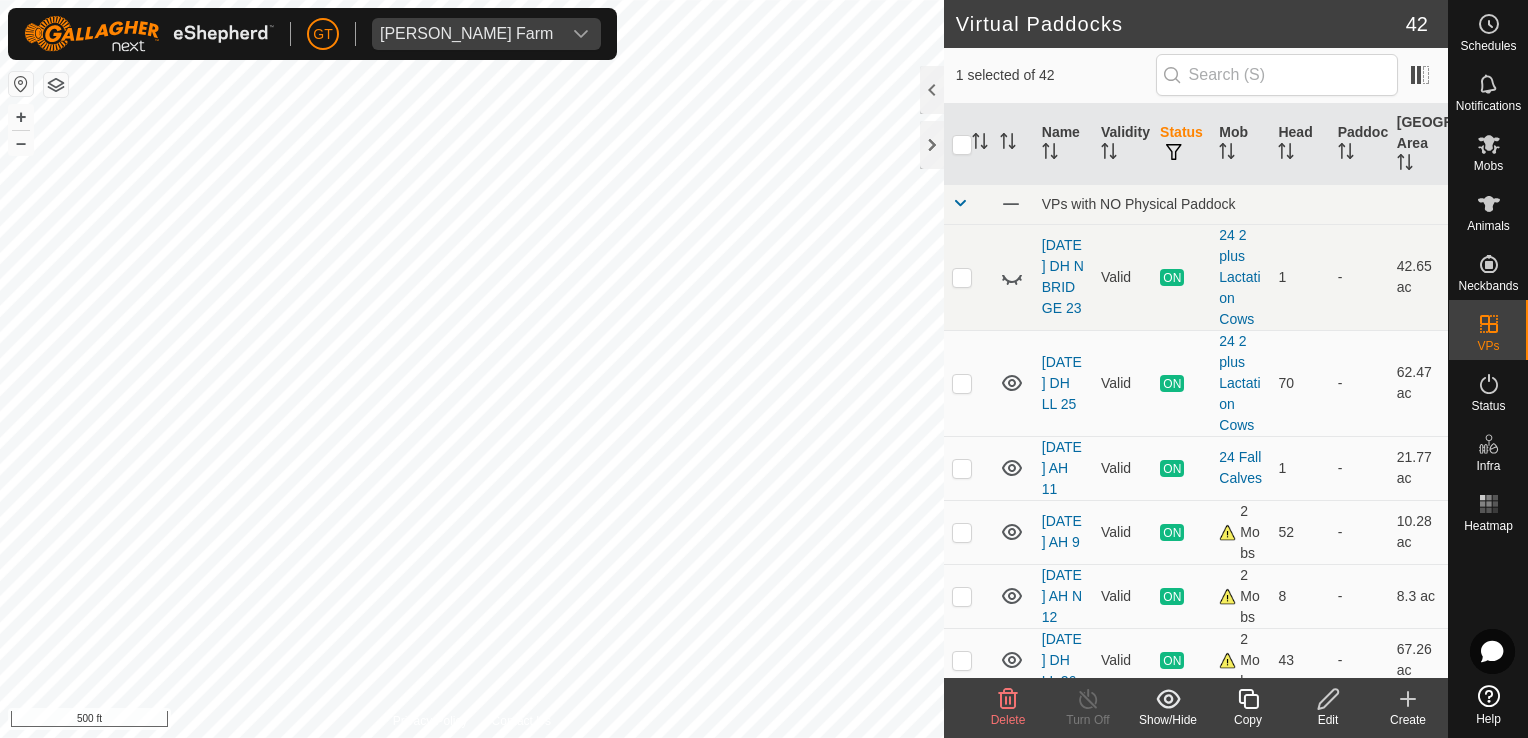 click 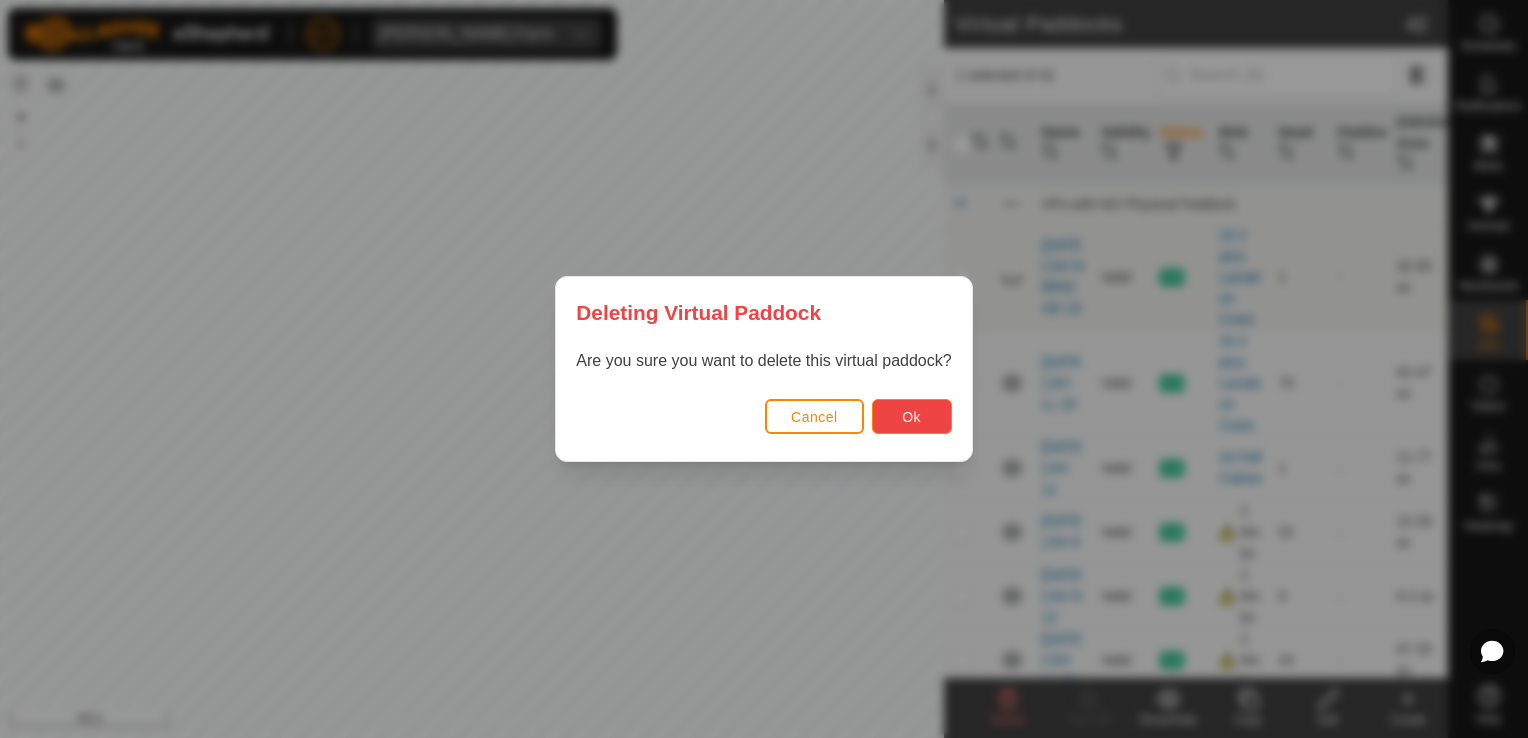 click on "Ok" at bounding box center (911, 417) 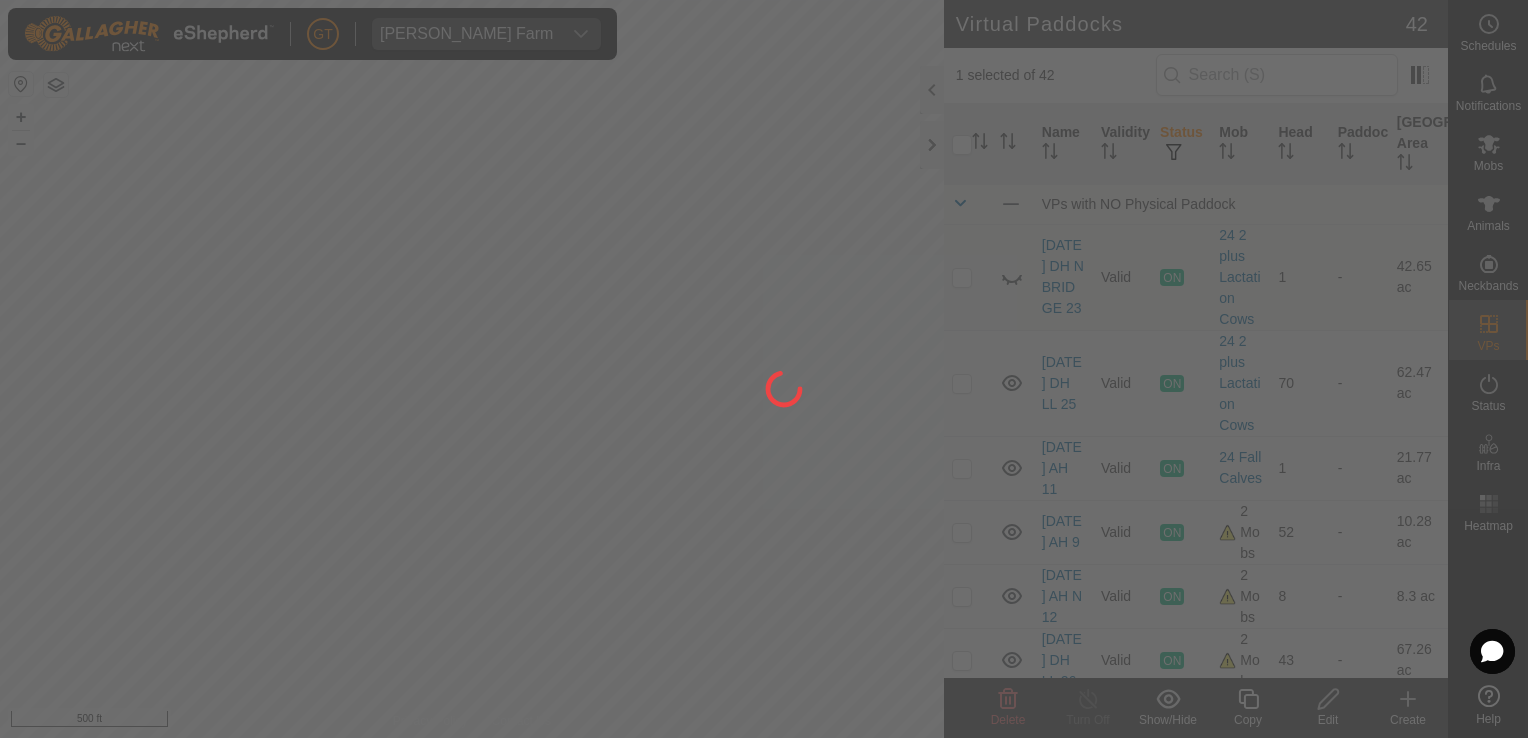 checkbox on "false" 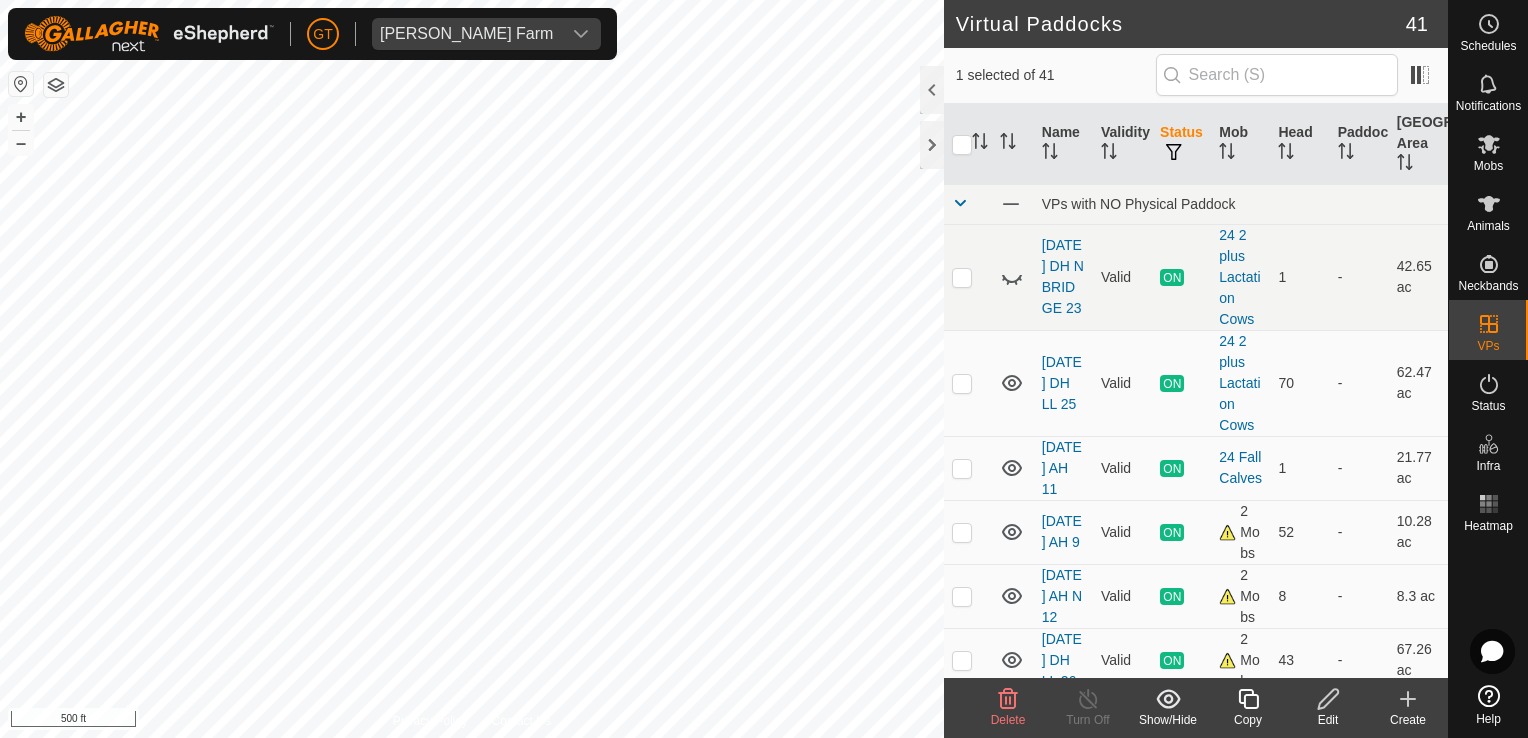 click 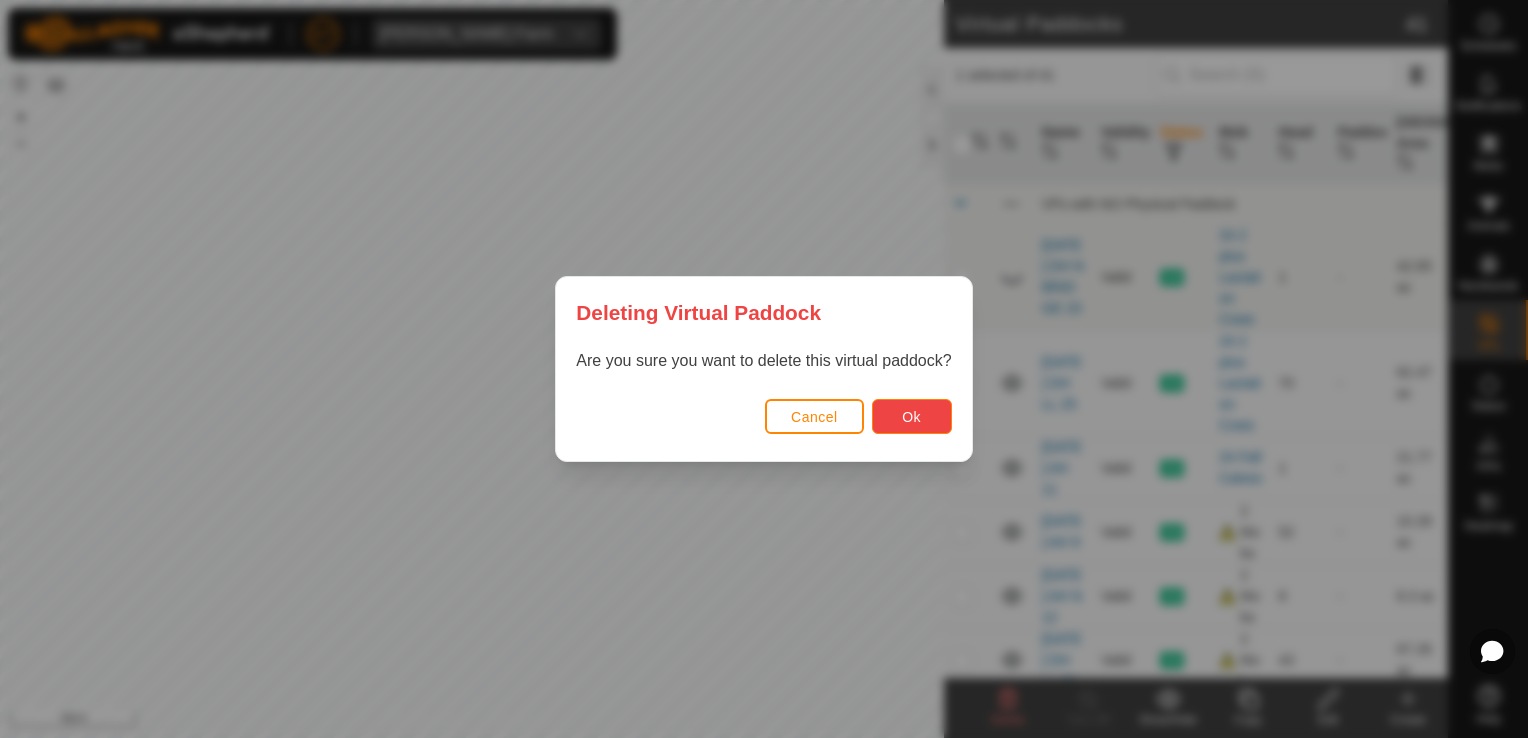 click on "Ok" at bounding box center [911, 417] 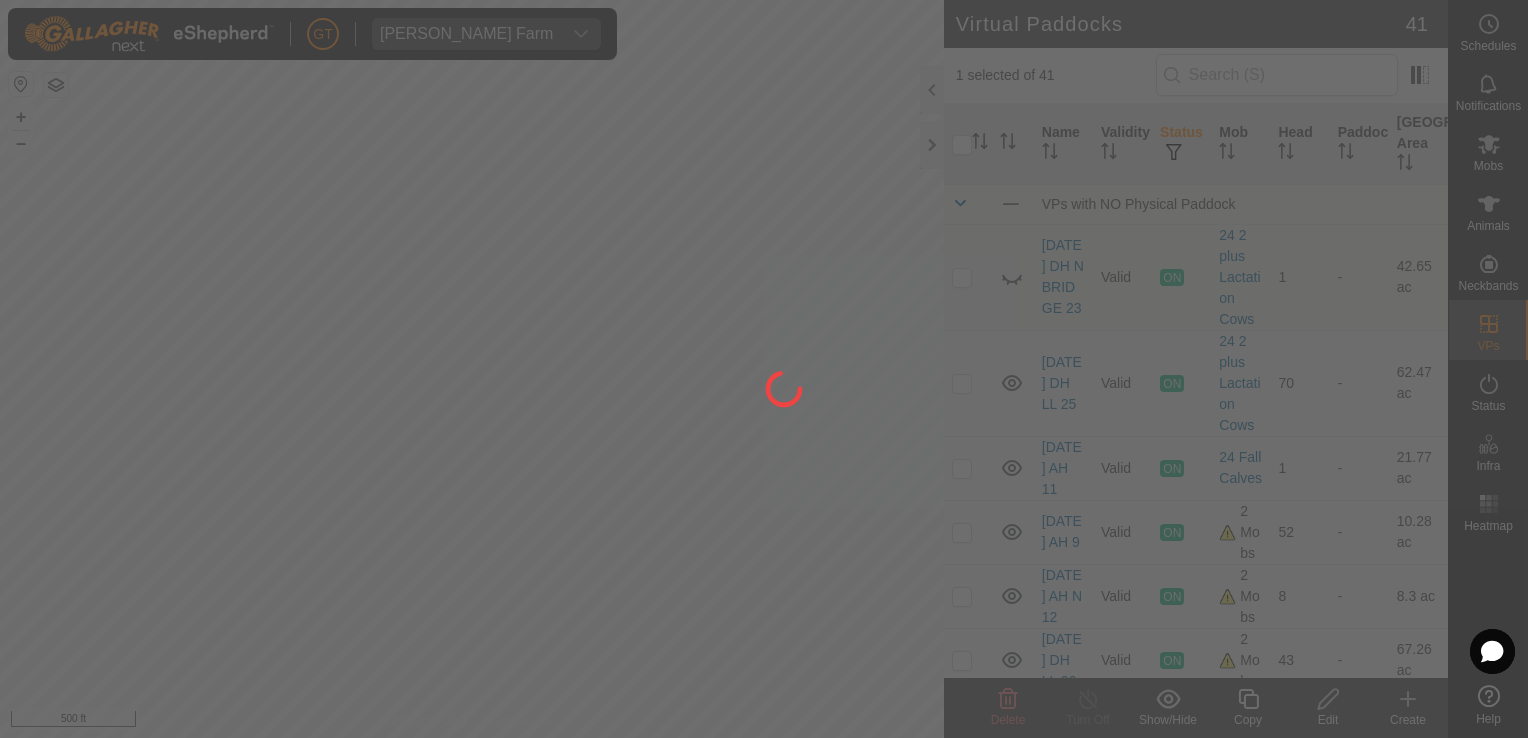 checkbox on "false" 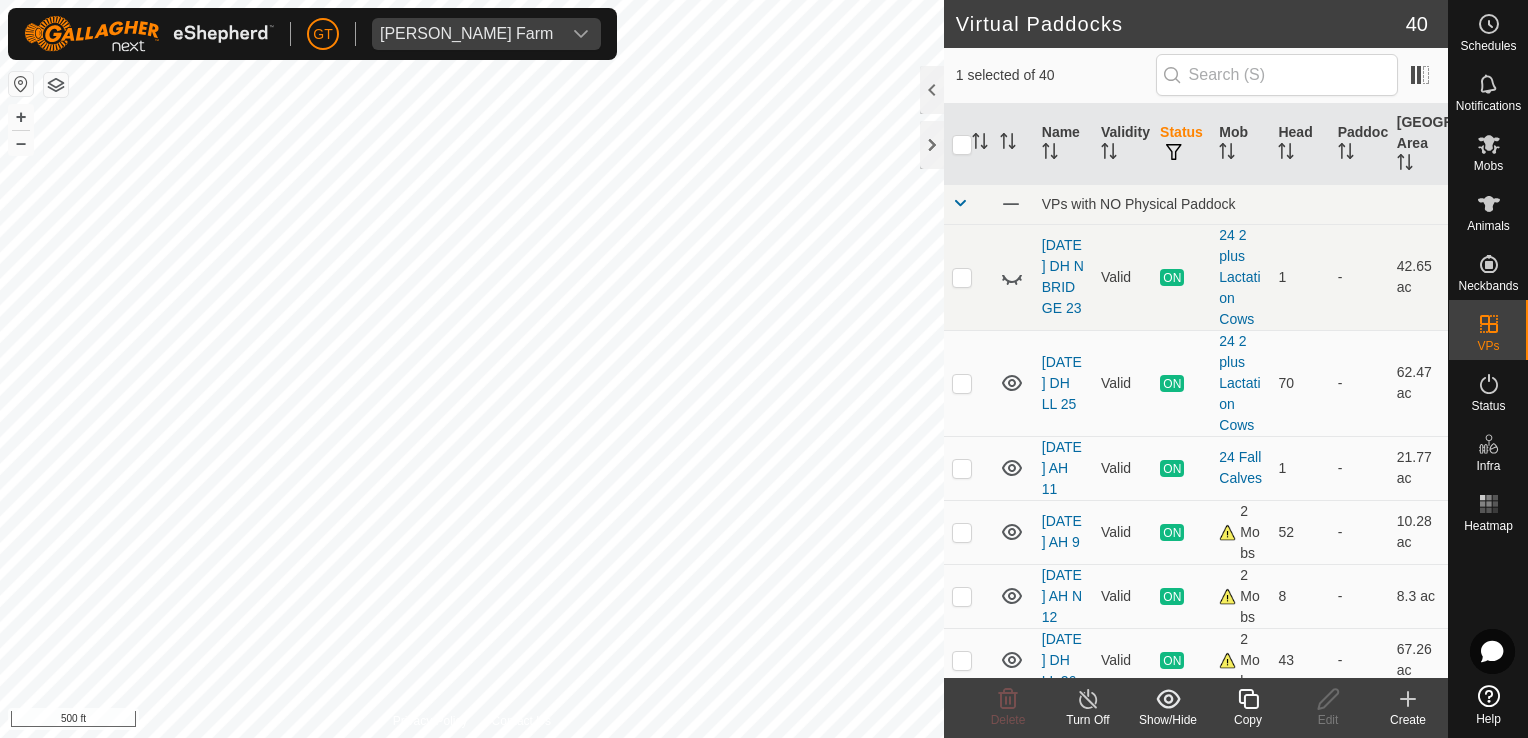 checkbox on "false" 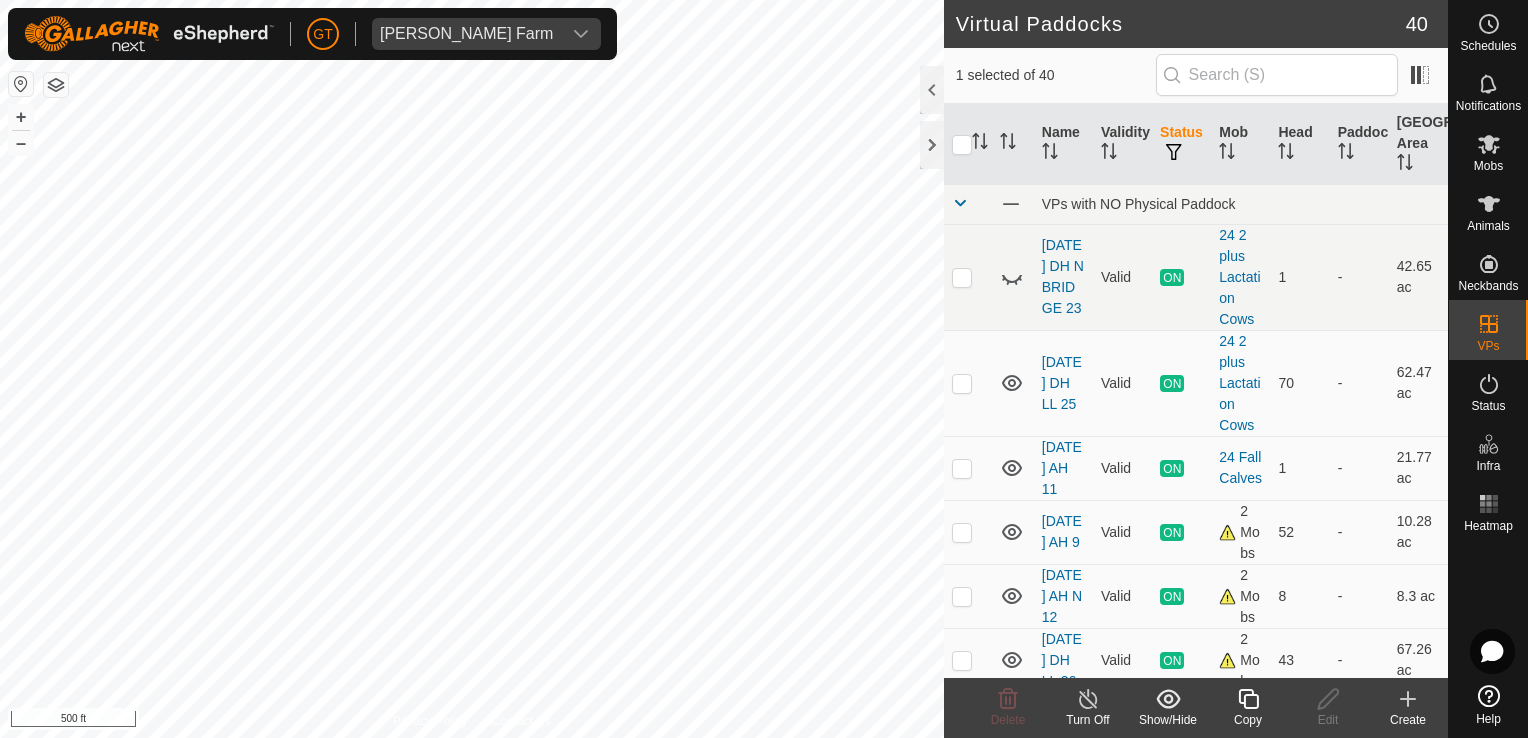 checkbox on "true" 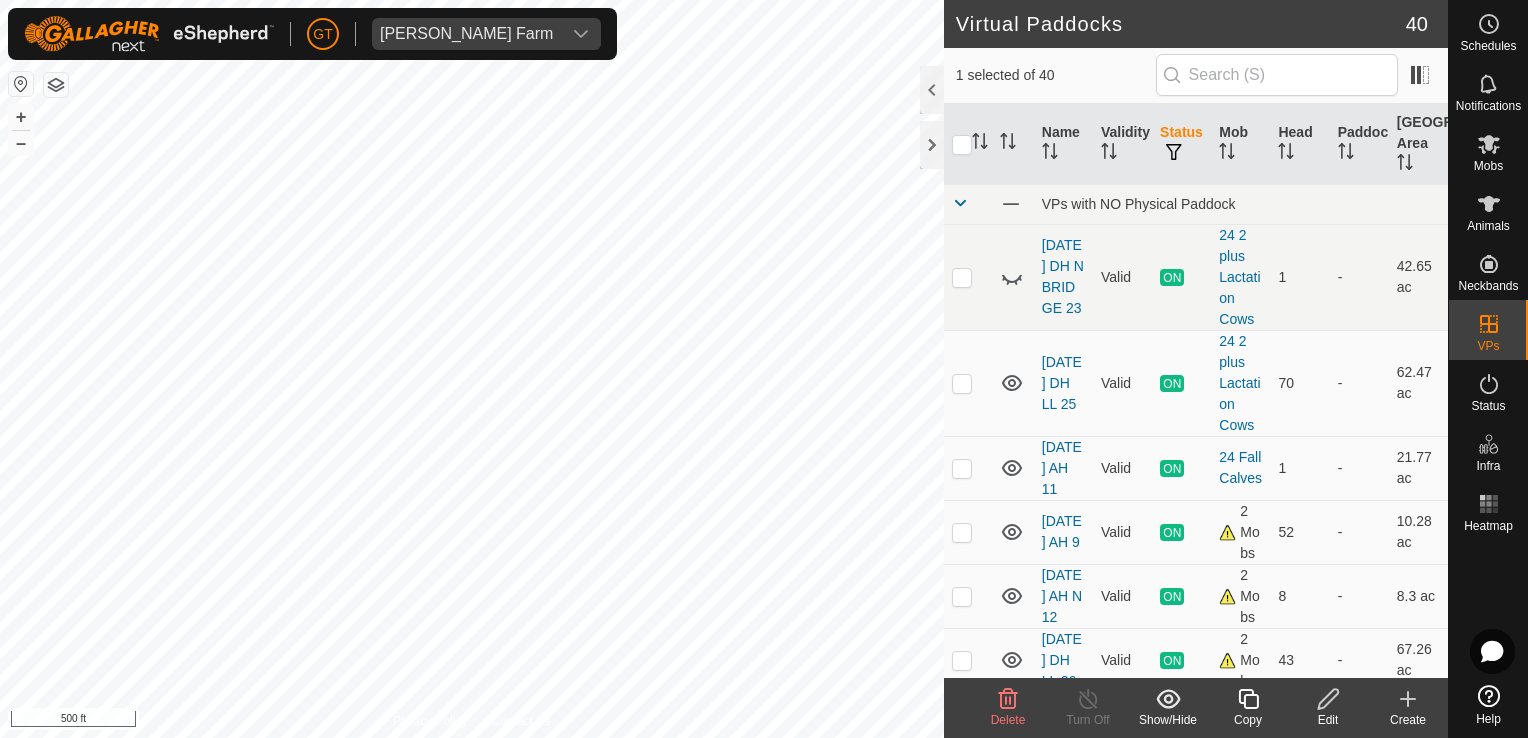 click 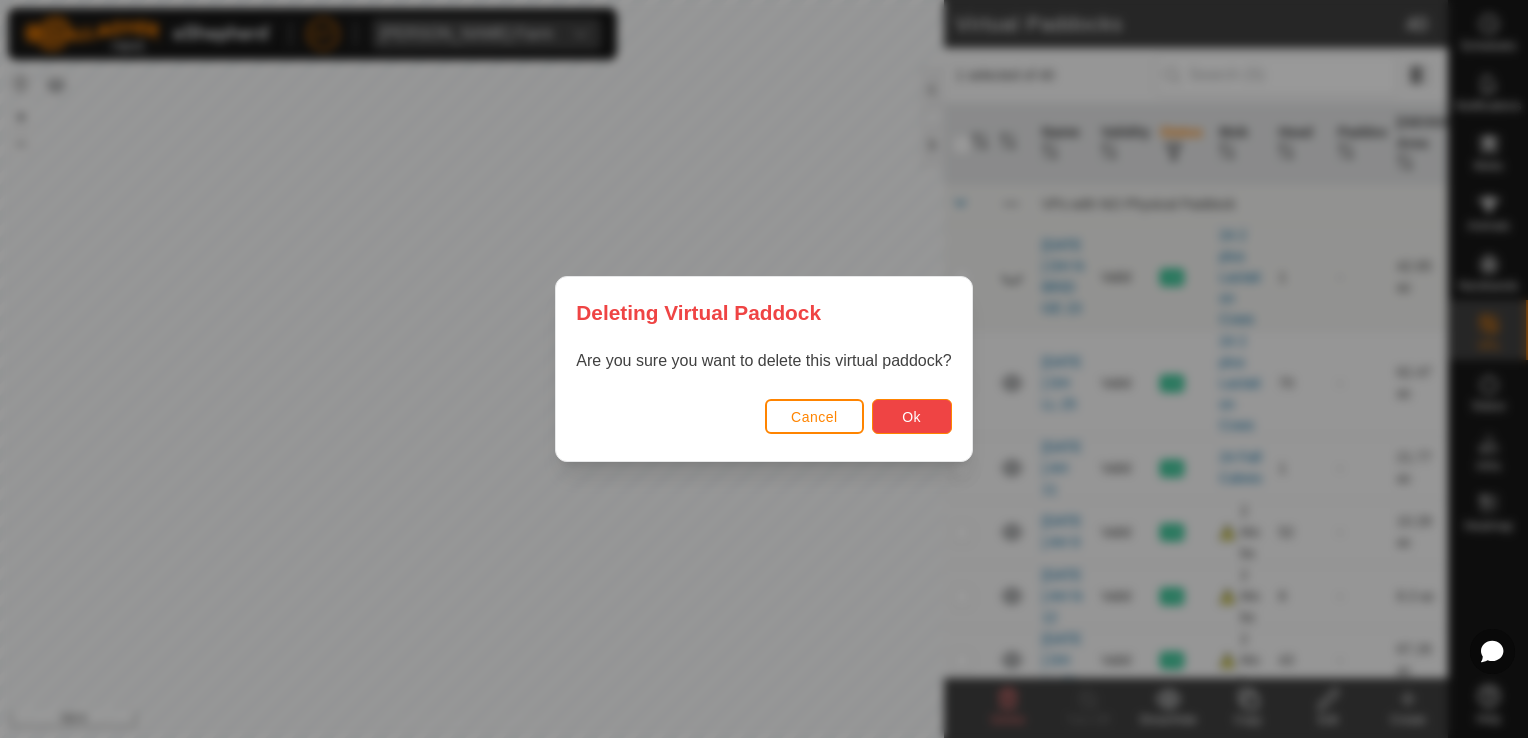 click on "Ok" at bounding box center [911, 417] 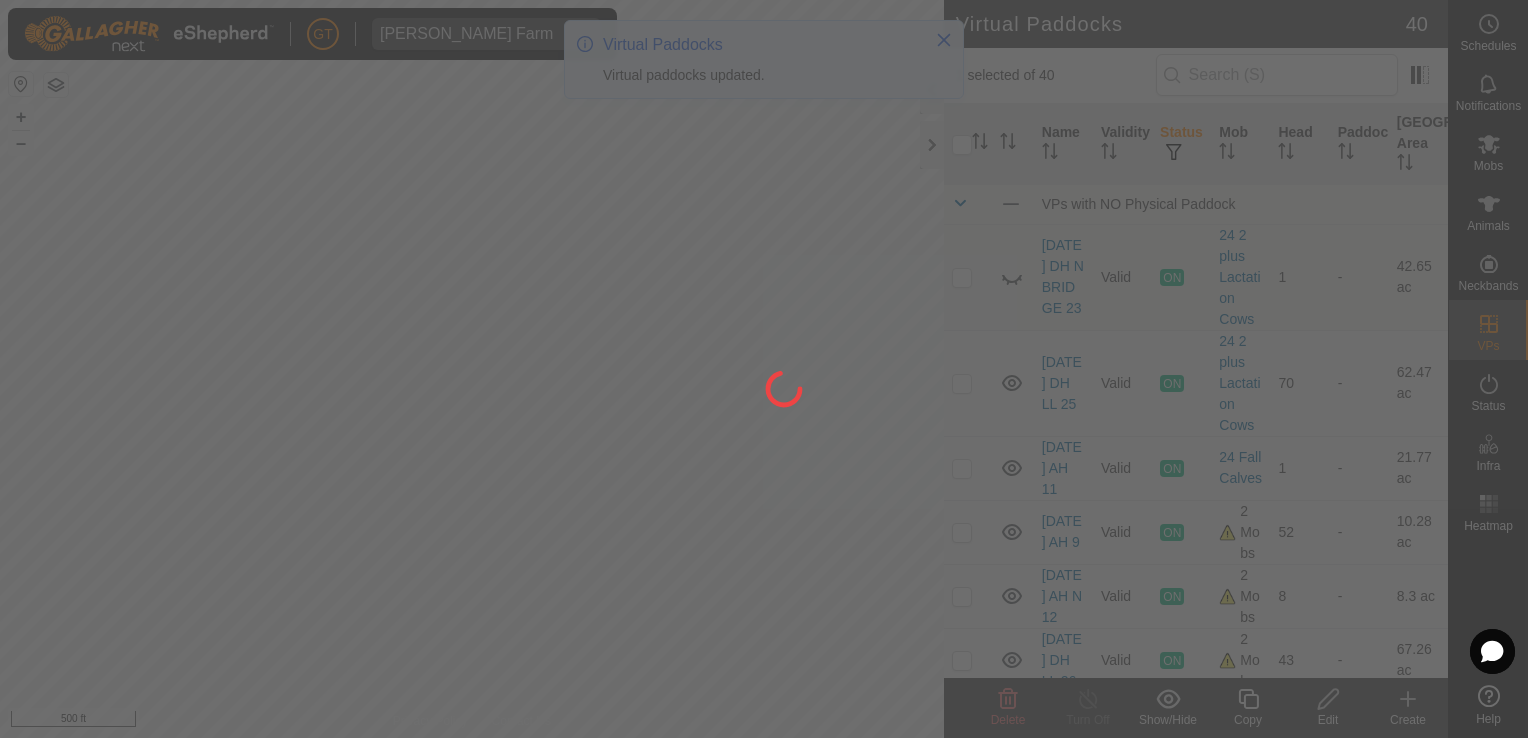 checkbox on "false" 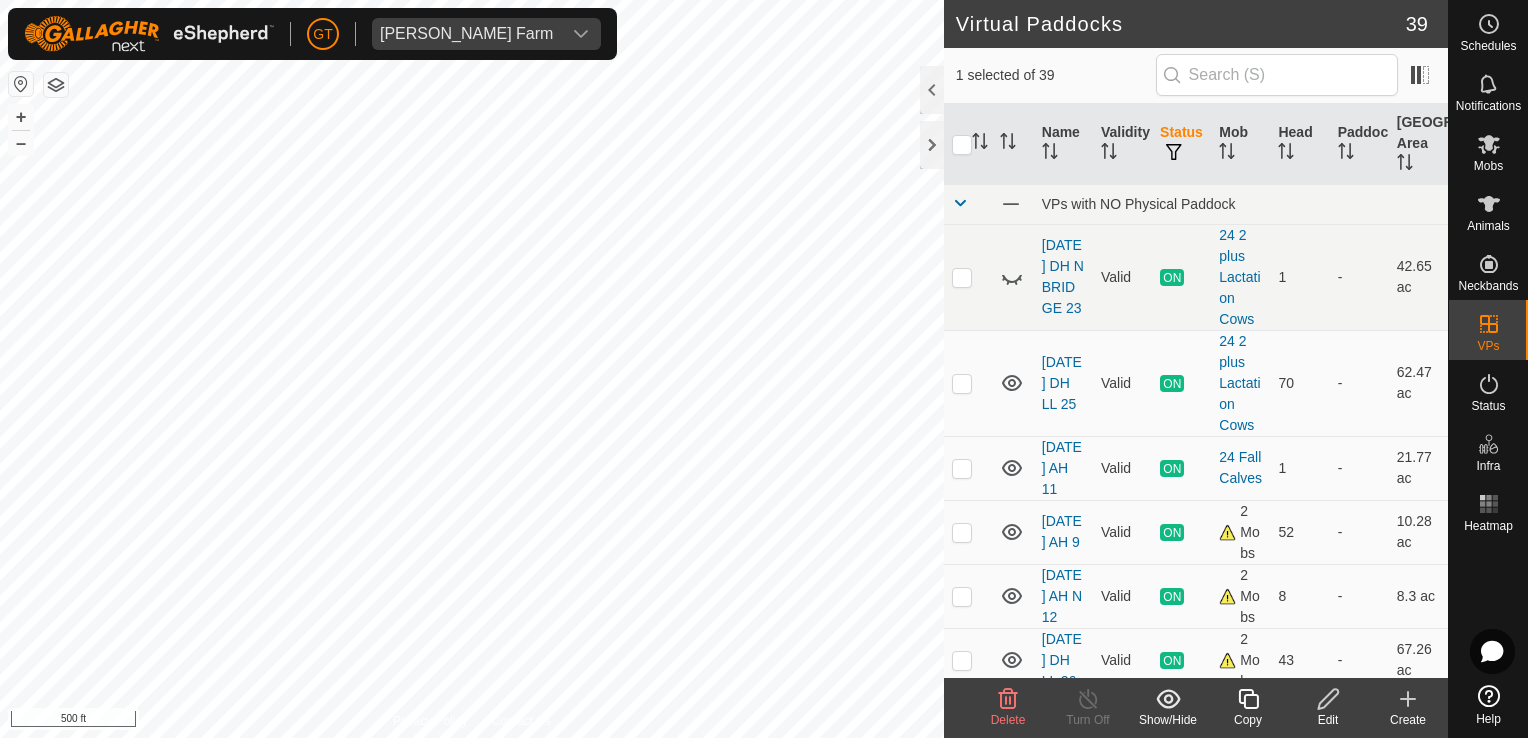 click 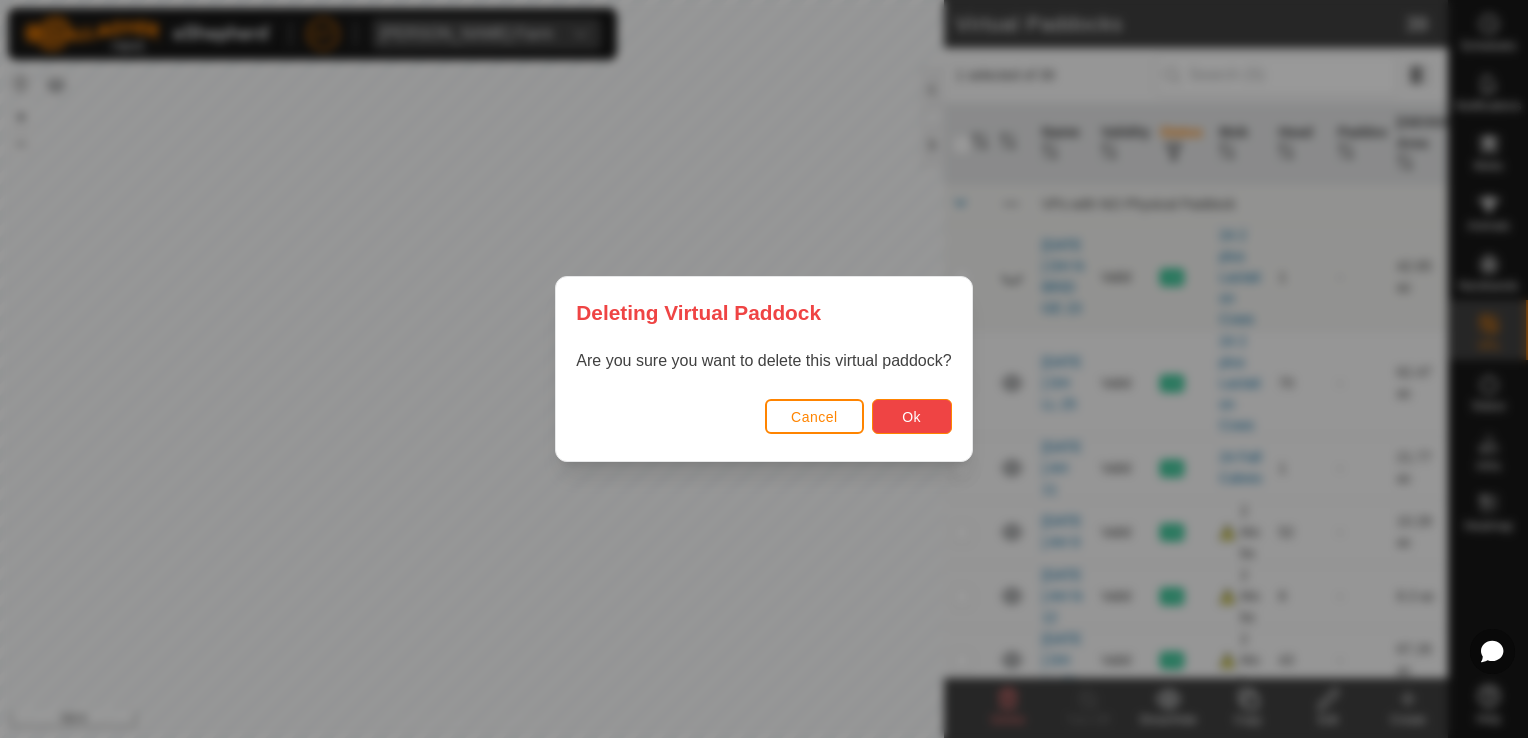 click on "Ok" at bounding box center [912, 416] 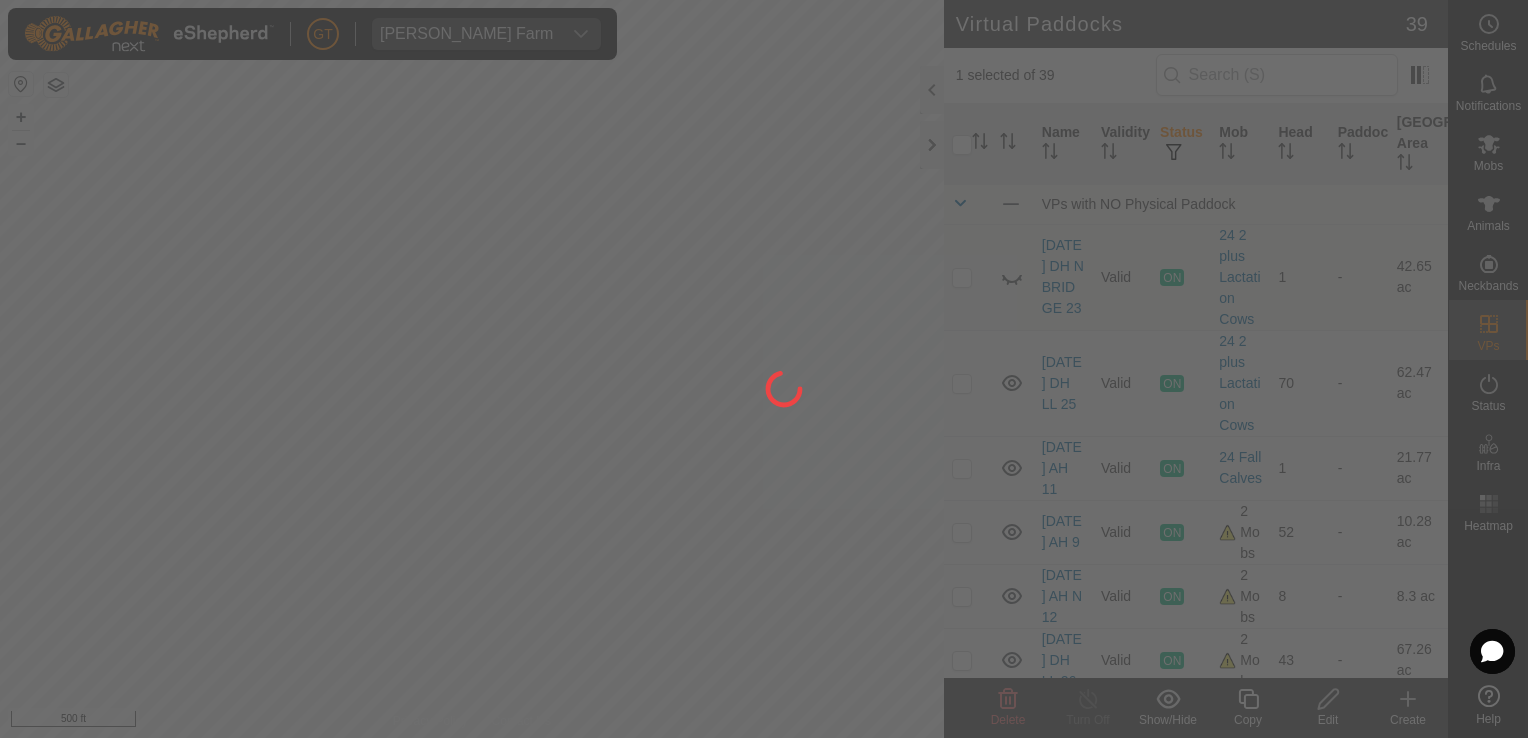 checkbox on "false" 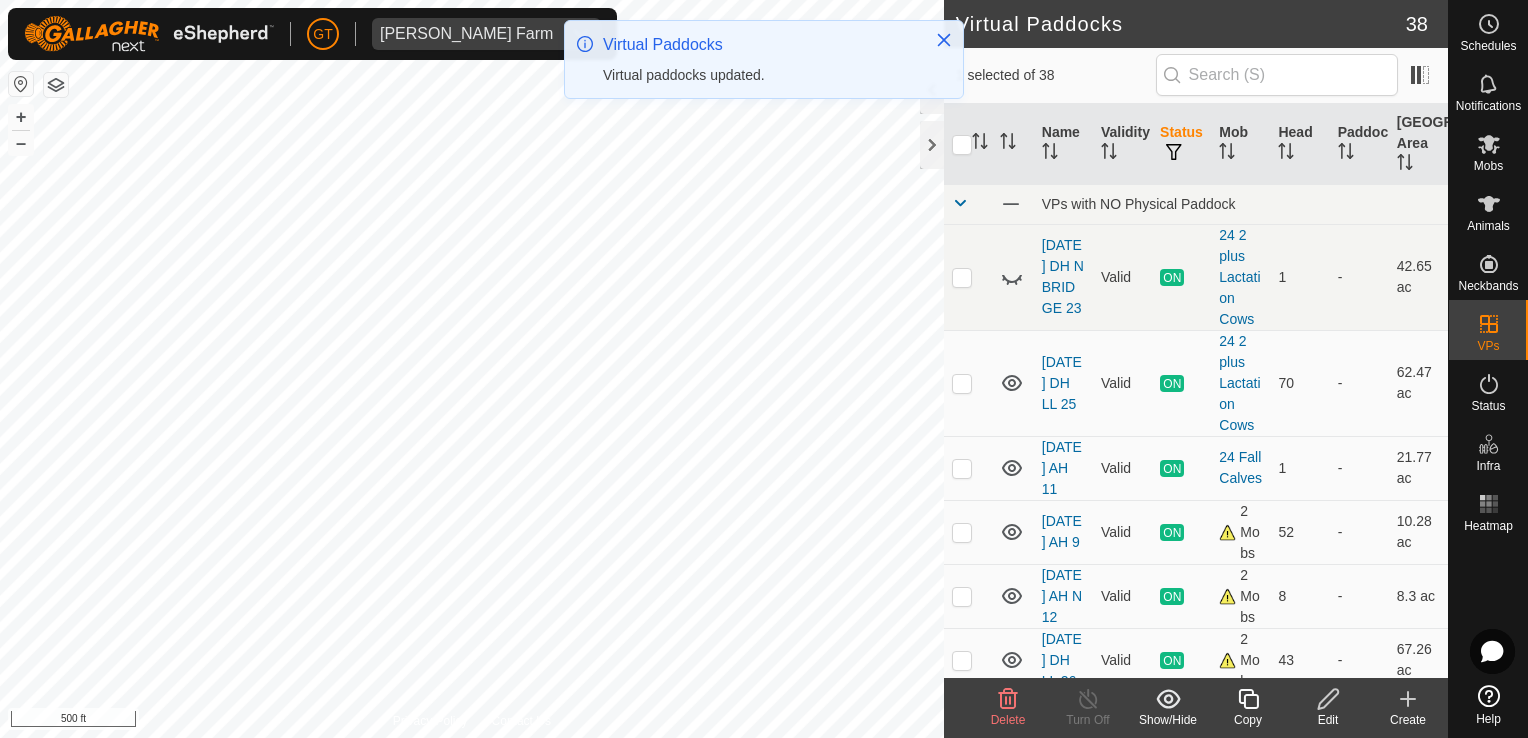 click 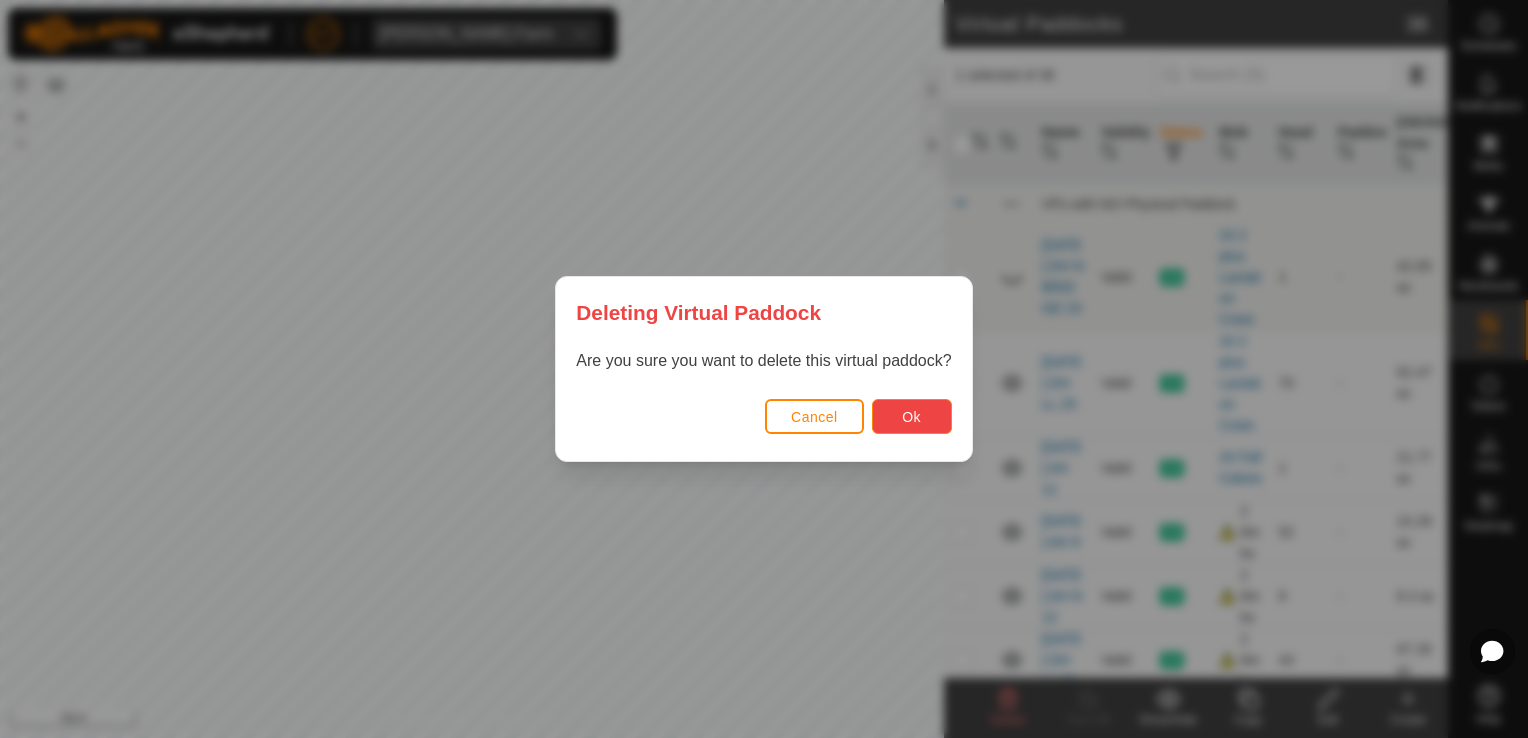 click on "Ok" at bounding box center (912, 416) 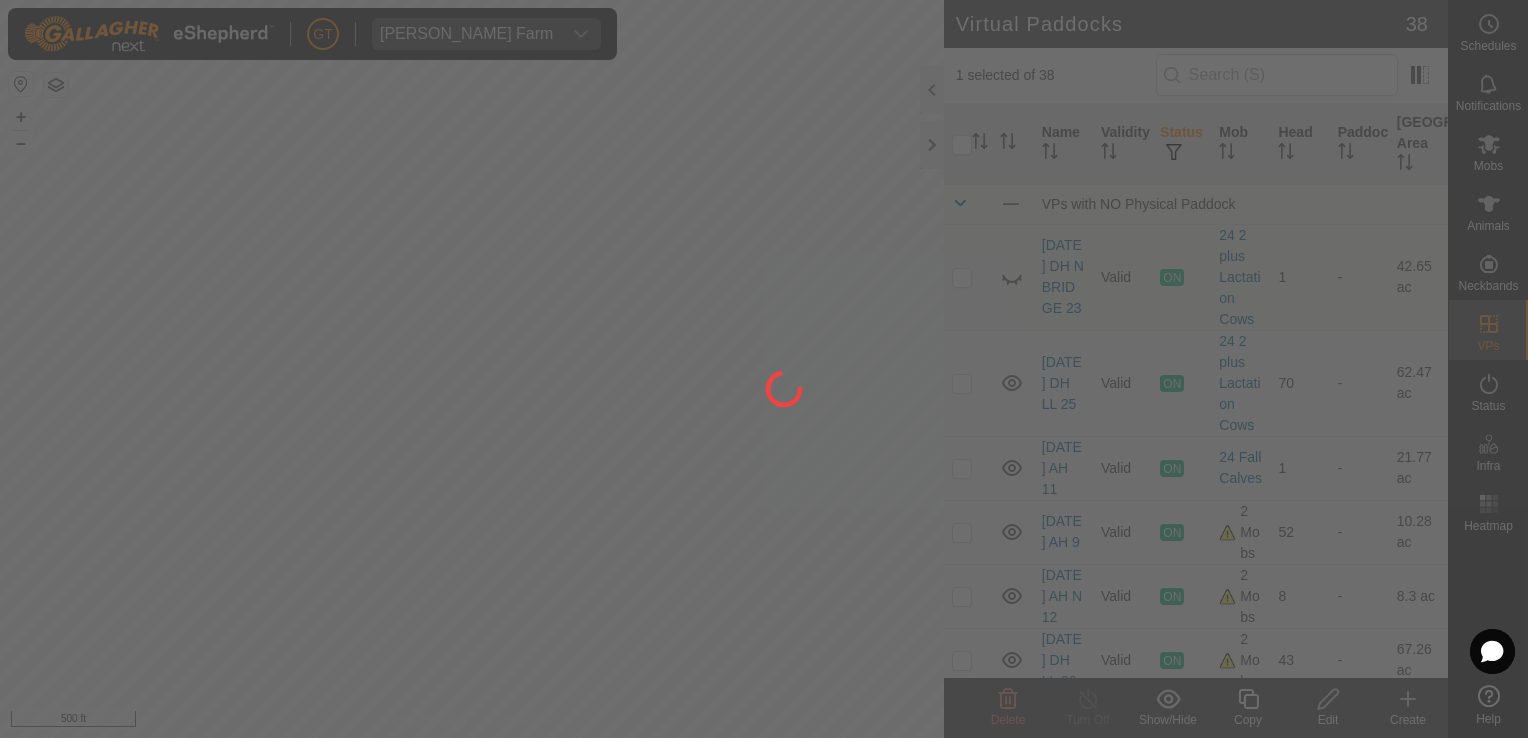 checkbox on "false" 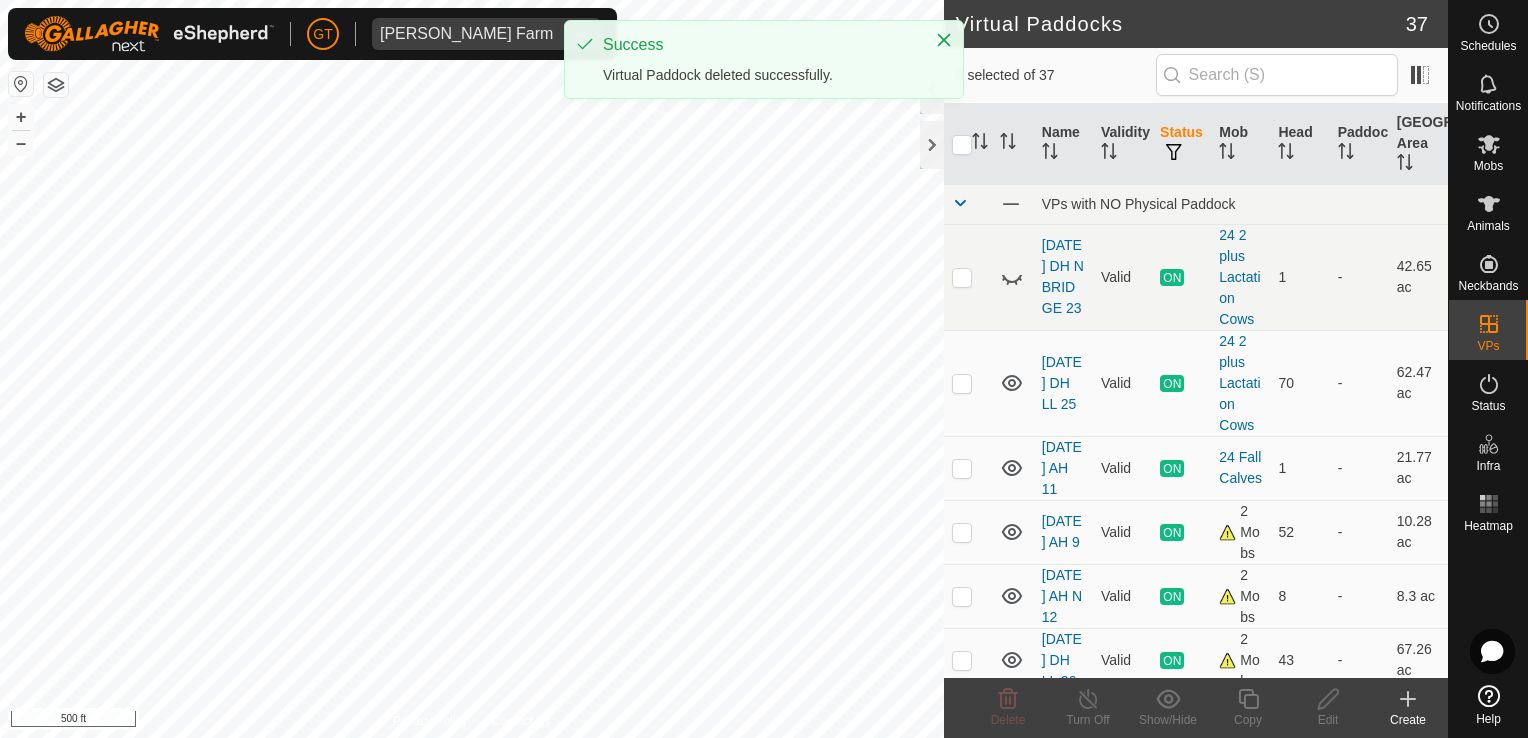 checkbox on "true" 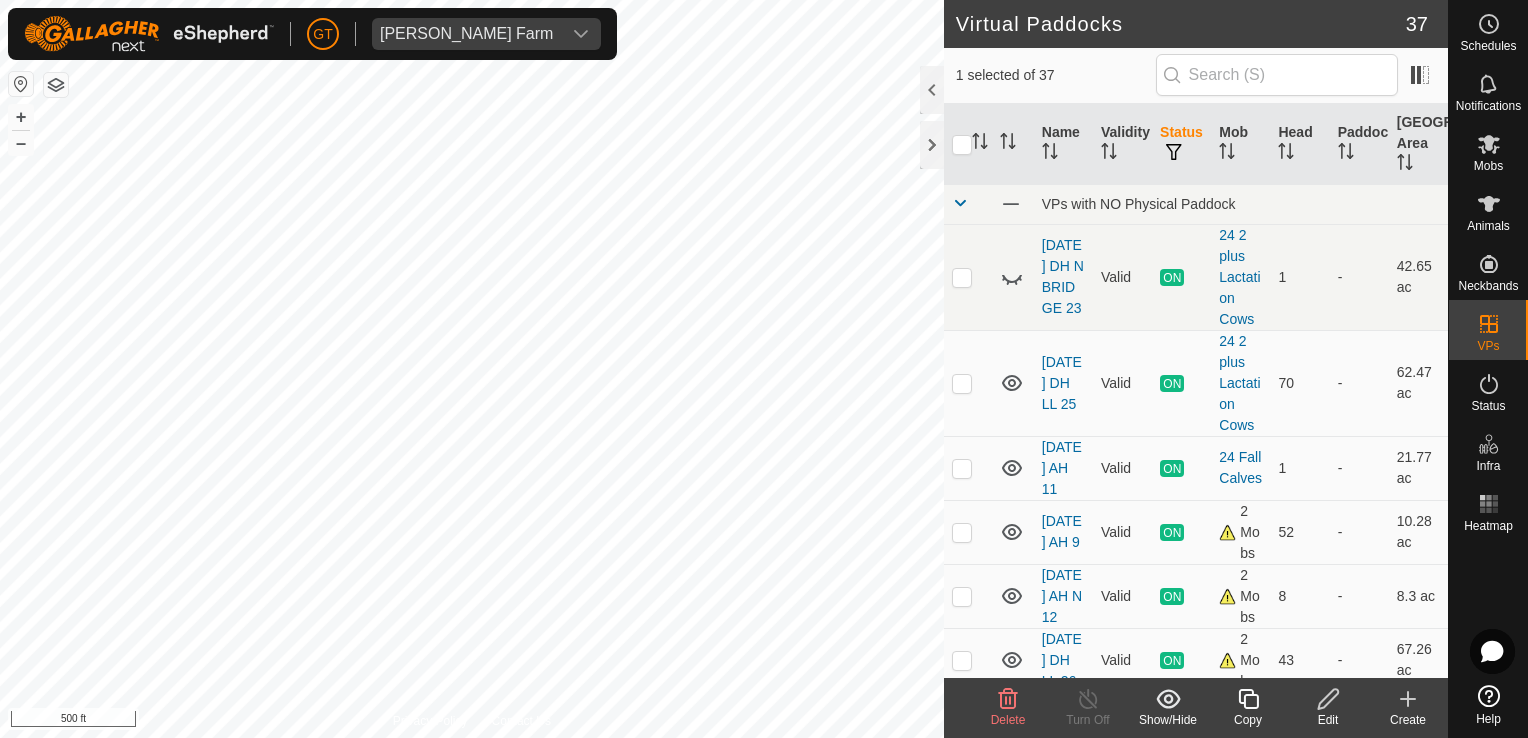 click 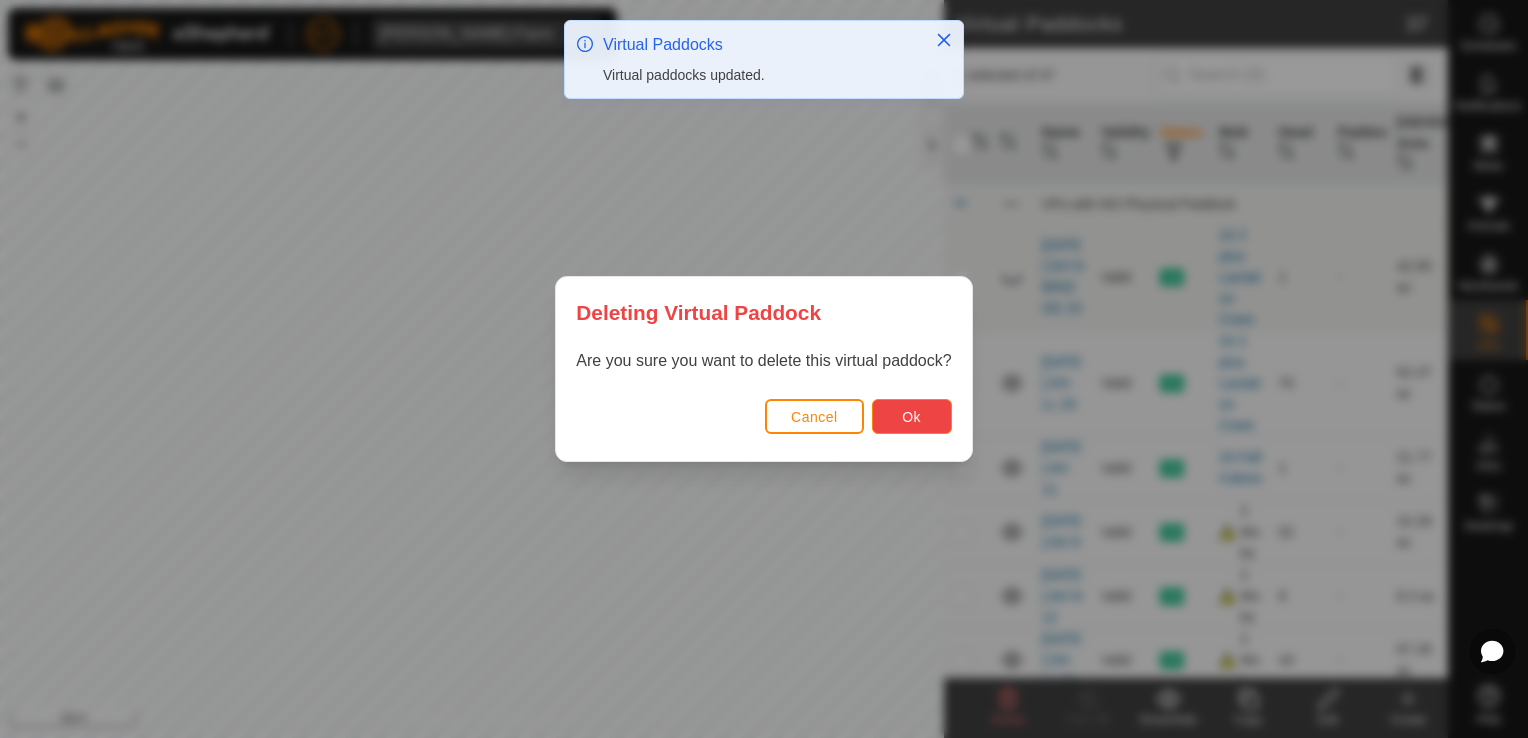 click on "Ok" at bounding box center [911, 417] 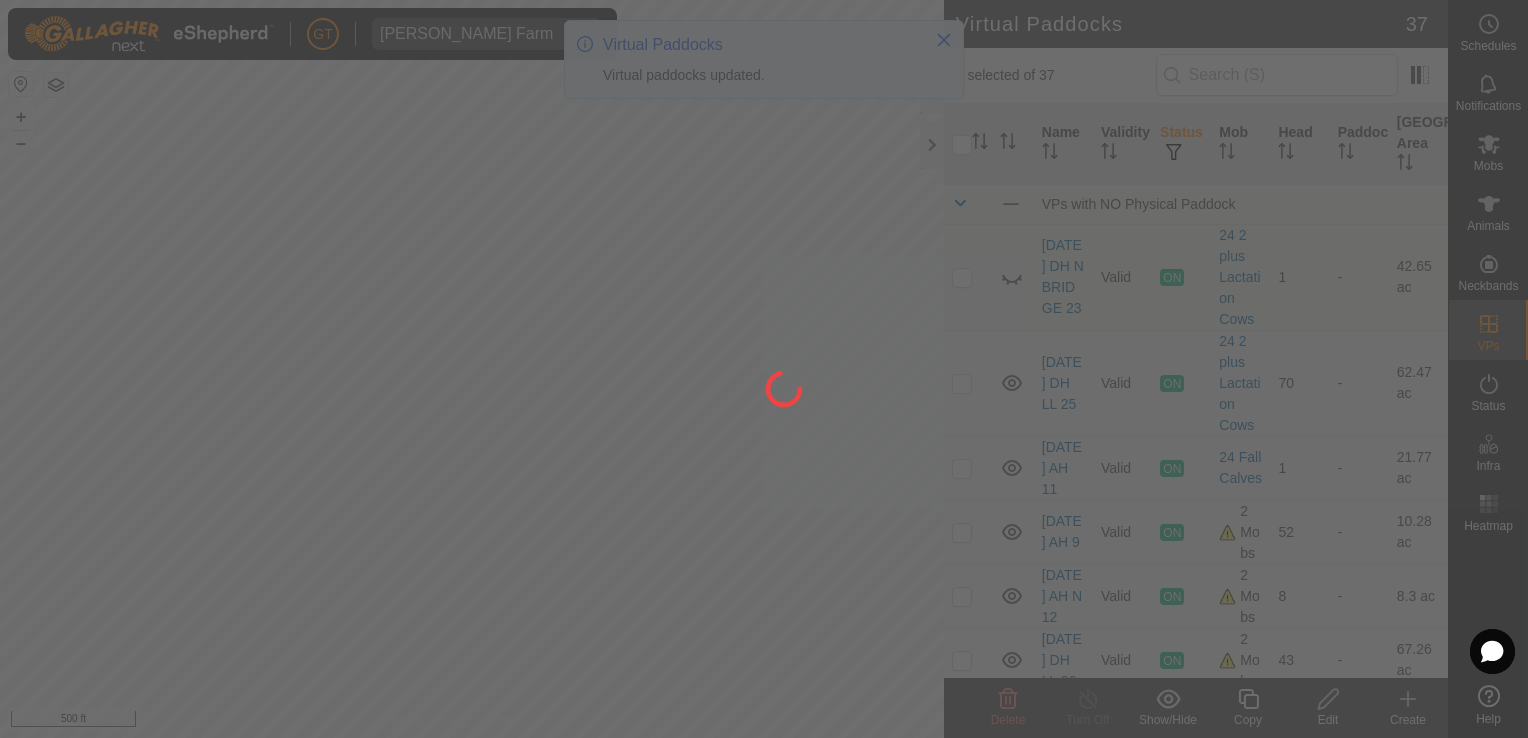 checkbox on "false" 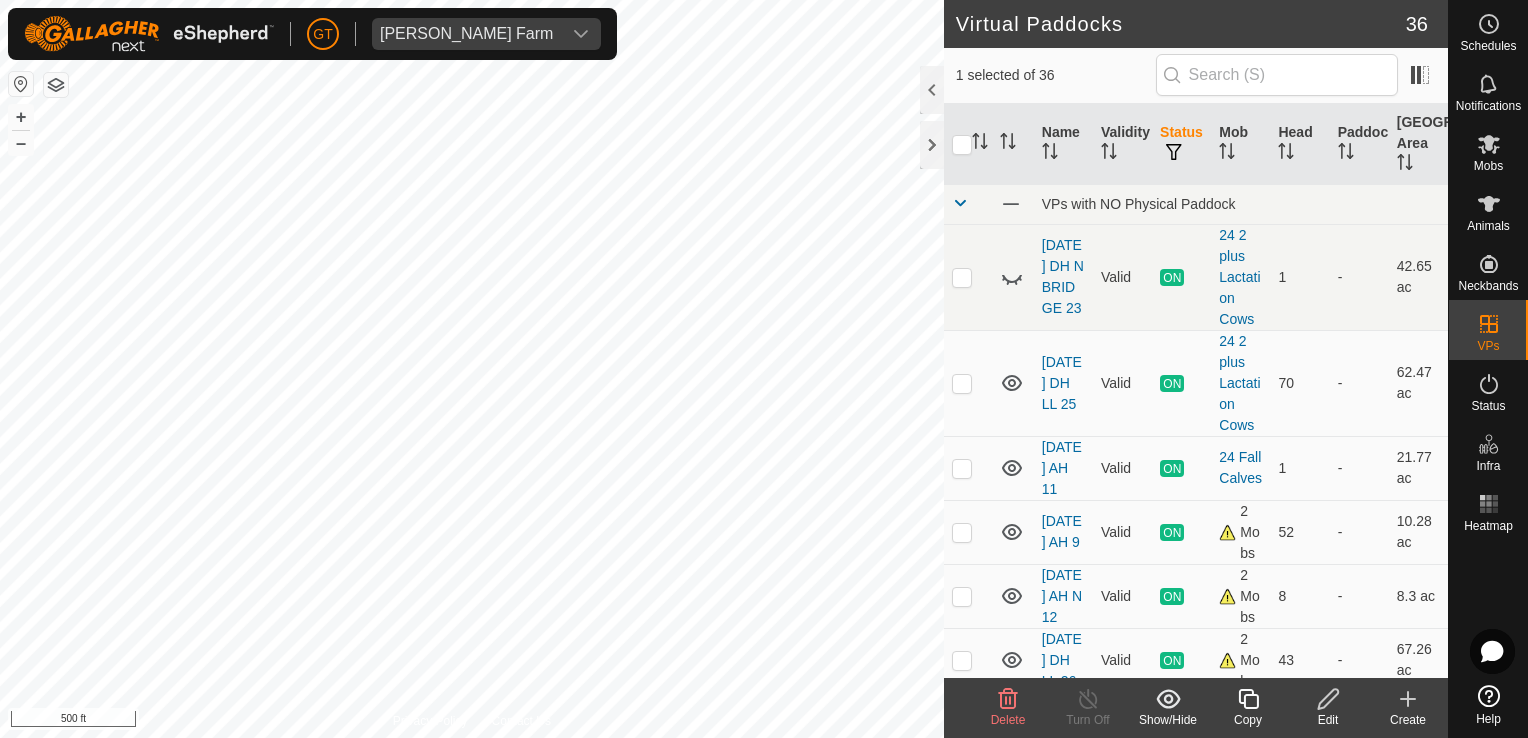 click 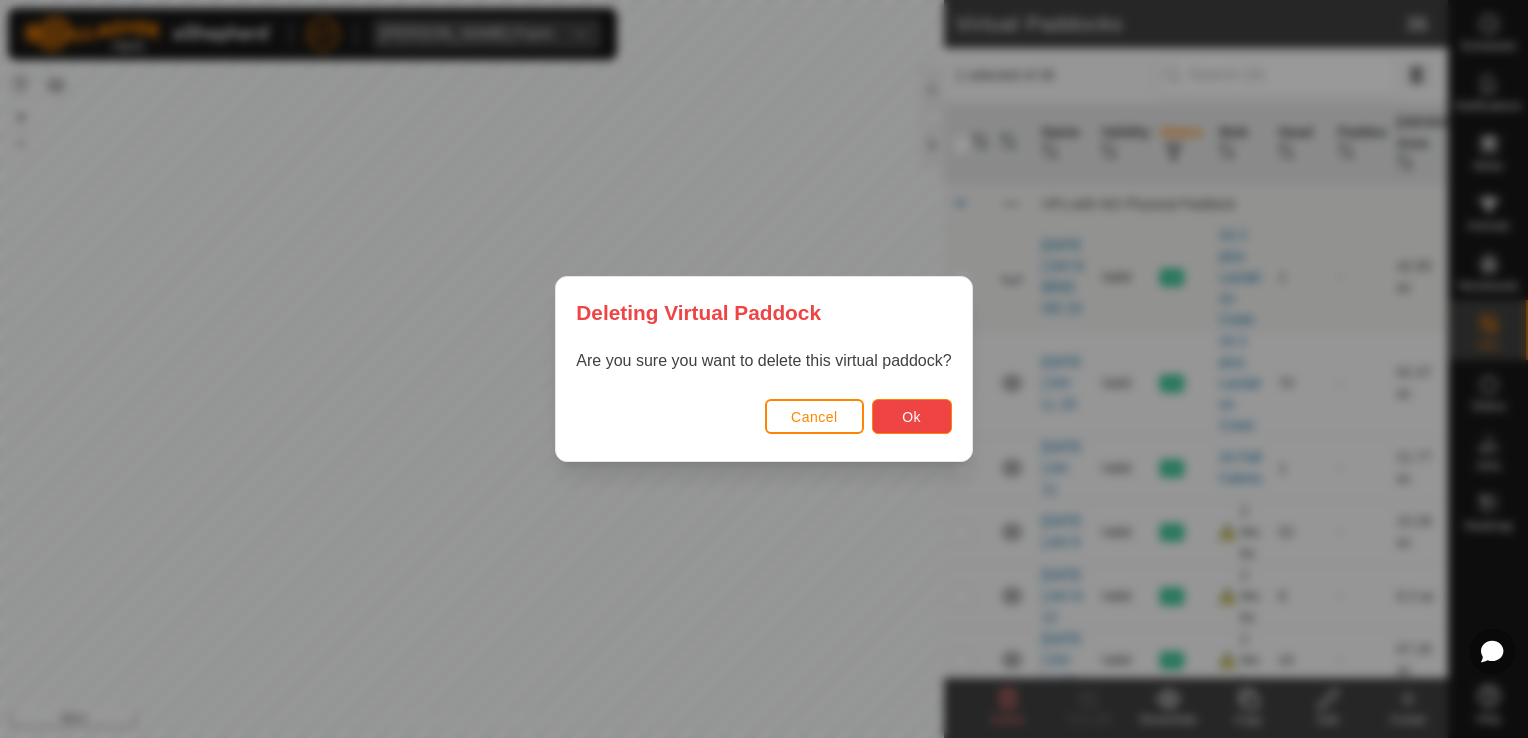 click on "Ok" at bounding box center (912, 416) 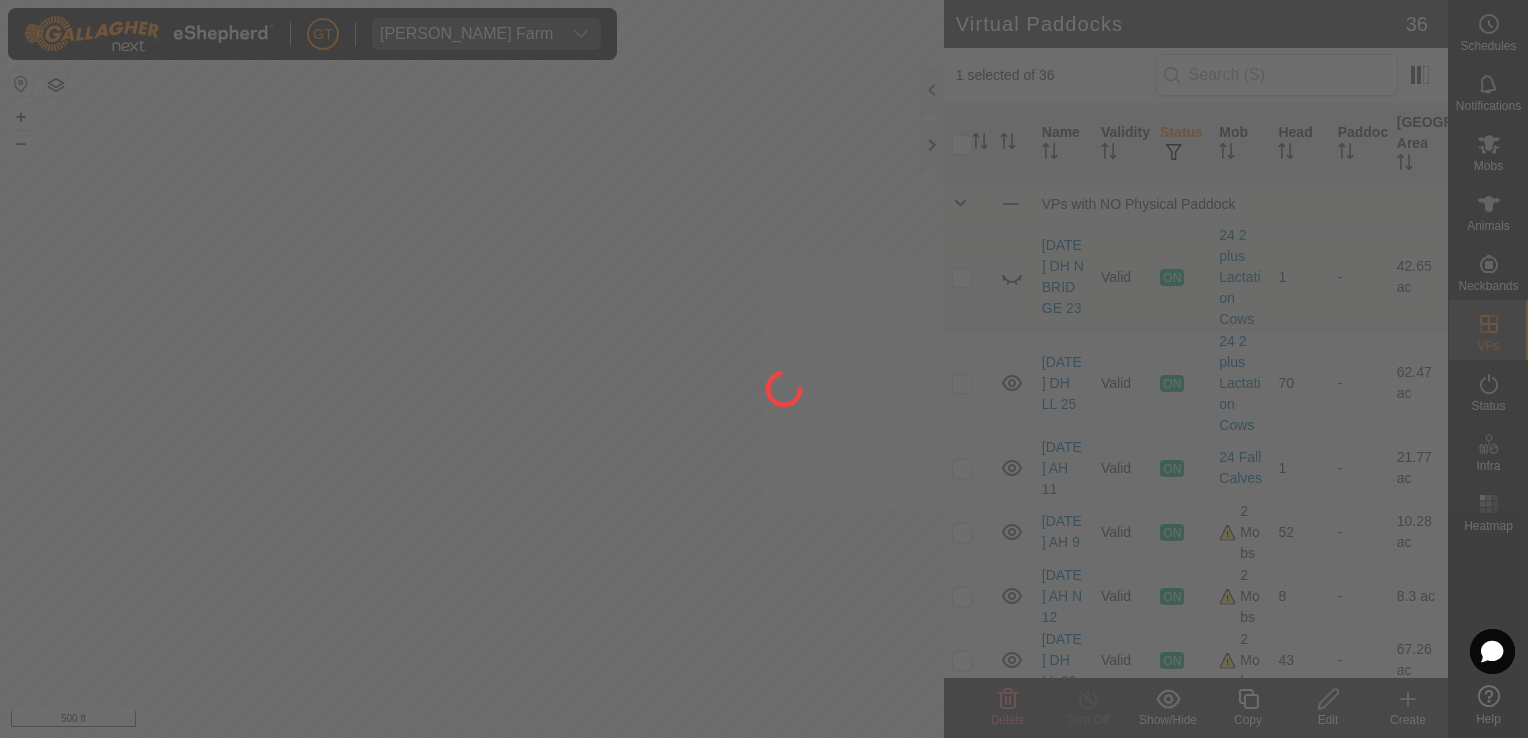 checkbox on "false" 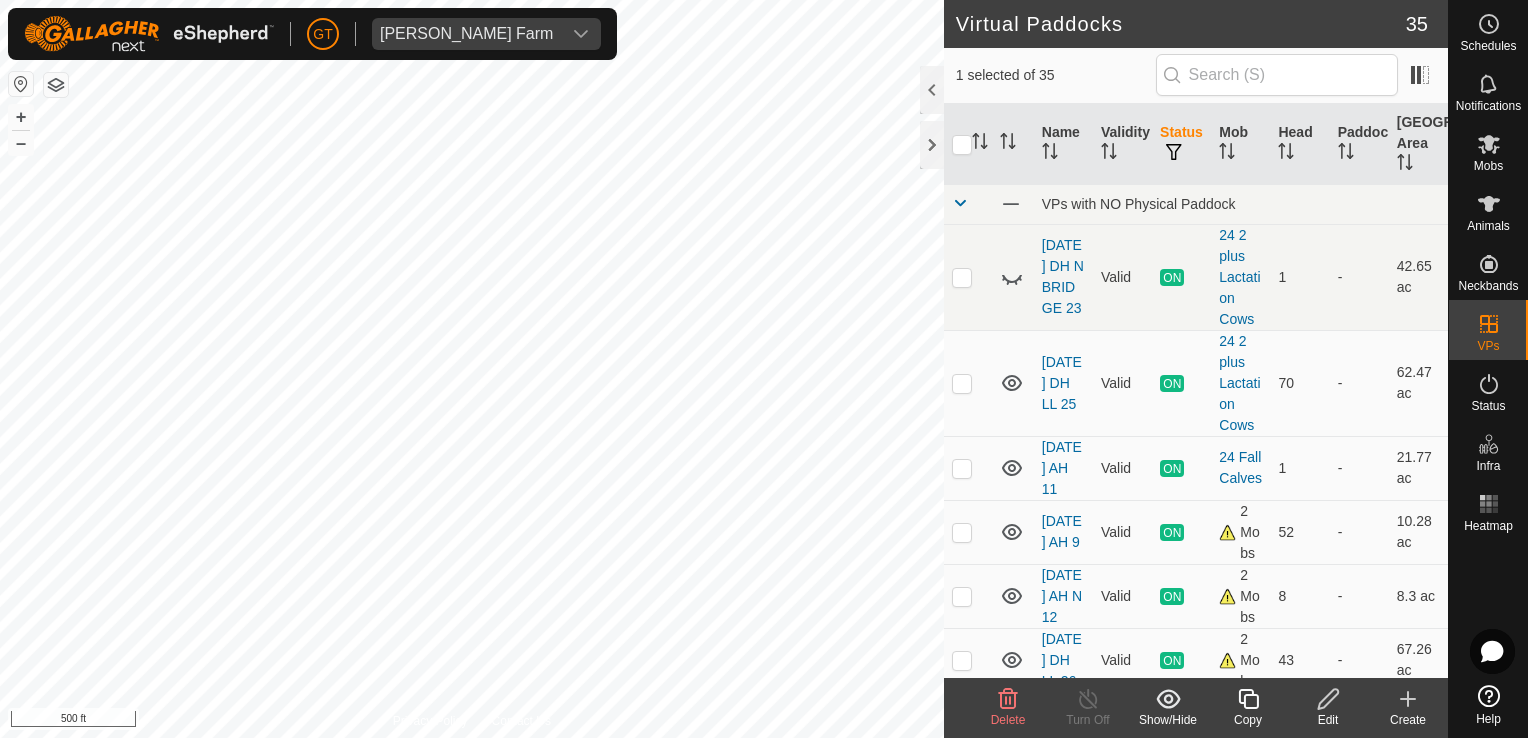 click 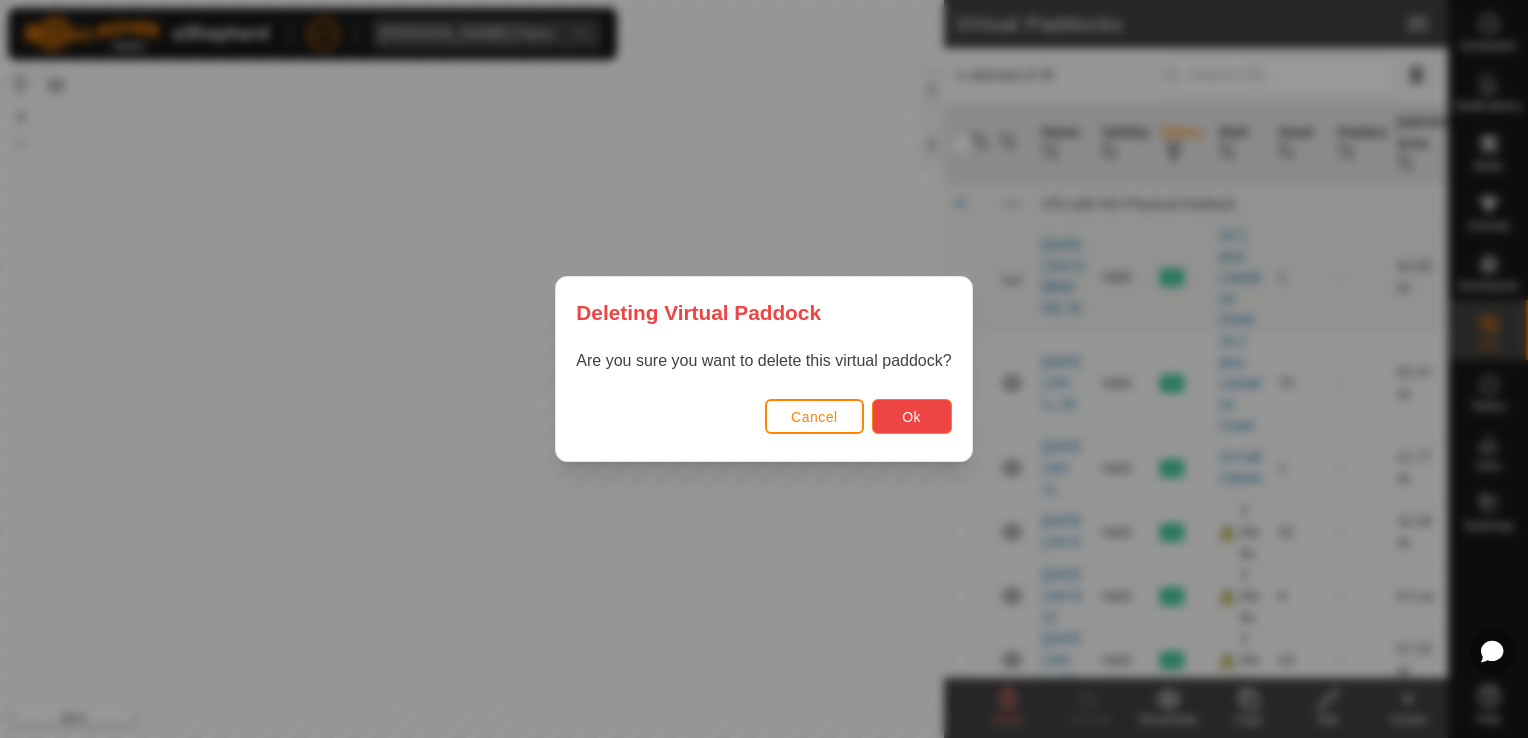 click on "Ok" at bounding box center [912, 416] 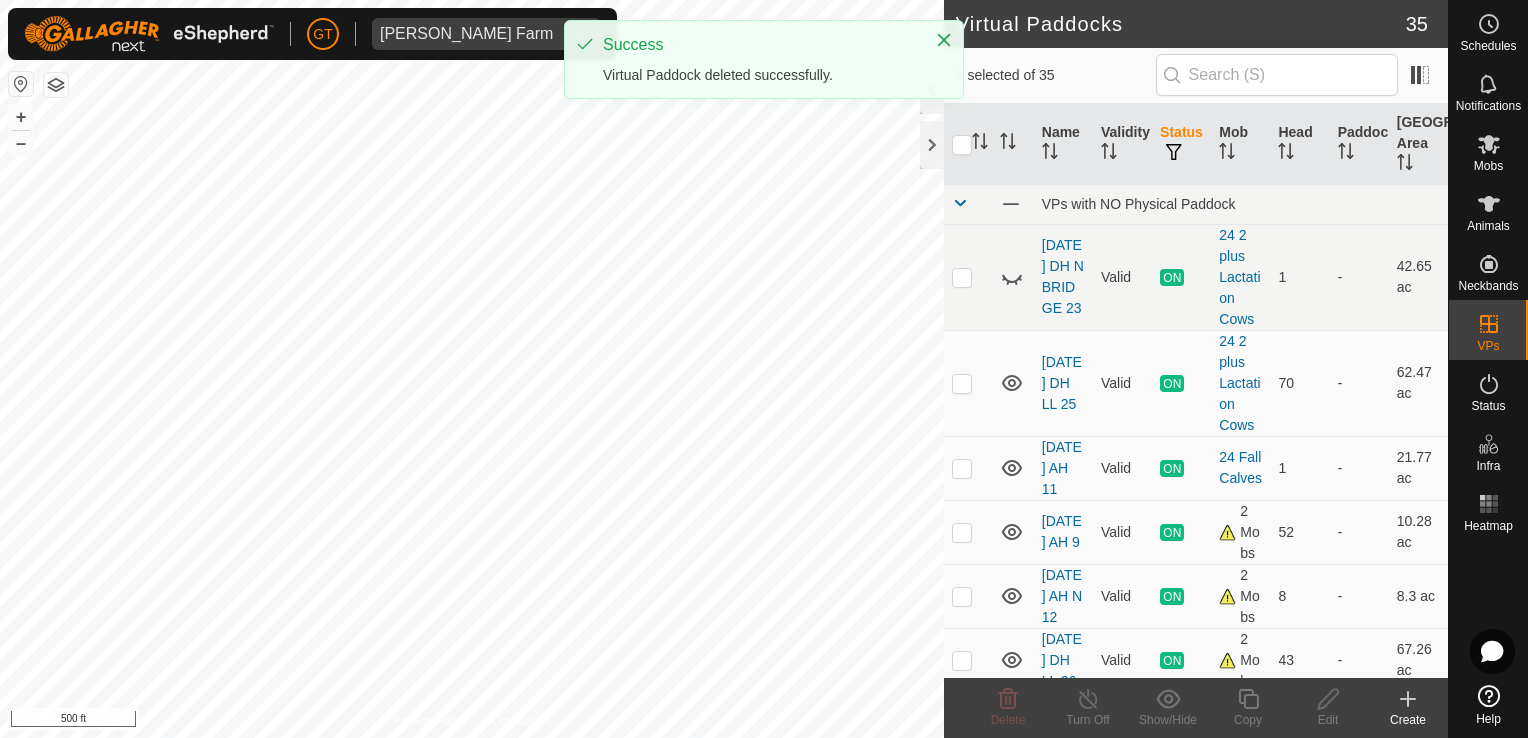 checkbox on "false" 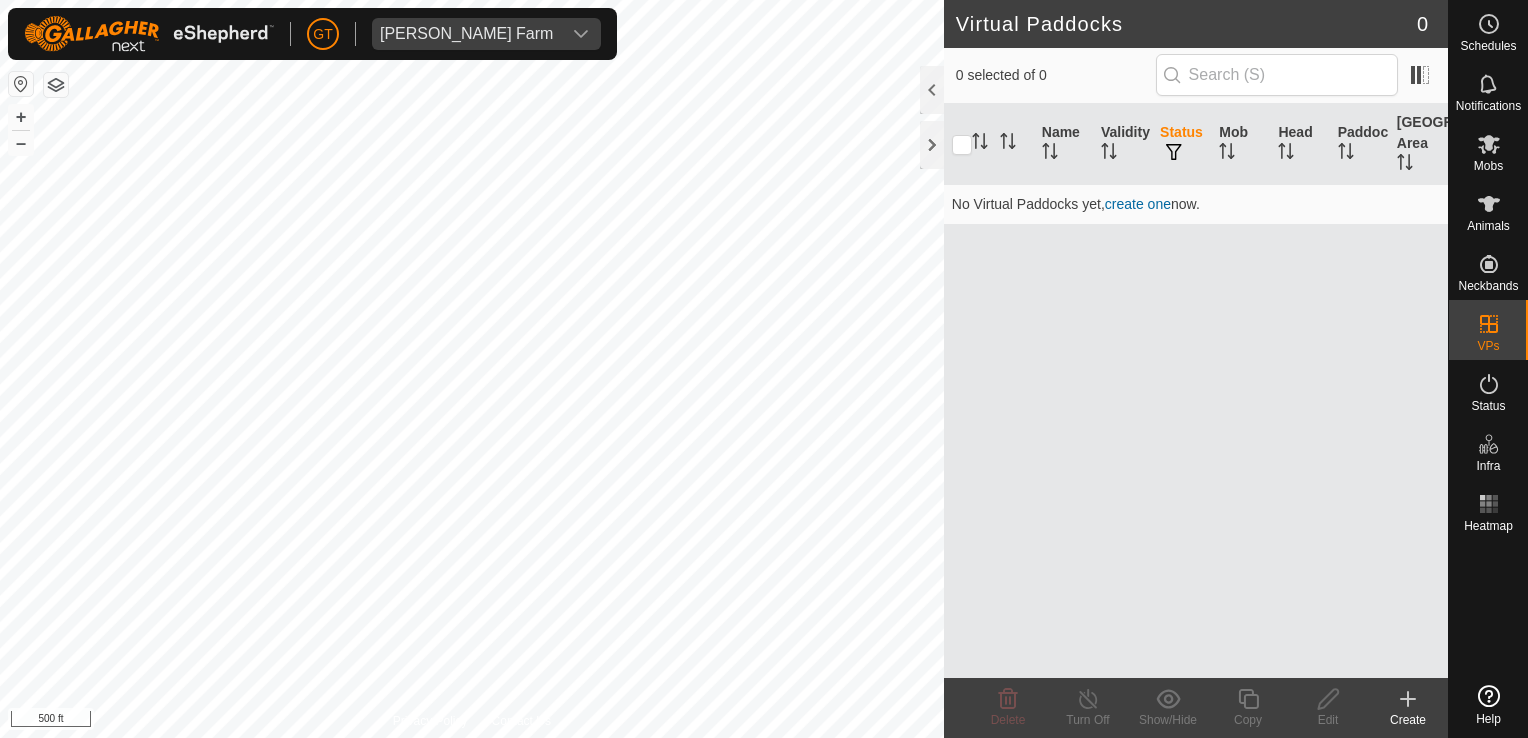 scroll, scrollTop: 0, scrollLeft: 0, axis: both 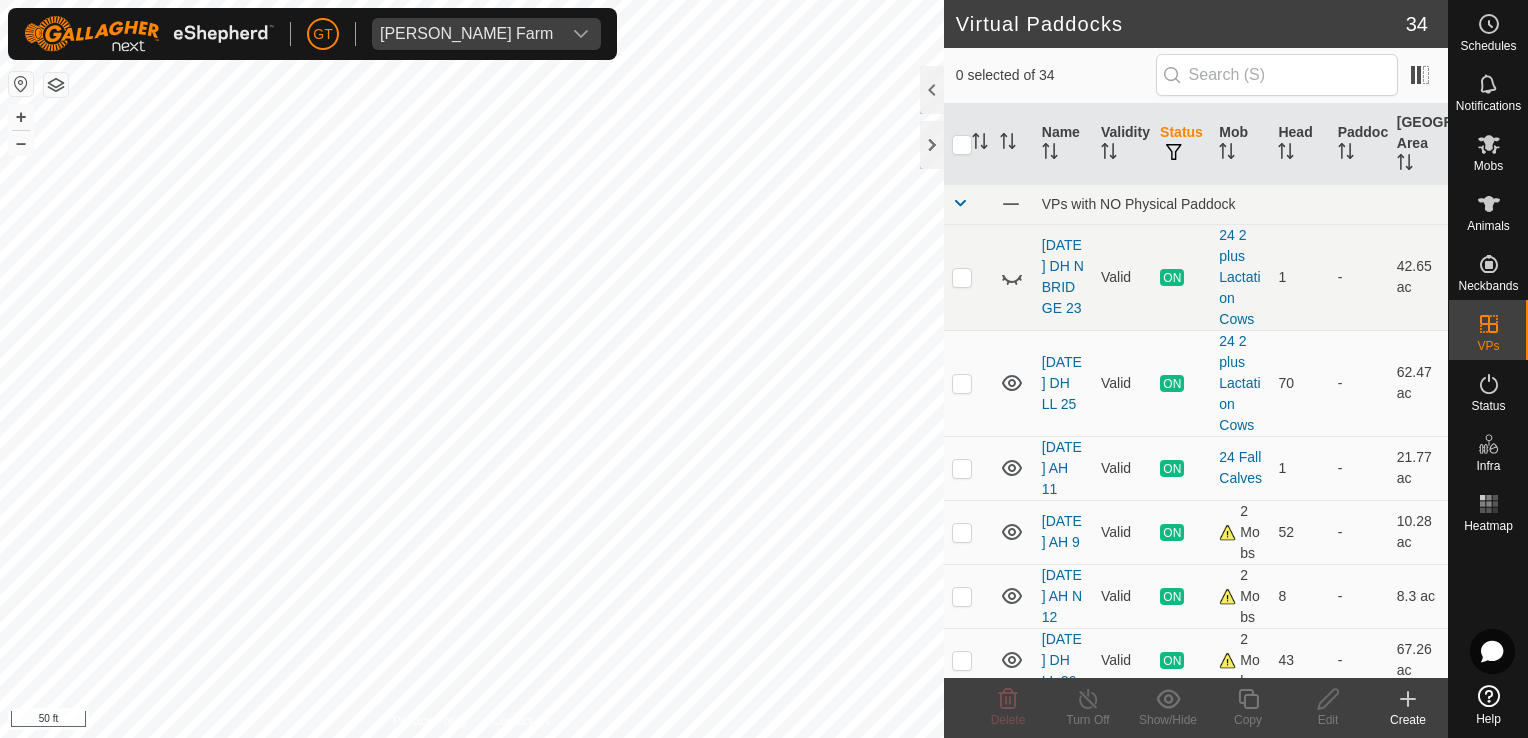 click on "Virtual Paddocks 34 0 selected of 34     Name   Validity   Status   Mob   Head   Paddock   Grazing Area   VPs with NO Physical Paddock  [DATE]  DH N BRIDGE 23  Valid  ON  24 2 plus Lactation Cows   1   -   42.65 ac  [DATE]    DH LL 25  Valid  ON  24 2 plus Lactation Cows   70   -   62.47 ac  [DATE]  AH  11  Valid  ON  24 Fall Calves   1   -   21.77 ac  [DATE]   AH  9  Valid  ON  2 Mobs   52   -   10.28 ac  [DATE]  AH N 12  Valid  ON  2 Mobs   8   -   8.3 ac  [DATE]  DH LL 26  Valid  ON  2 Mobs   43   -   67.26 ac  [DATE]  EL  6  Valid  ON  24 Bred Heifers   20   -   6.03 ac  [DATE]  GT 9  Valid  ON  25 Bred Heifers   26   -   3.81 ac  [DATE]  LL 27  Valid  ON  24 1 Lactation Cows   21   -   18.43 ac  [DATE]  BS  N 1  Valid  OFF  -   0   -   7.88 ac  [DATE]   LL  SW 9  Valid  OFF  -   0   -   6 ac  [DATE] 075904  Valid  OFF  -   0   -   4.79 ac  [DATE]   BS  N  2  Valid  OFF  -   0   -   12.11 ac  [DATE]  BS N 3  Valid  OFF  -   0   -   8.55 ac   Valid  +" 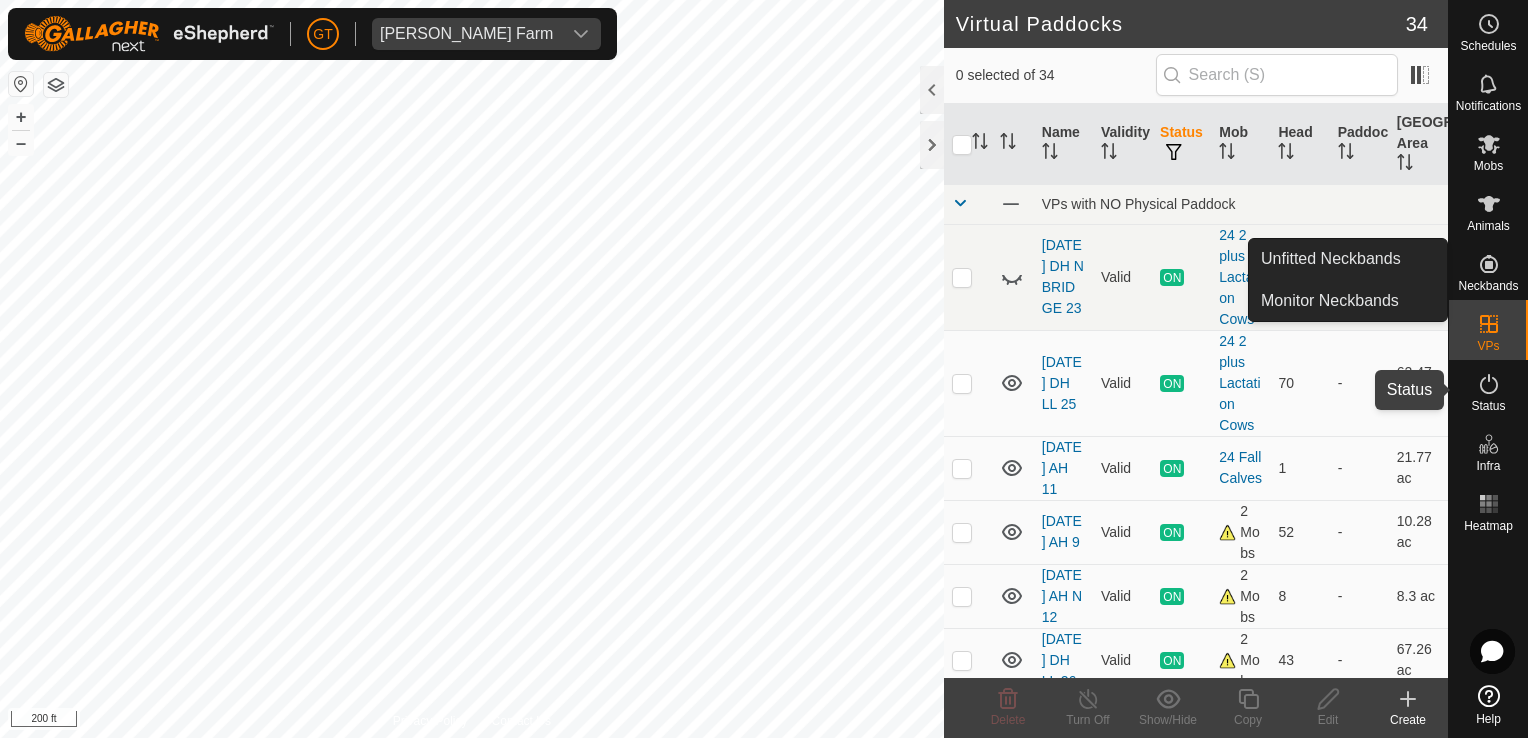 click 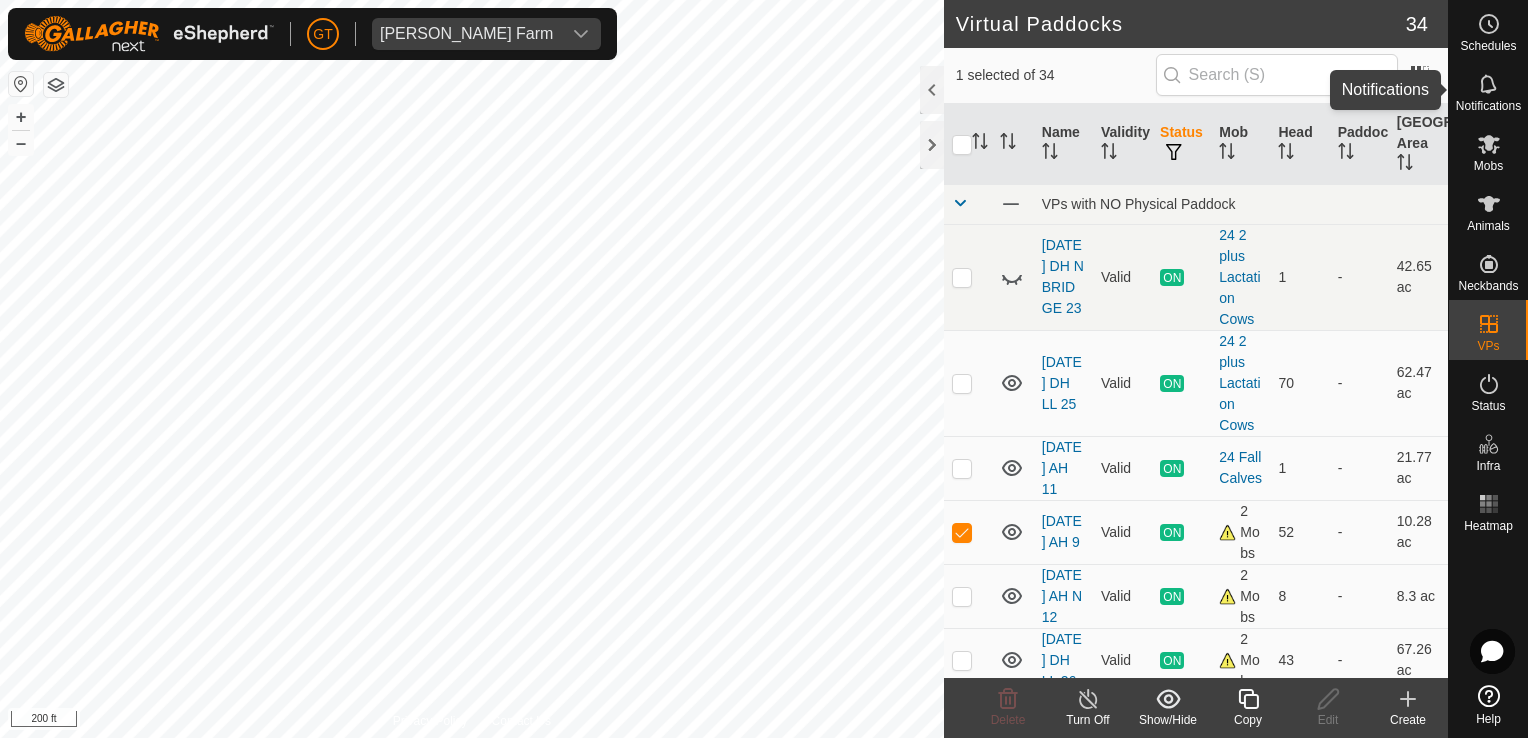click 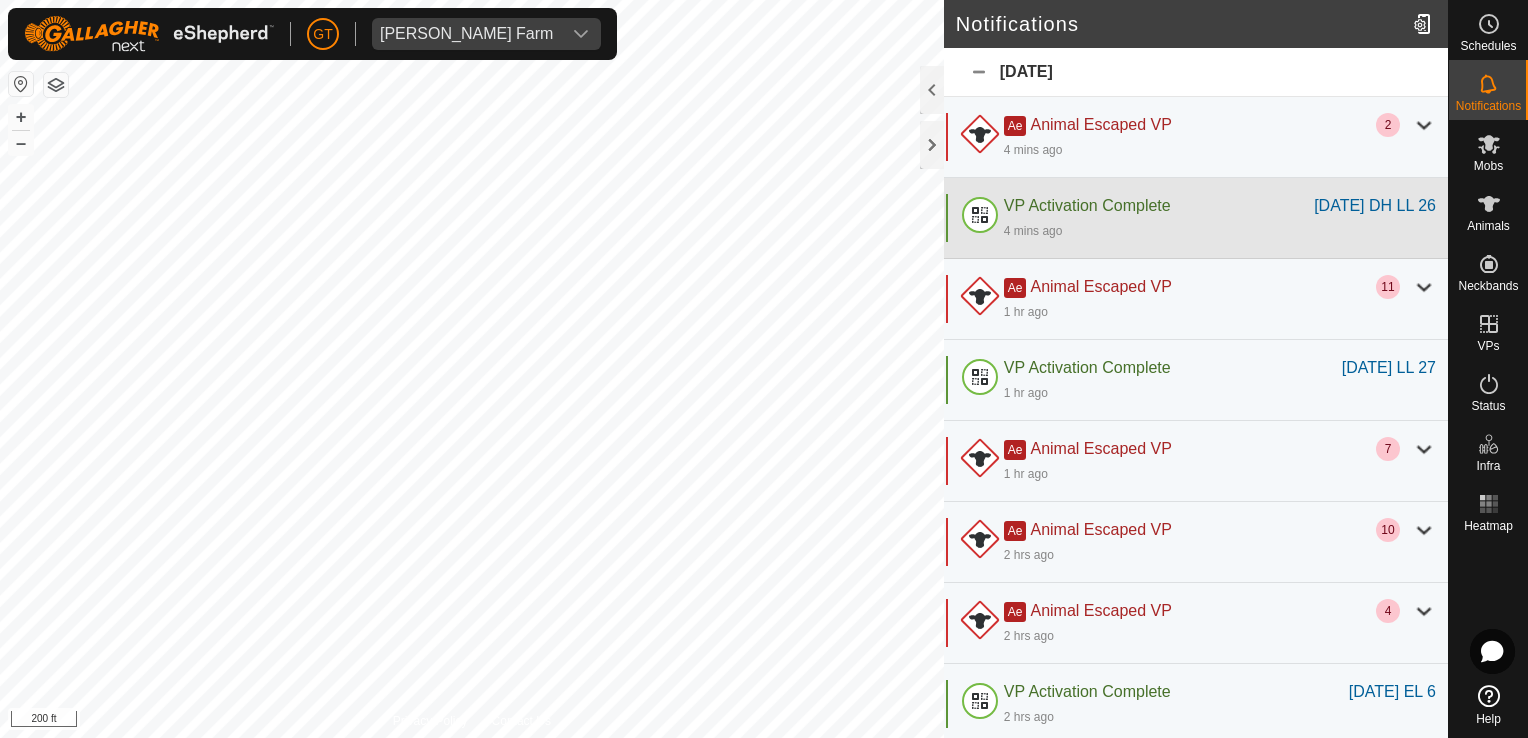 click on "VP Activation Complete" 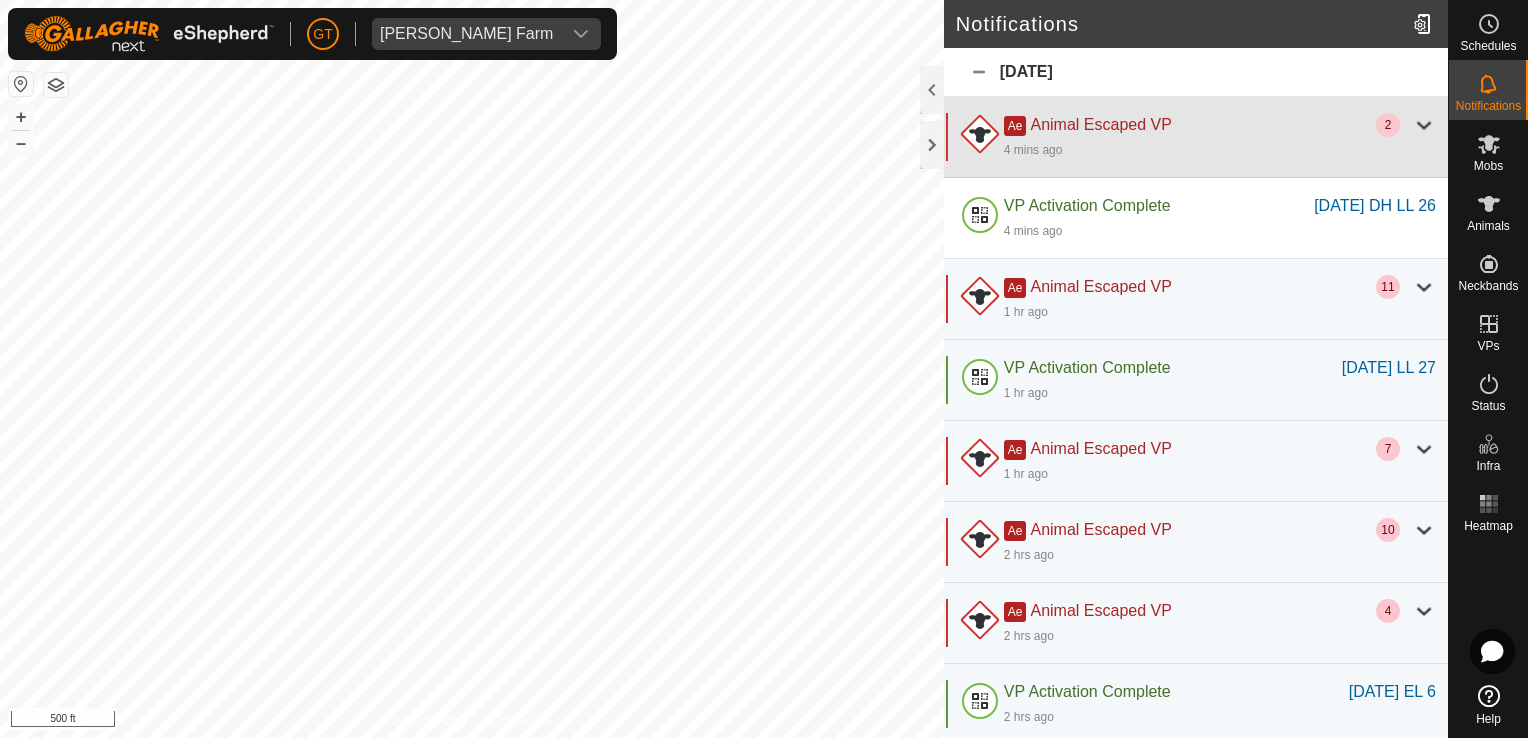 click on "4 mins ago" 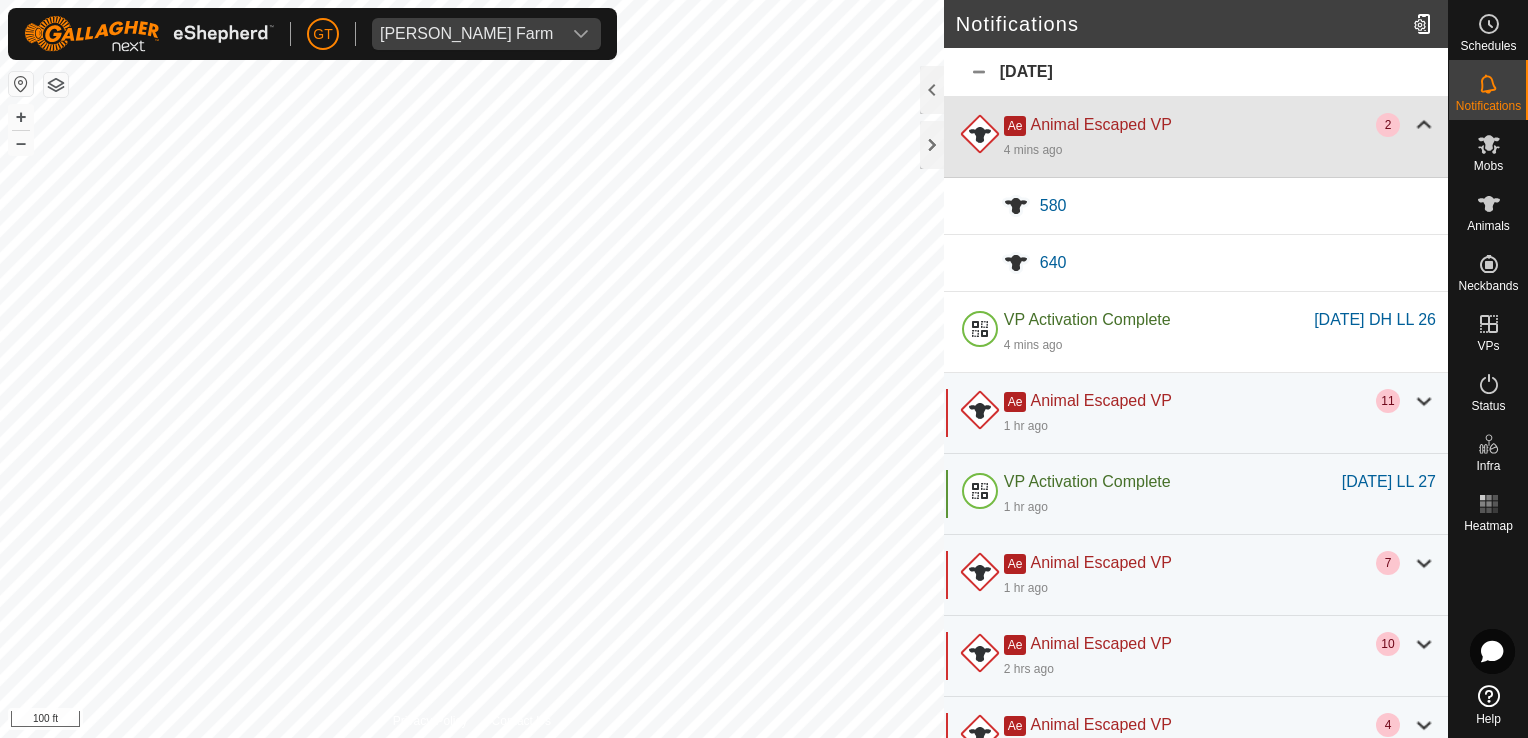 click 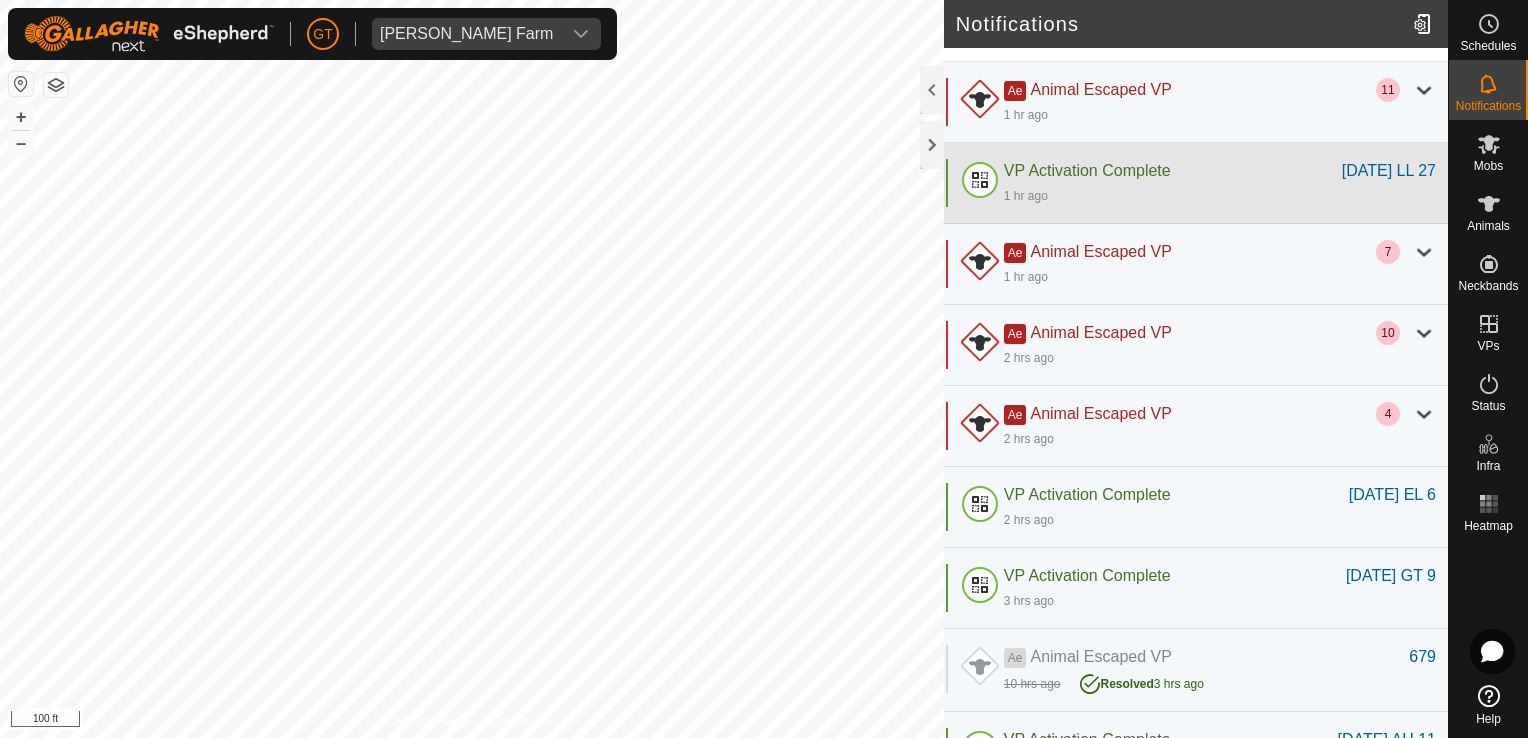 scroll, scrollTop: 200, scrollLeft: 0, axis: vertical 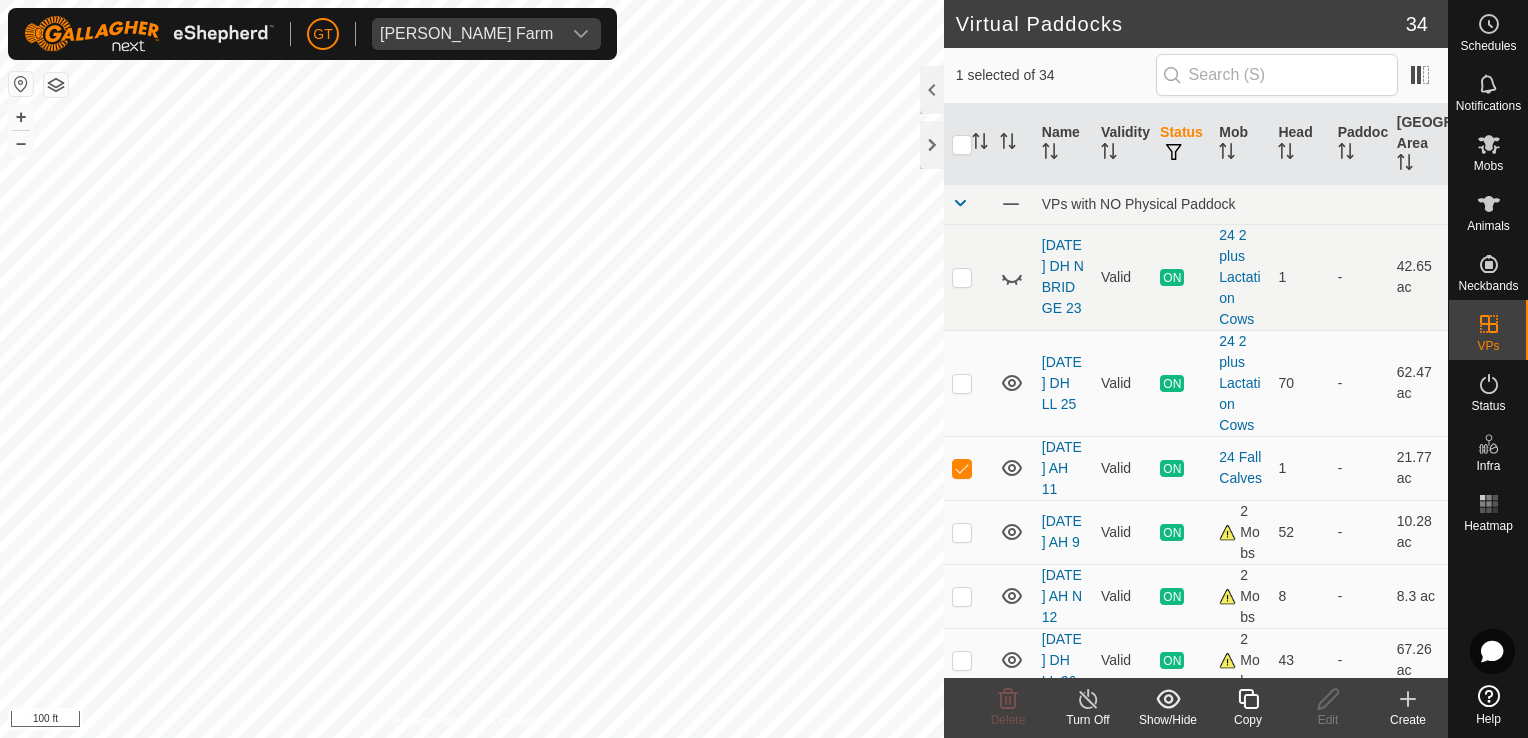 checkbox on "false" 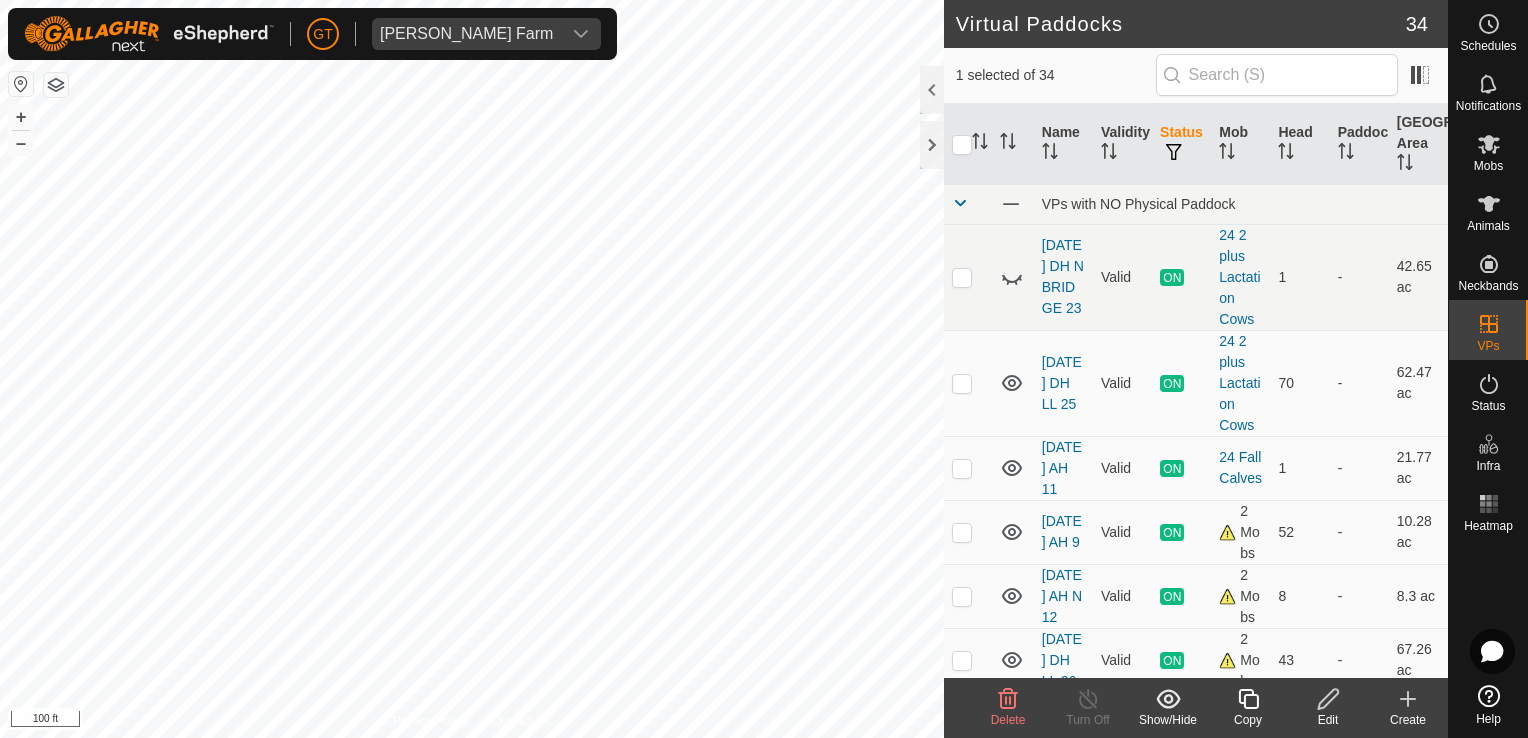 checkbox on "true" 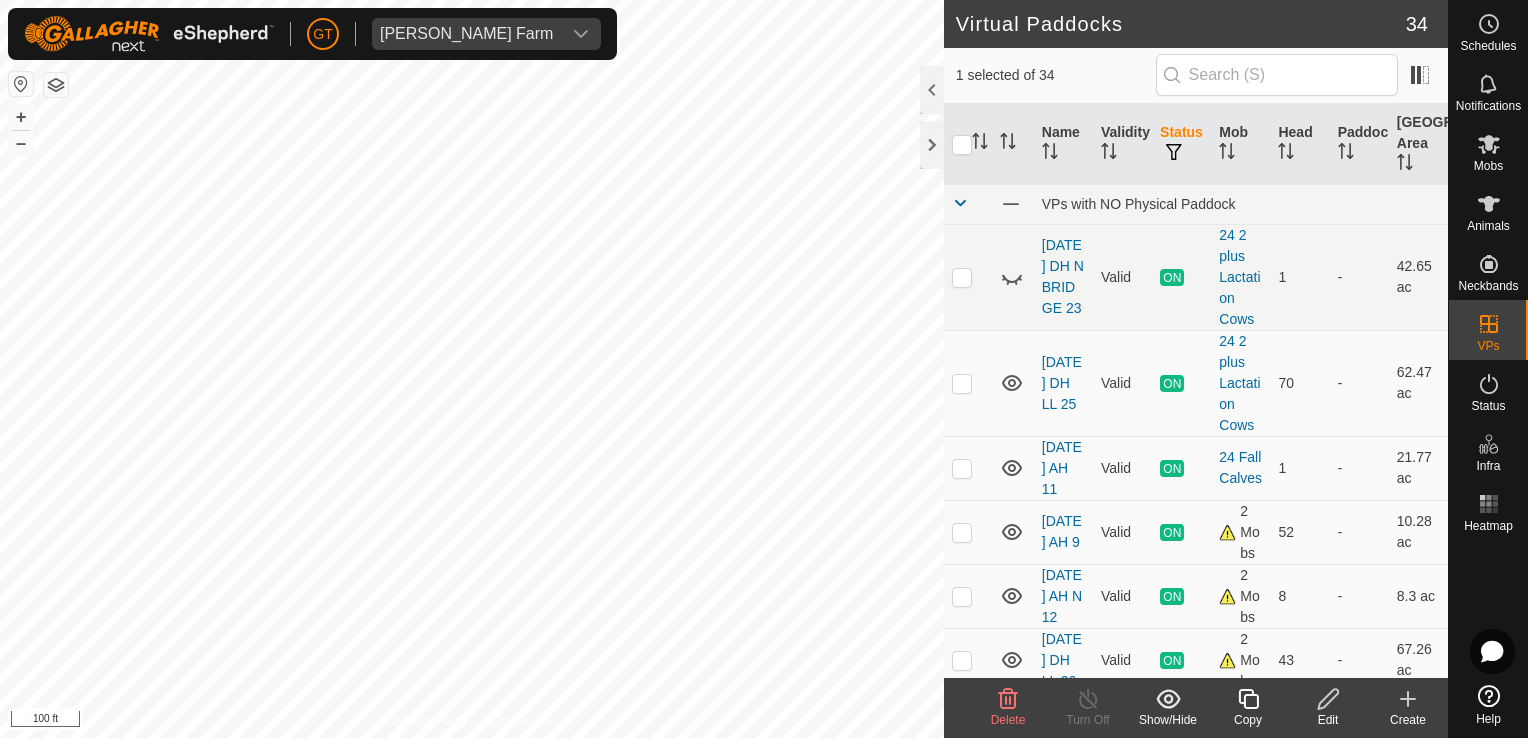 checkbox on "false" 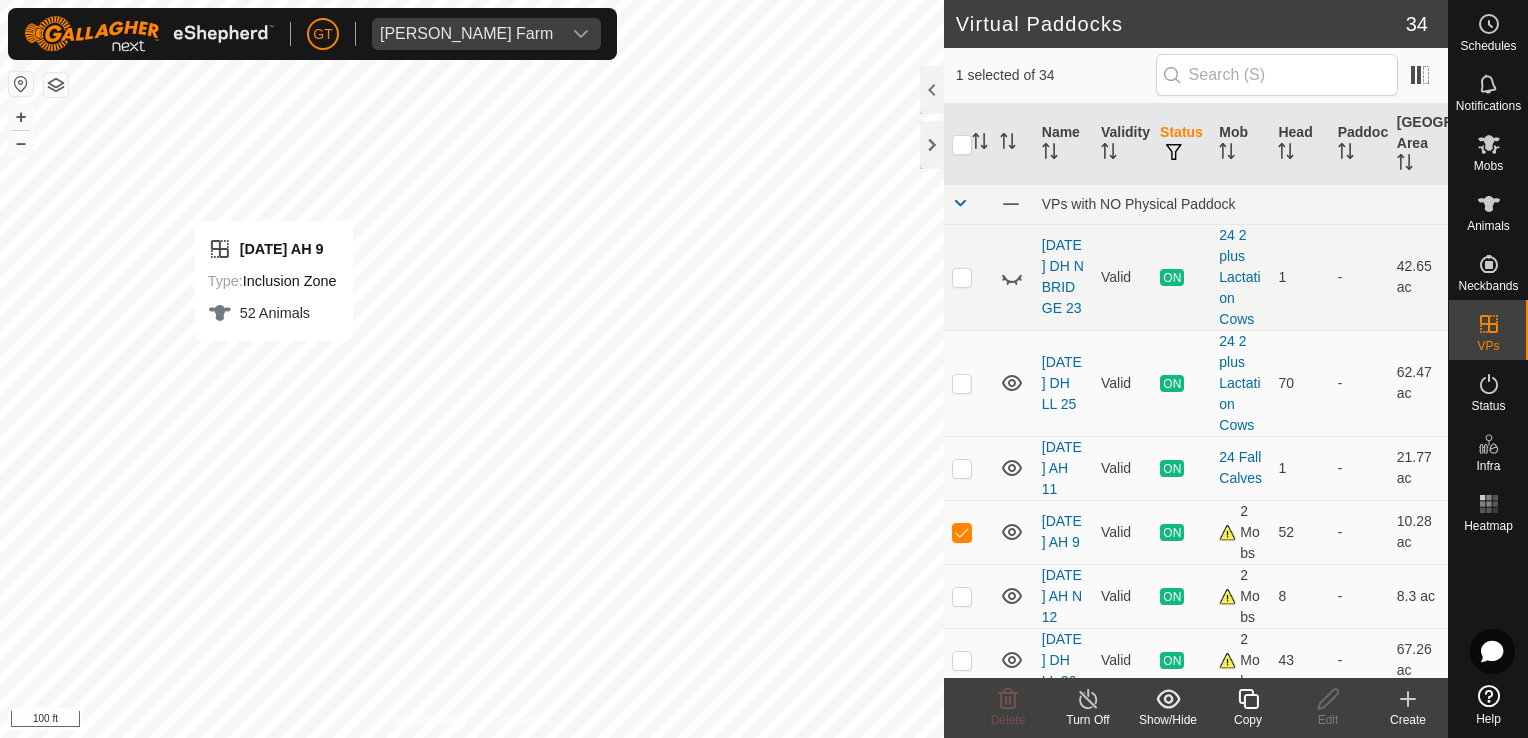 checkbox on "true" 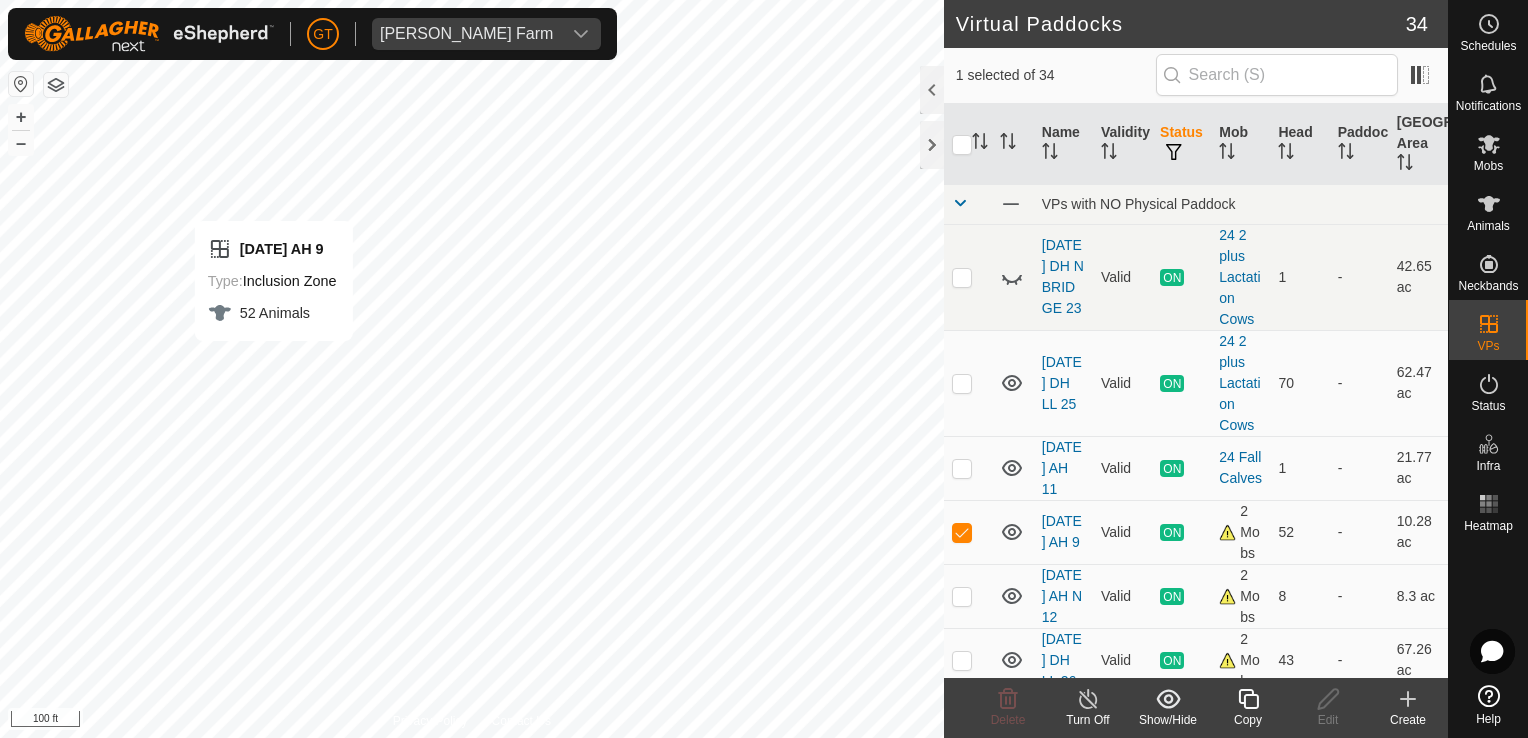 checkbox on "false" 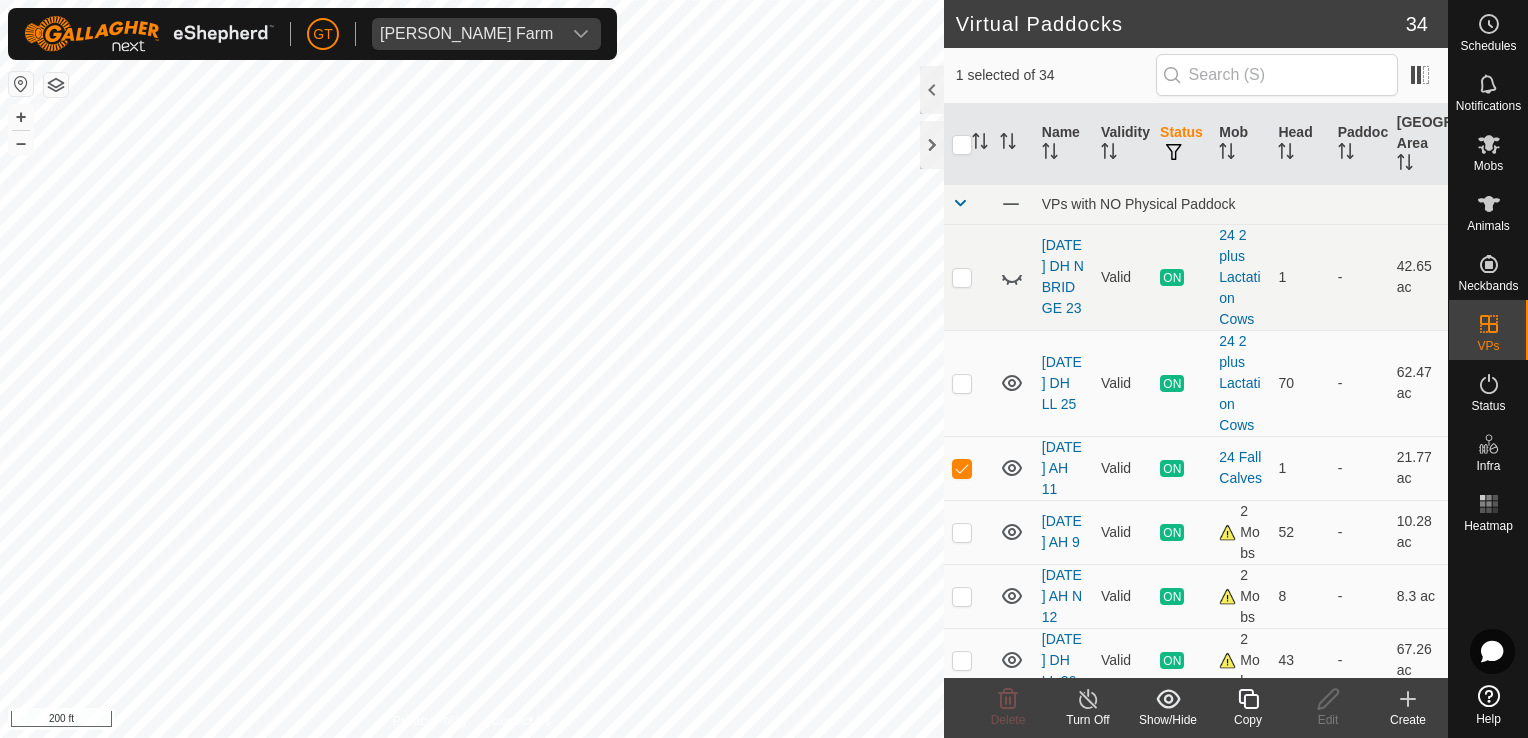 checkbox on "false" 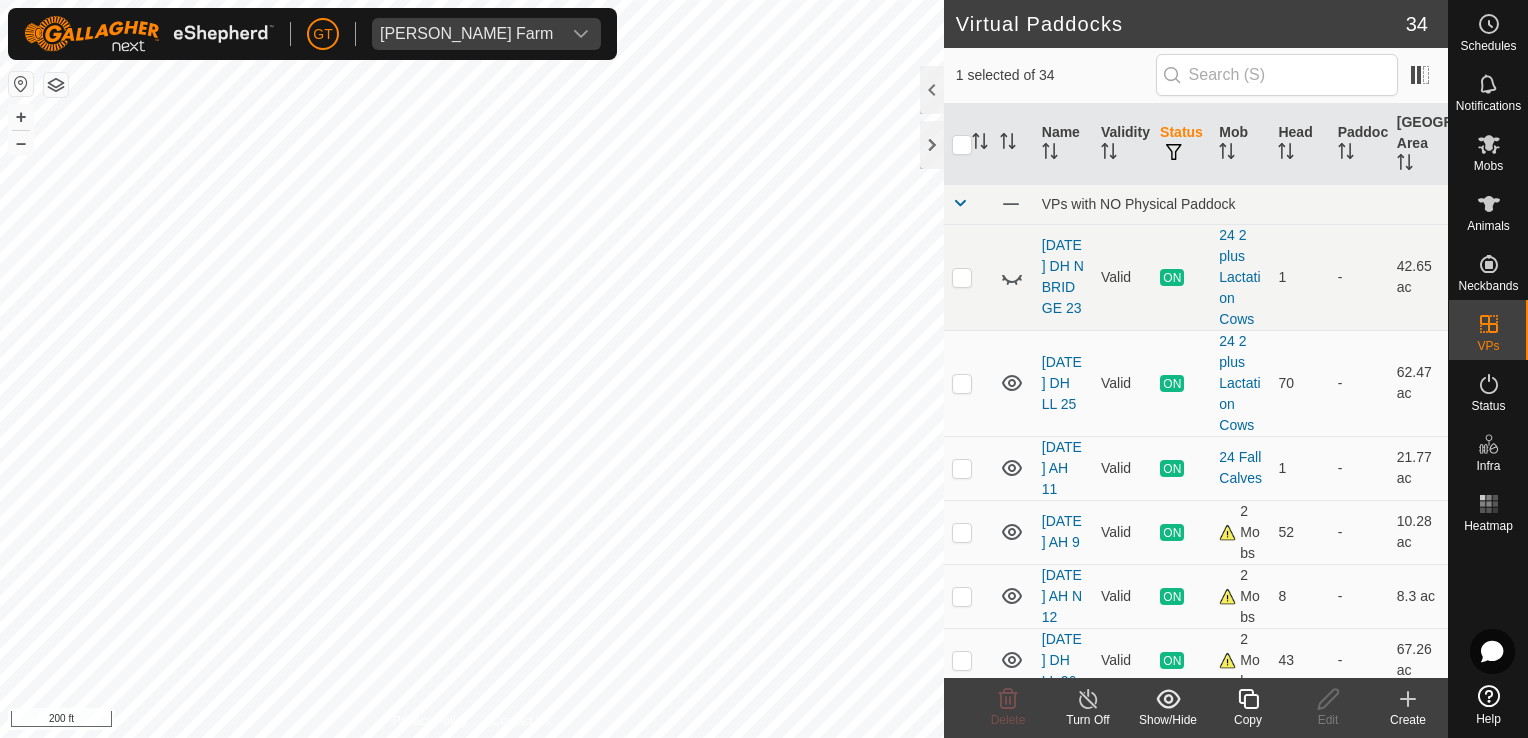 checkbox on "false" 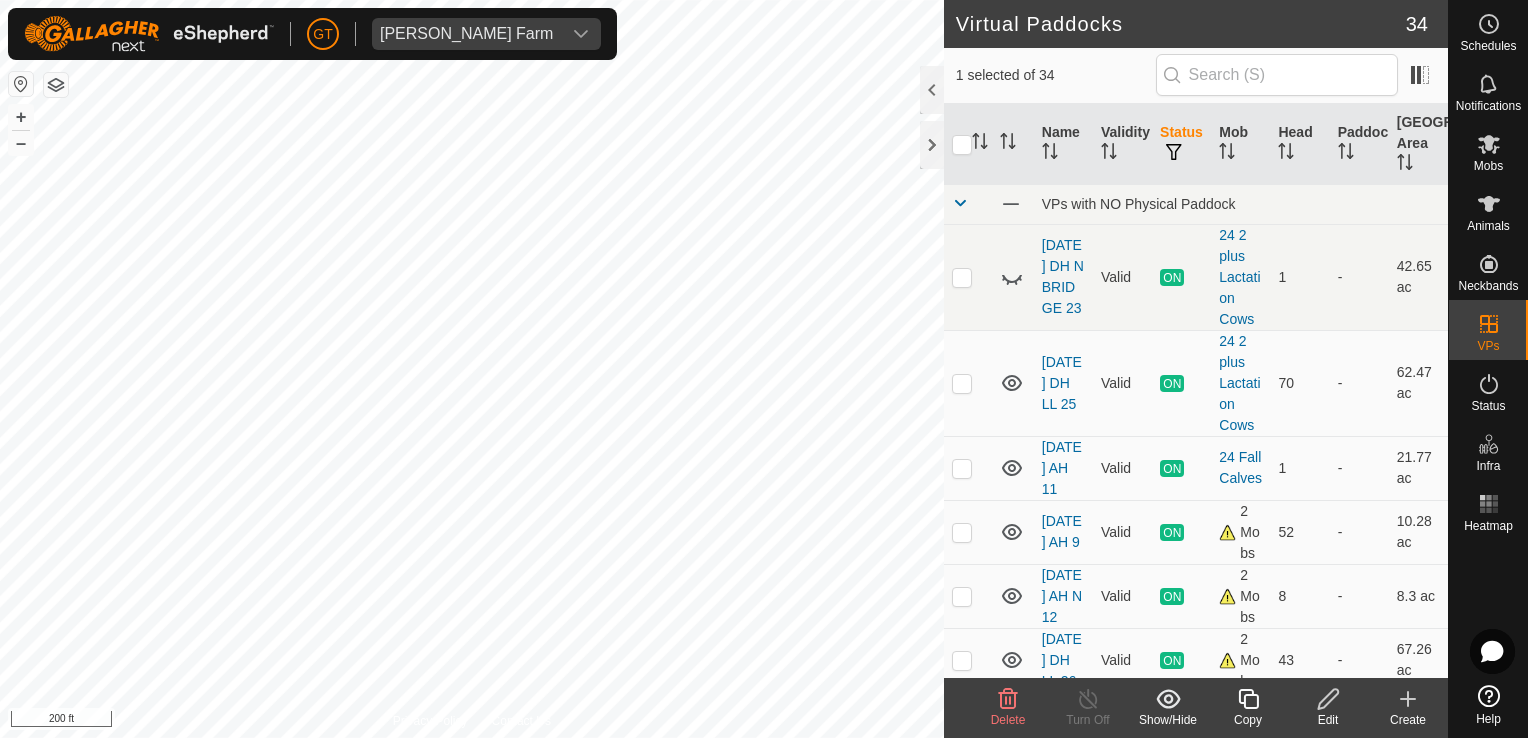 click 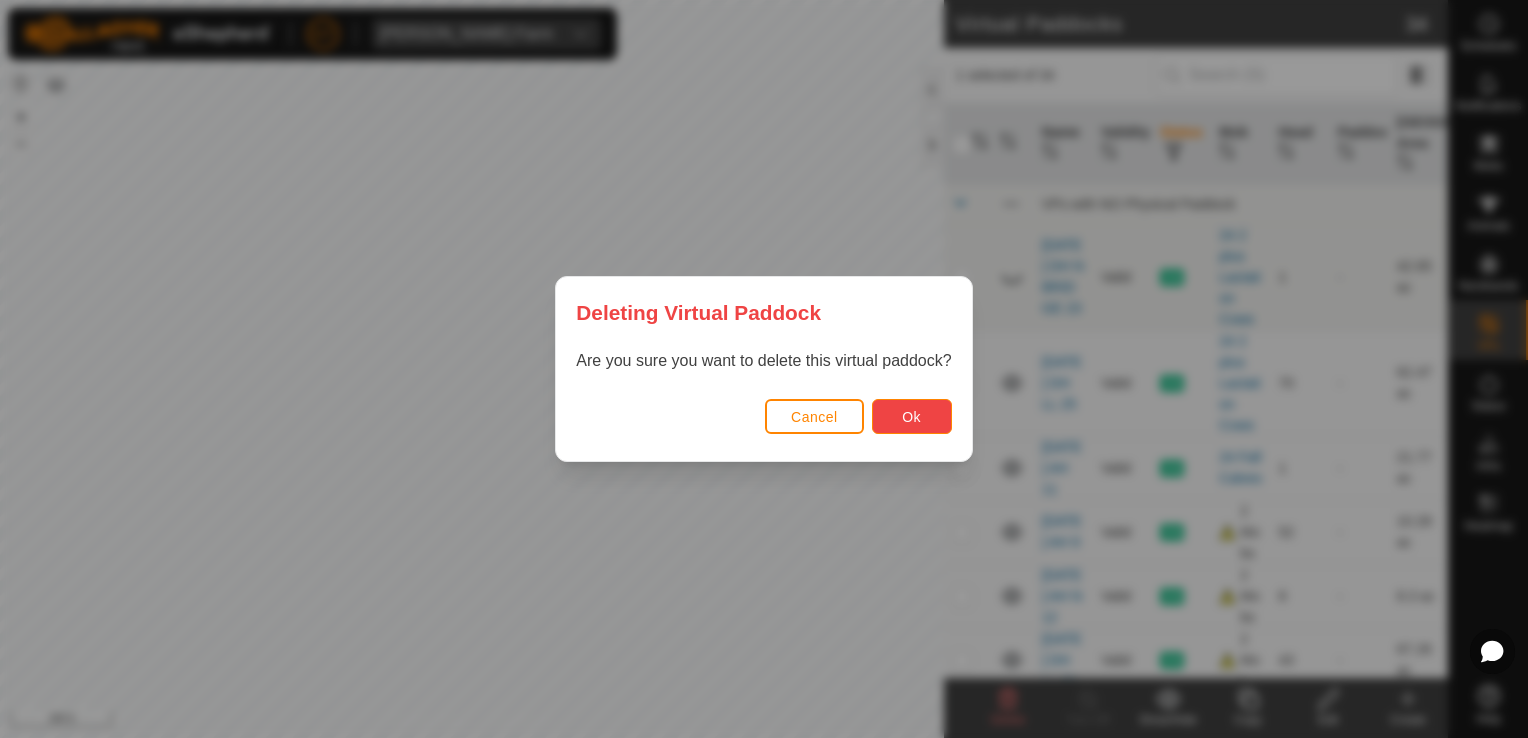 click on "Ok" at bounding box center [911, 417] 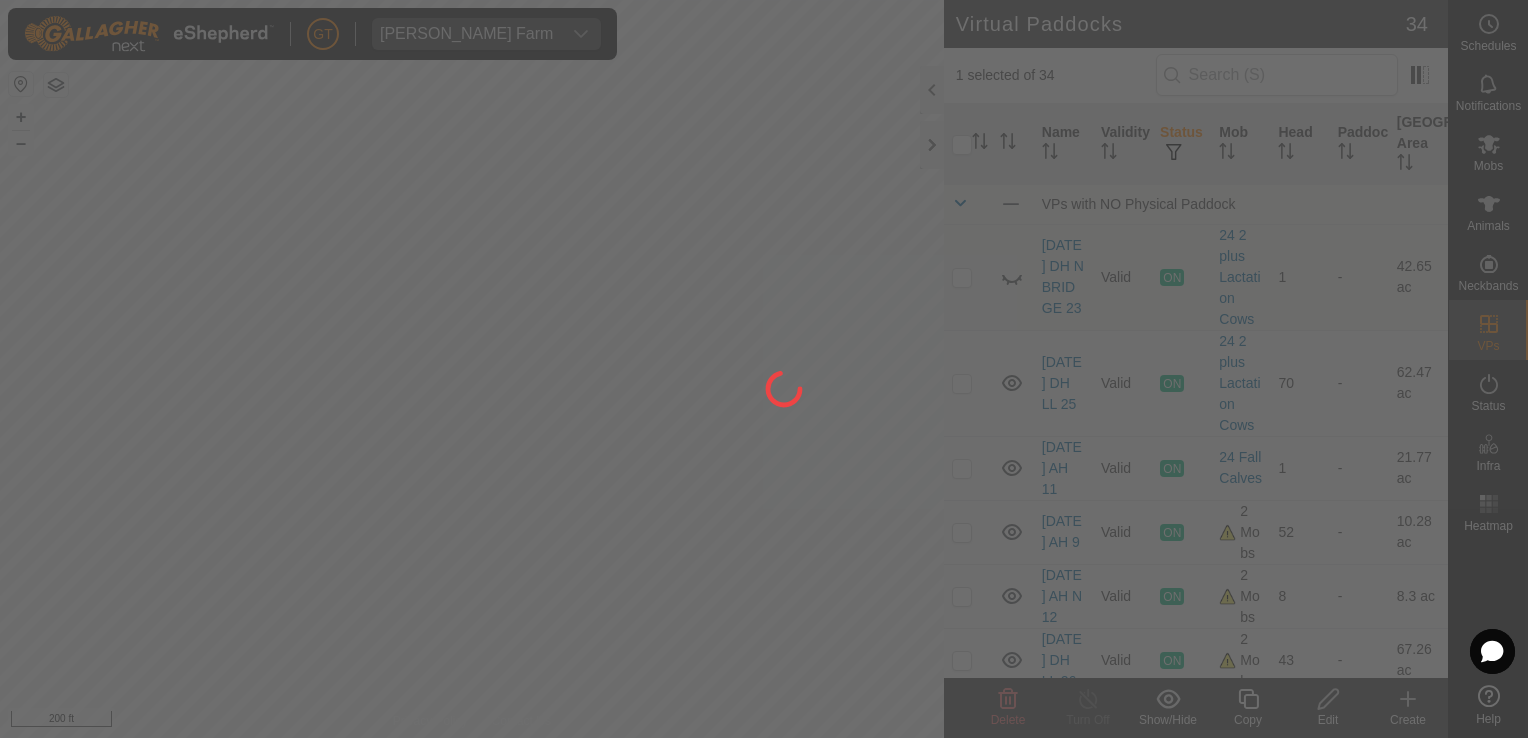 checkbox on "false" 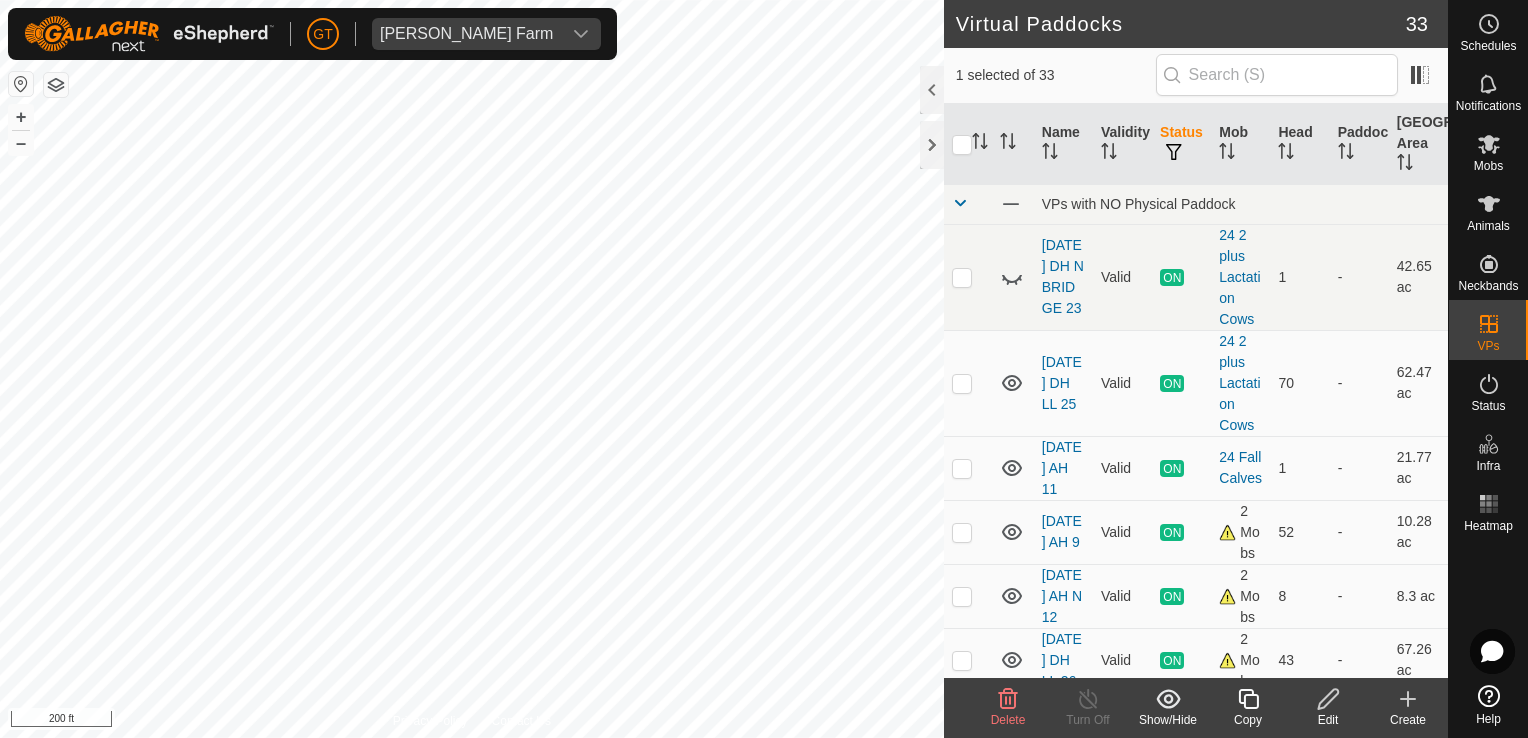 click 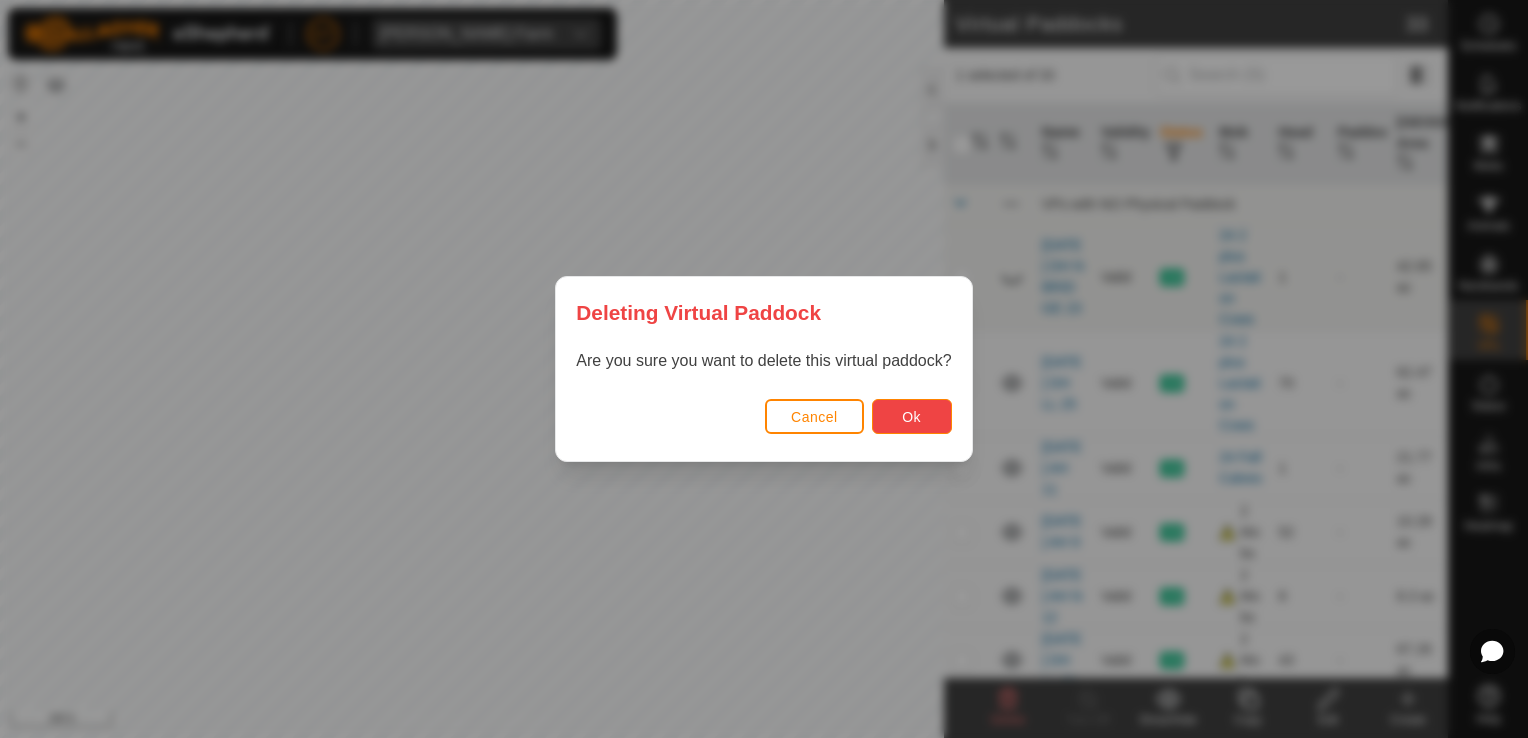 click on "Ok" at bounding box center [911, 417] 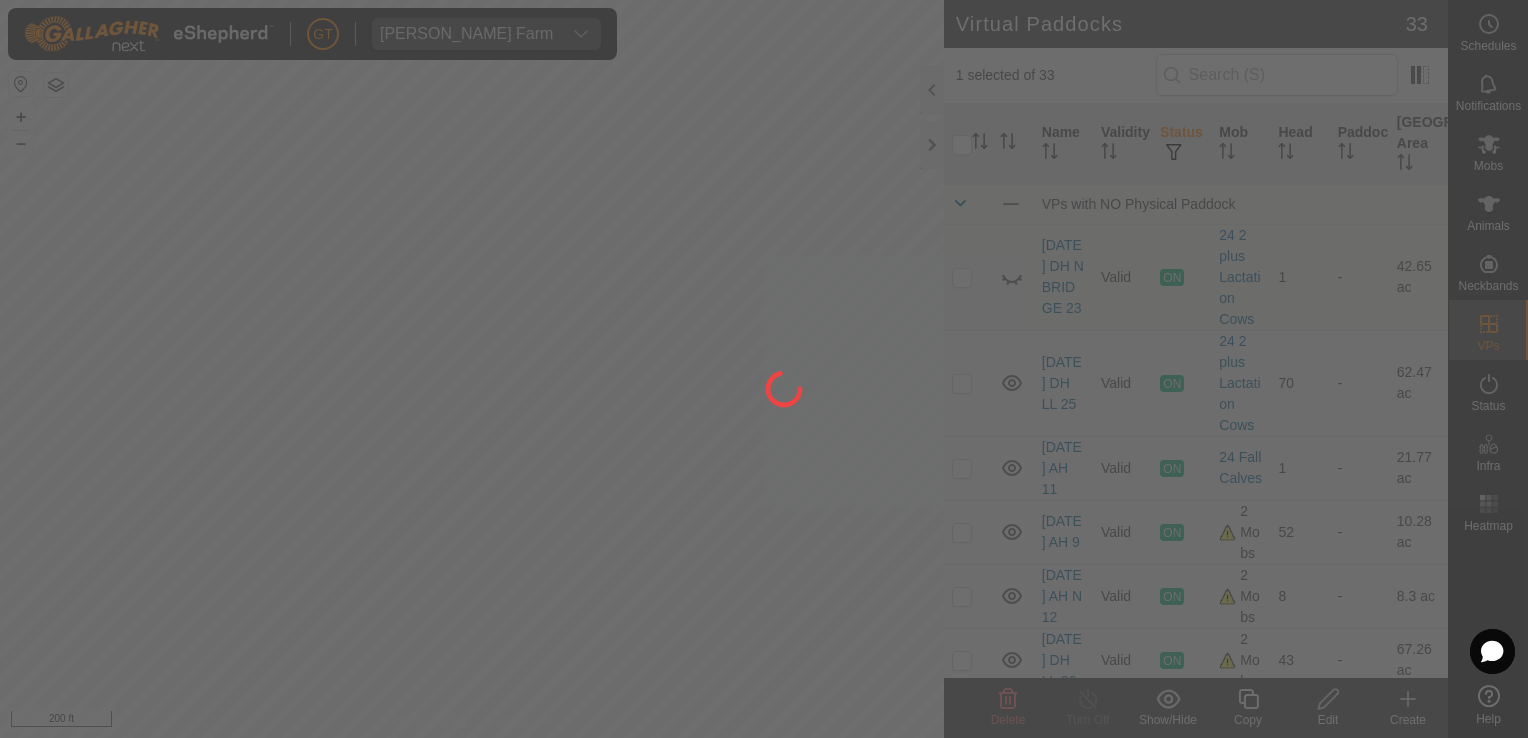 checkbox on "false" 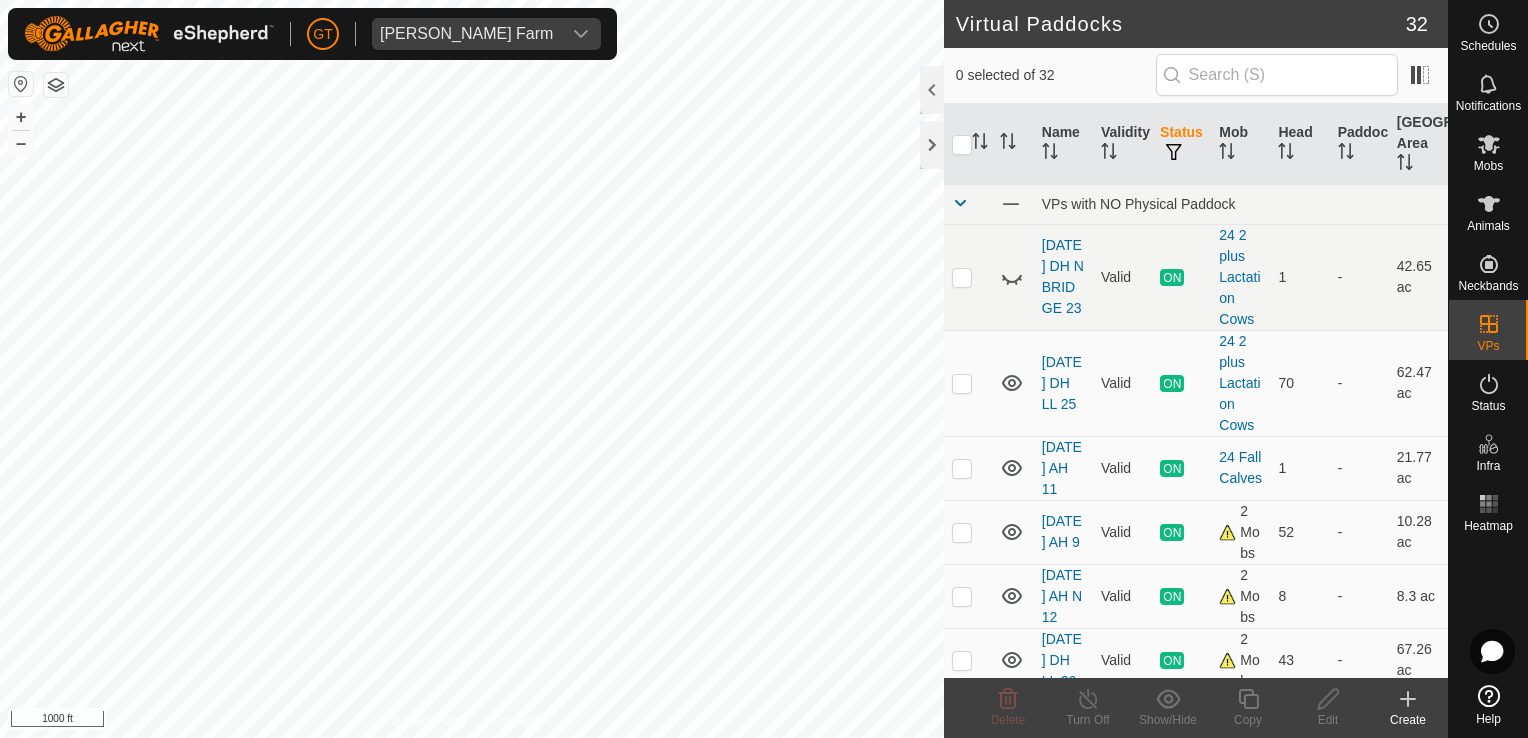 click on "[PERSON_NAME] Farm Schedules Notifications Mobs Animals Neckbands VPs Status Infra Heatmap Help Virtual Paddocks 32 0 selected of 32     Name   Validity   Status   Mob   Head   Paddock   Grazing Area   VPs with NO Physical Paddock  [DATE]  DH N BRIDGE 23  Valid  ON  24 2 plus Lactation Cows   1   -   42.65 ac  [DATE]    DH LL 25  Valid  ON  24 2 plus Lactation Cows   70   -   62.47 ac  [DATE]  AH  11  Valid  ON  24 Fall Calves   1   -   21.77 ac  [DATE]   AH  9  Valid  ON  2 Mobs   52   -   10.28 ac  [DATE]  AH N 12  Valid  ON  2 Mobs   8   -   8.3 ac  [DATE]  DH LL 26  Valid  ON  2 Mobs   43   -   67.26 ac  [DATE]  EL  6  Valid  ON  24 Bred Heifers   20   -   6.03 ac  [DATE]  GT 9  Valid  ON  25 Bred Heifers   26   -   3.81 ac  [DATE]  LL 27  Valid  ON  24 1 Lactation Cows   21   -   18.43 ac  [DATE]  BS  N 1  Valid  OFF  -   0   -   7.88 ac  [DATE]   LL  SW 9  Valid  OFF  -   0   -   6 ac  [DATE] 075904  Valid  OFF  -   0   -   4.79 ac   Valid  OFF  -" at bounding box center [764, 369] 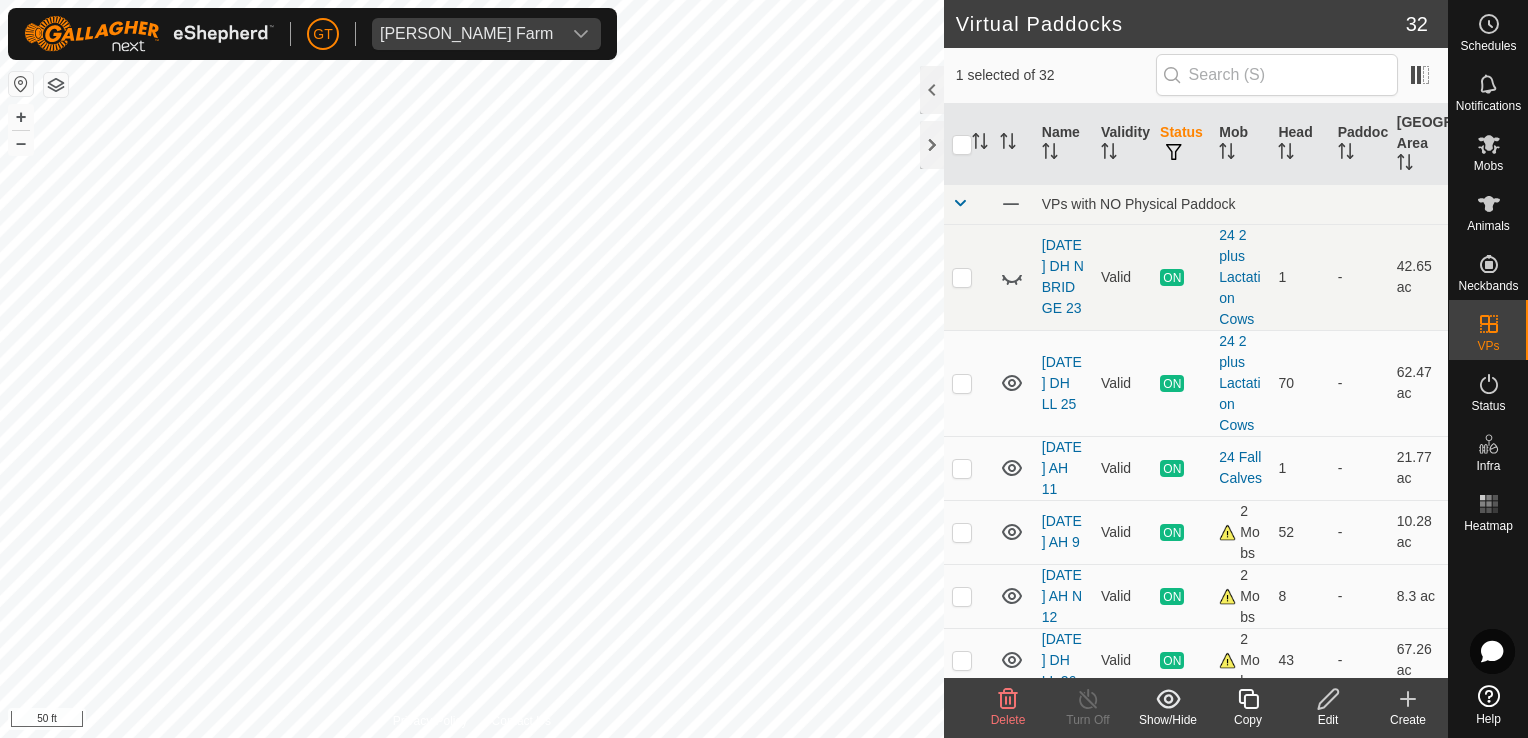 click 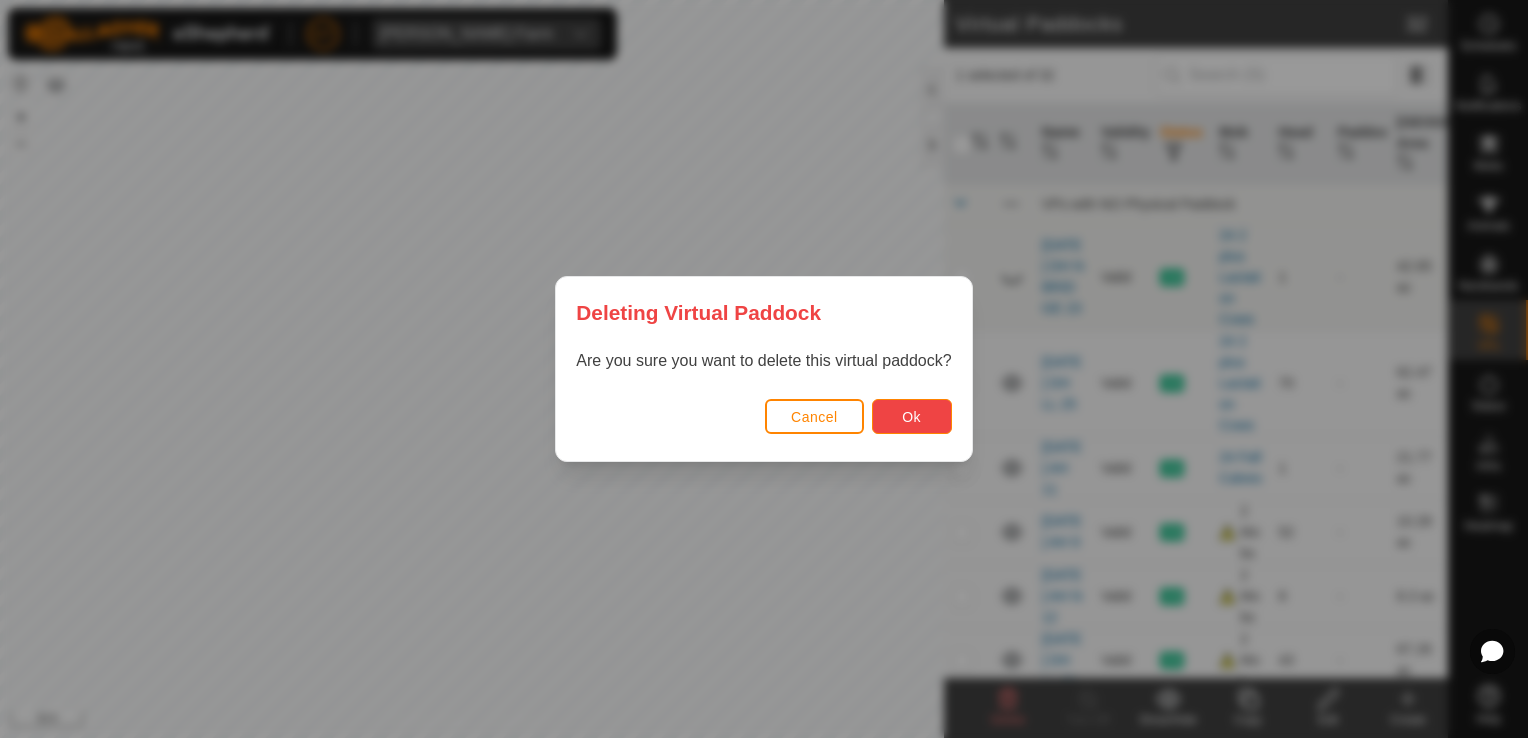 click on "Ok" at bounding box center [912, 416] 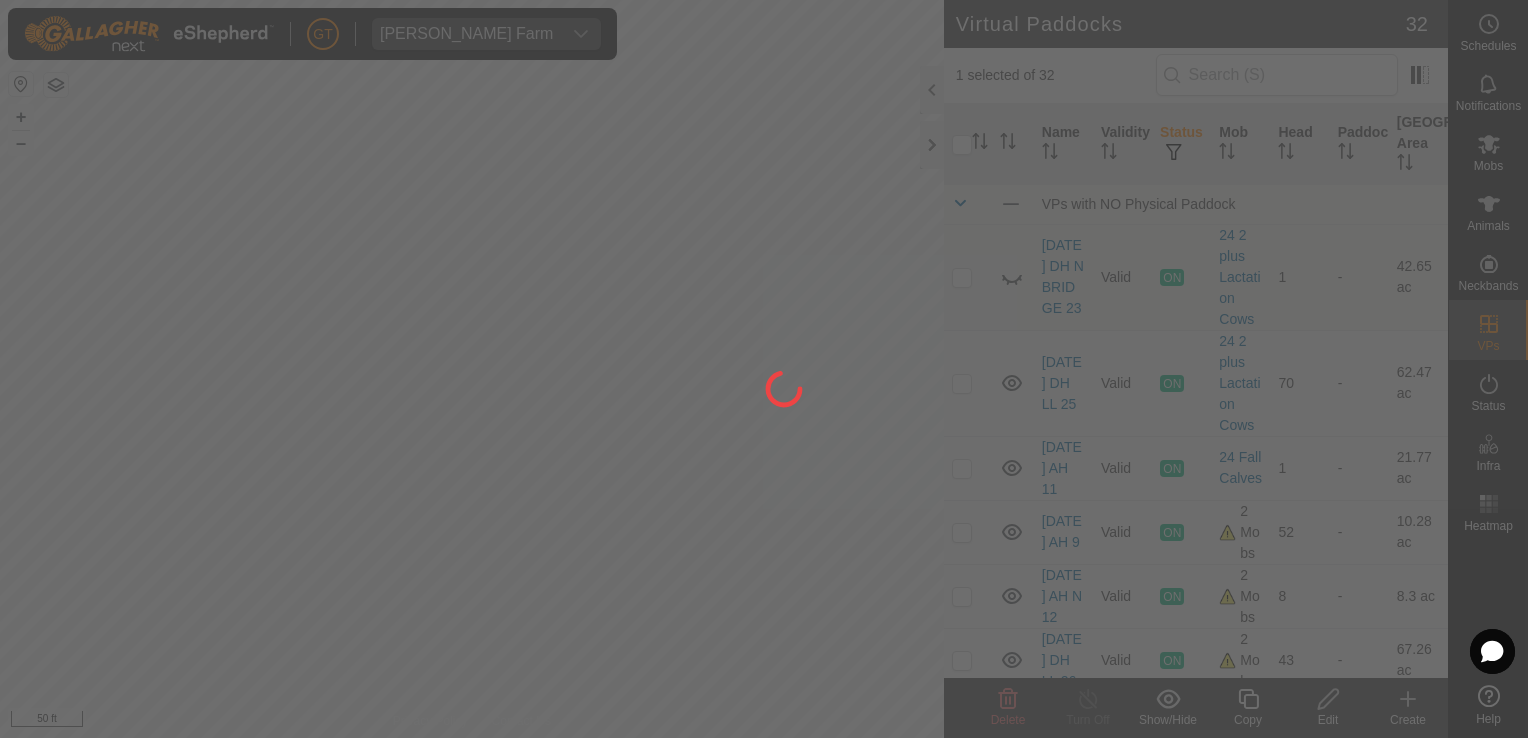 checkbox on "false" 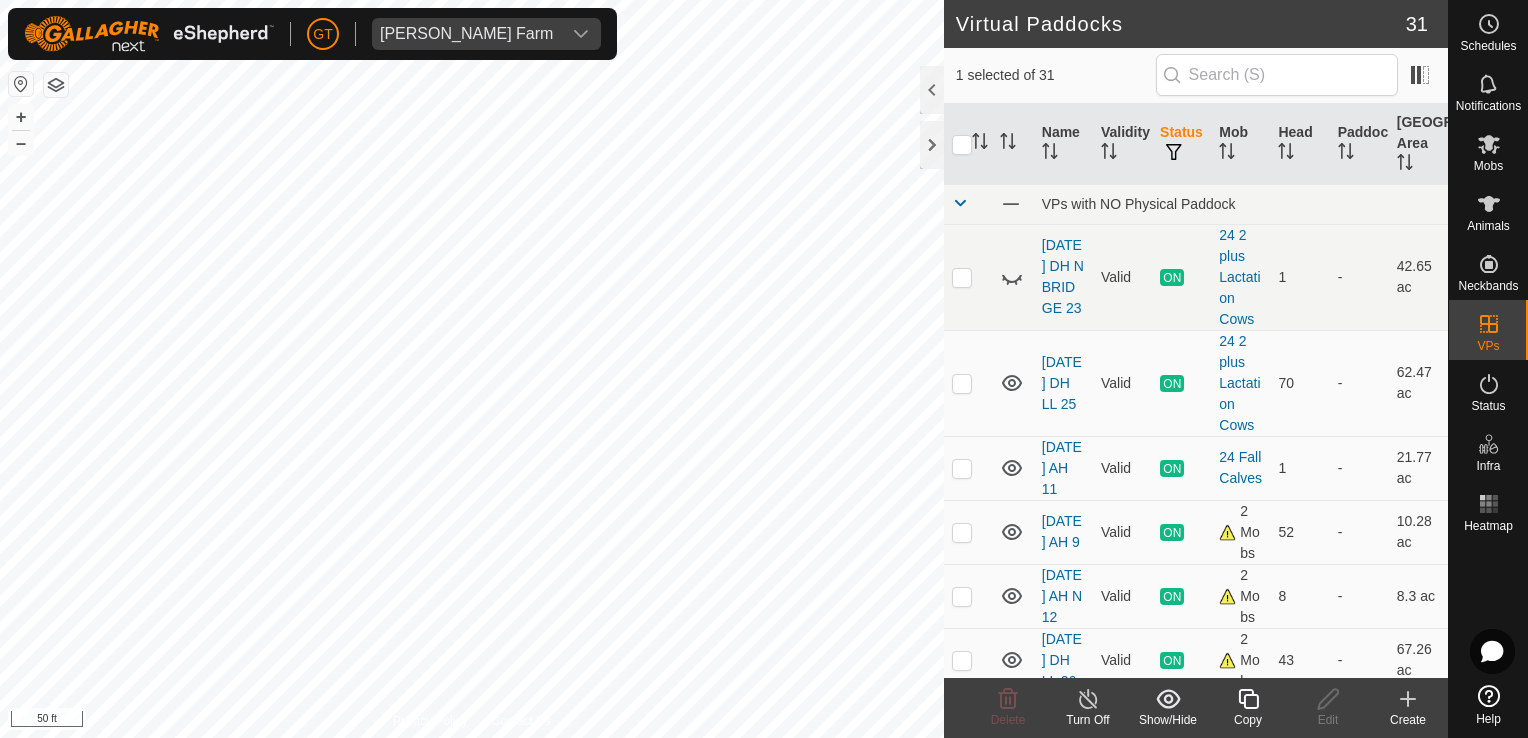 checkbox on "false" 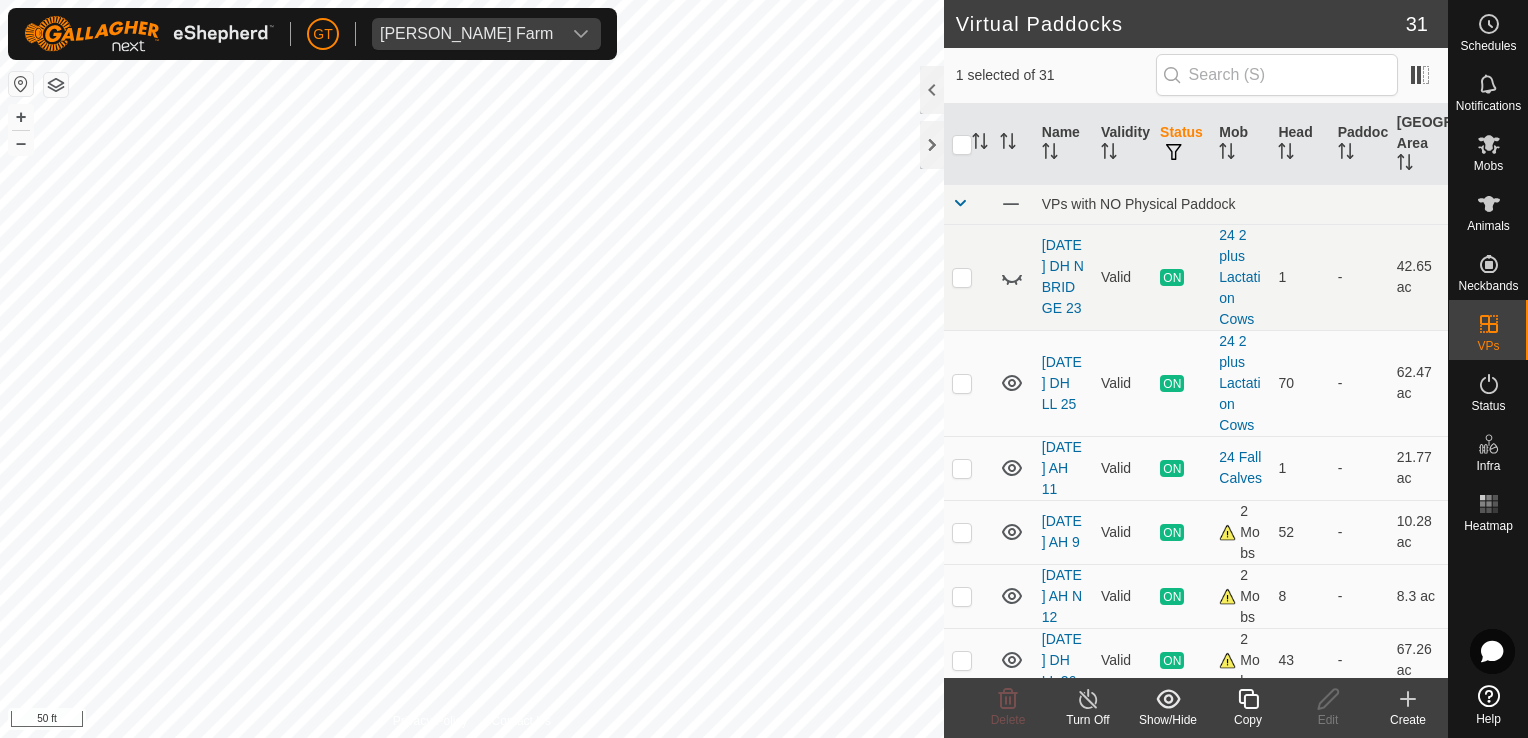 checkbox on "true" 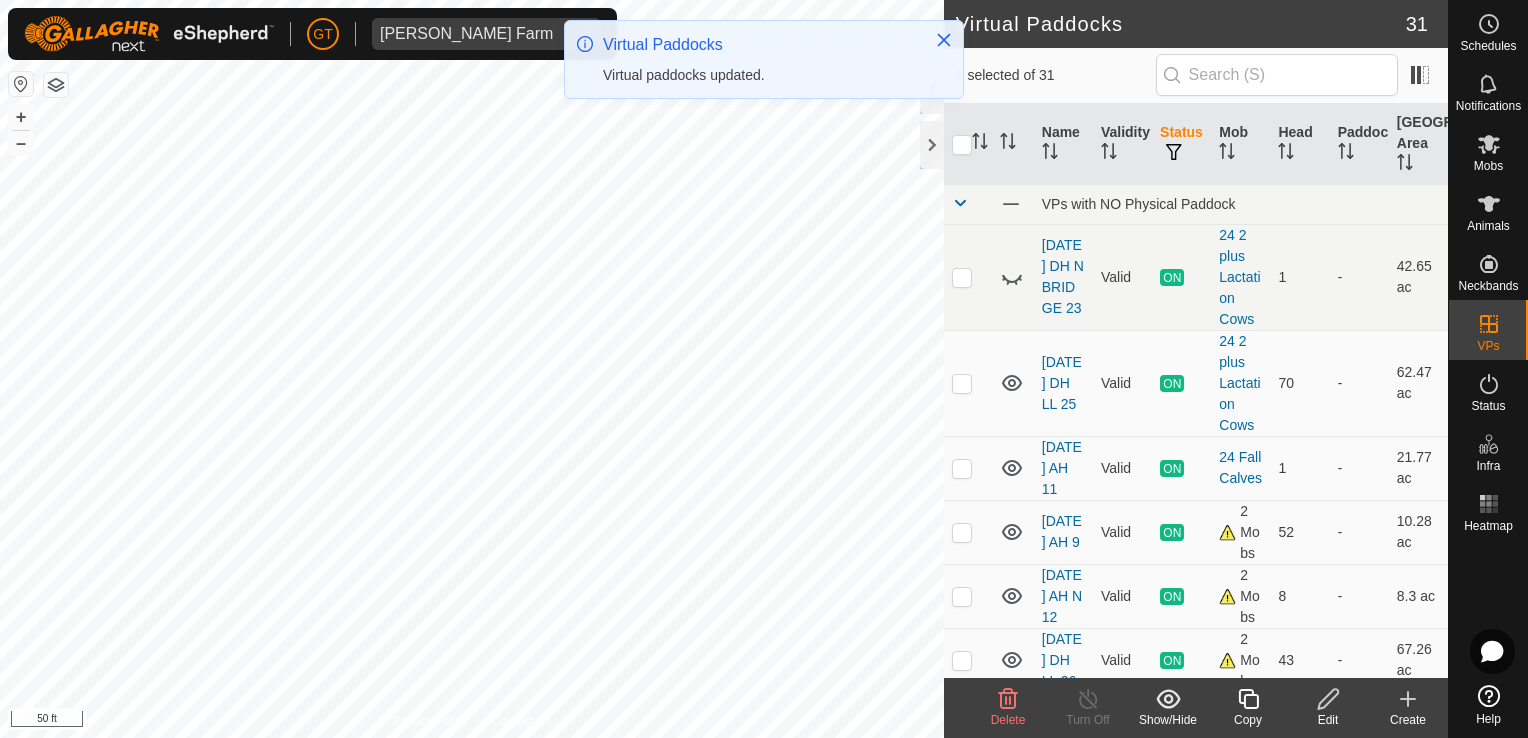 click 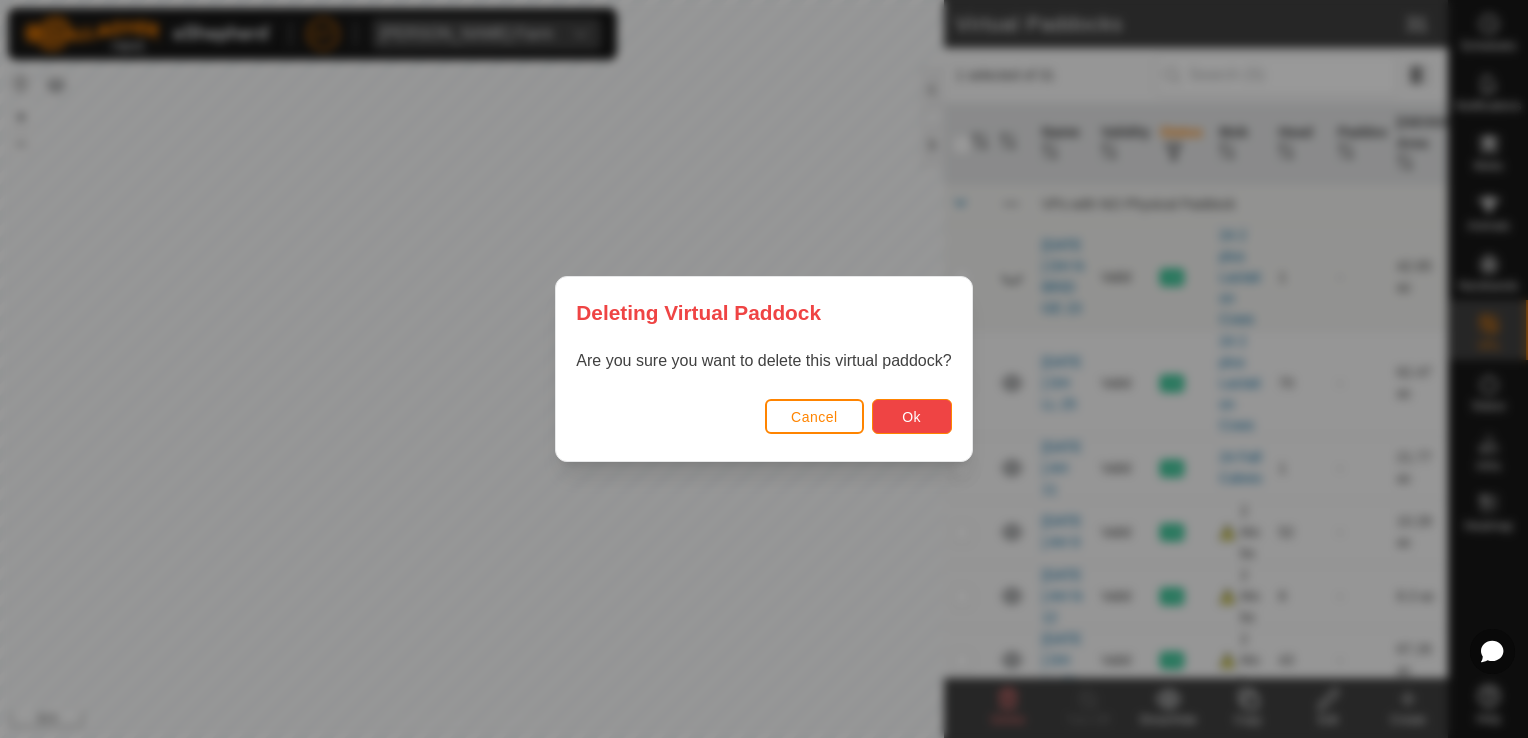 click on "Ok" at bounding box center (911, 417) 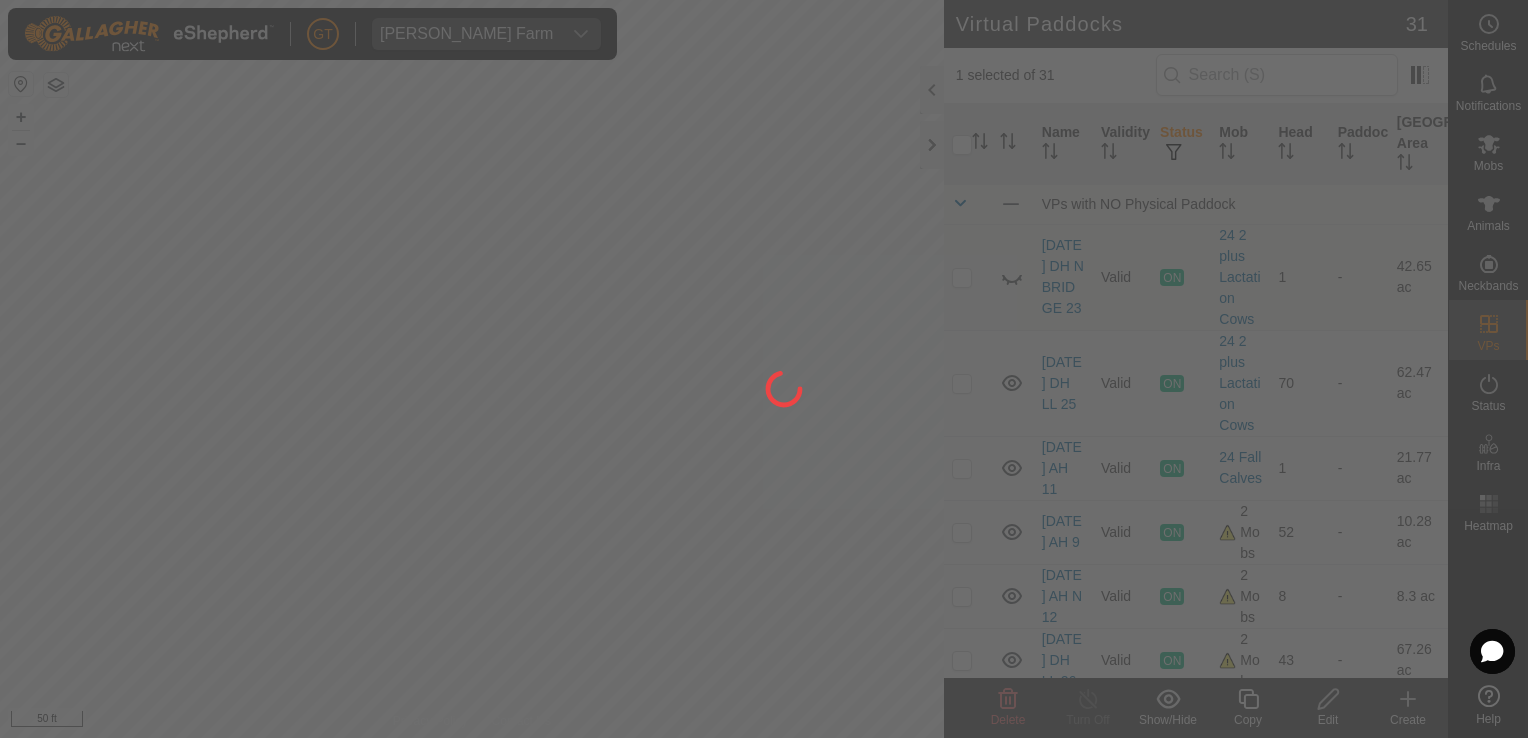 checkbox on "false" 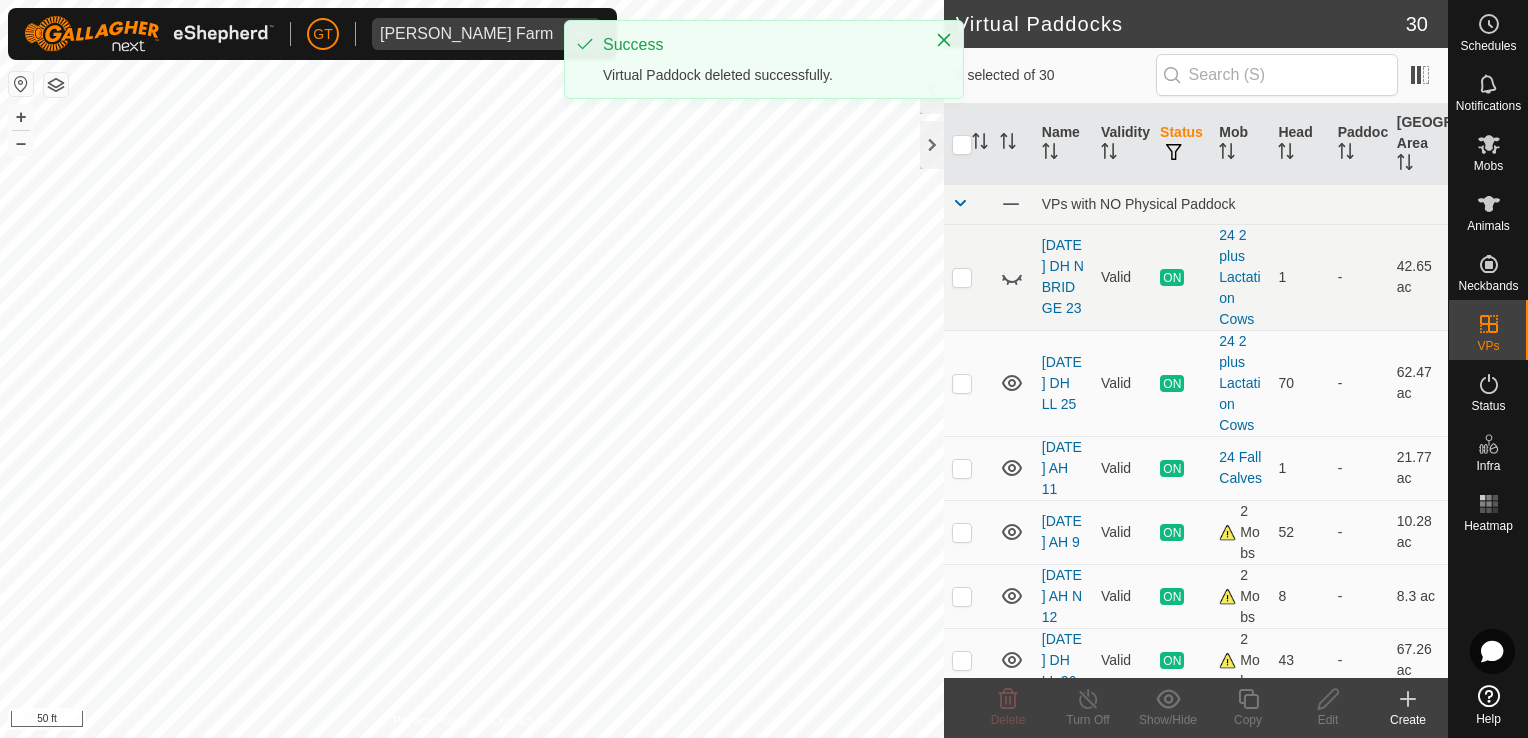 checkbox on "true" 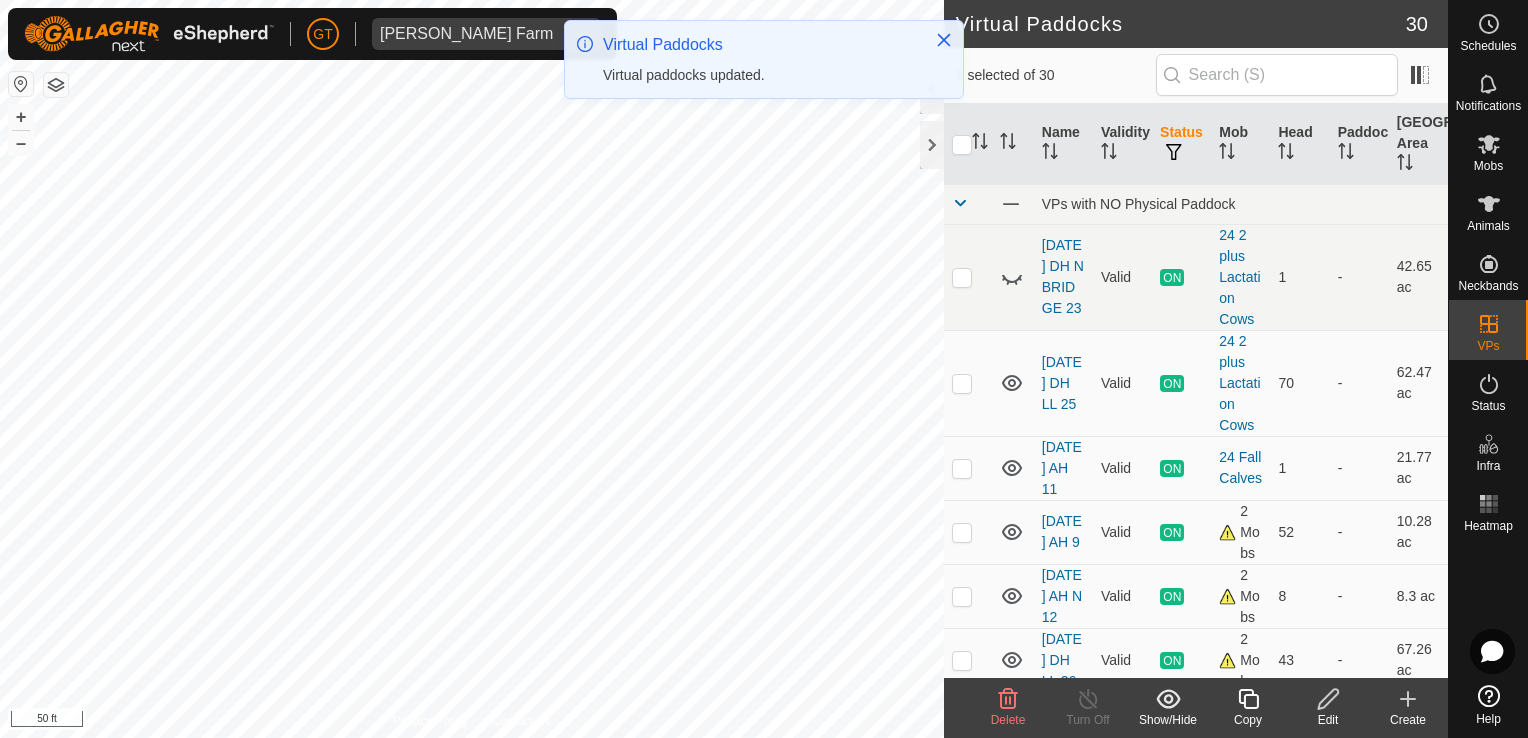 click 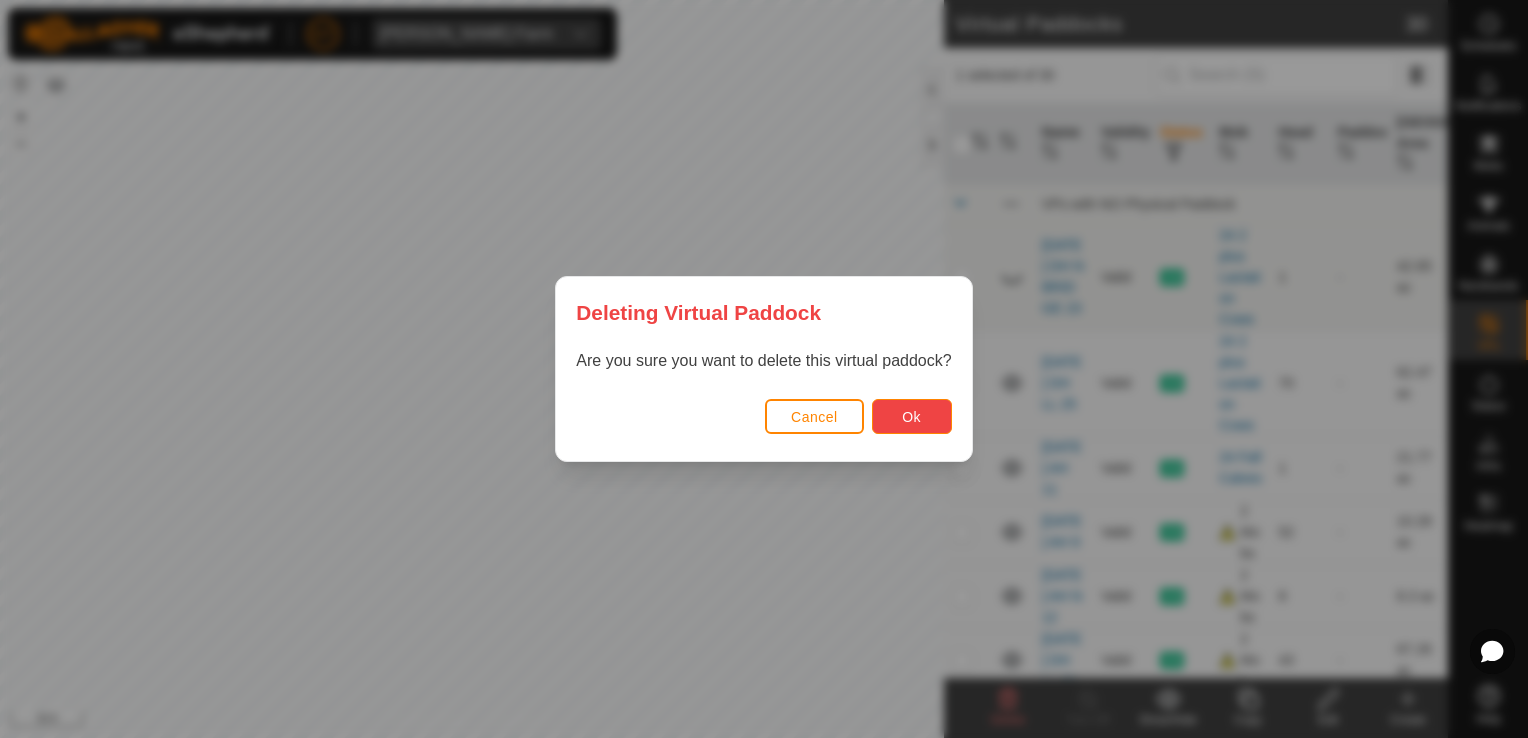 click on "Ok" at bounding box center [912, 416] 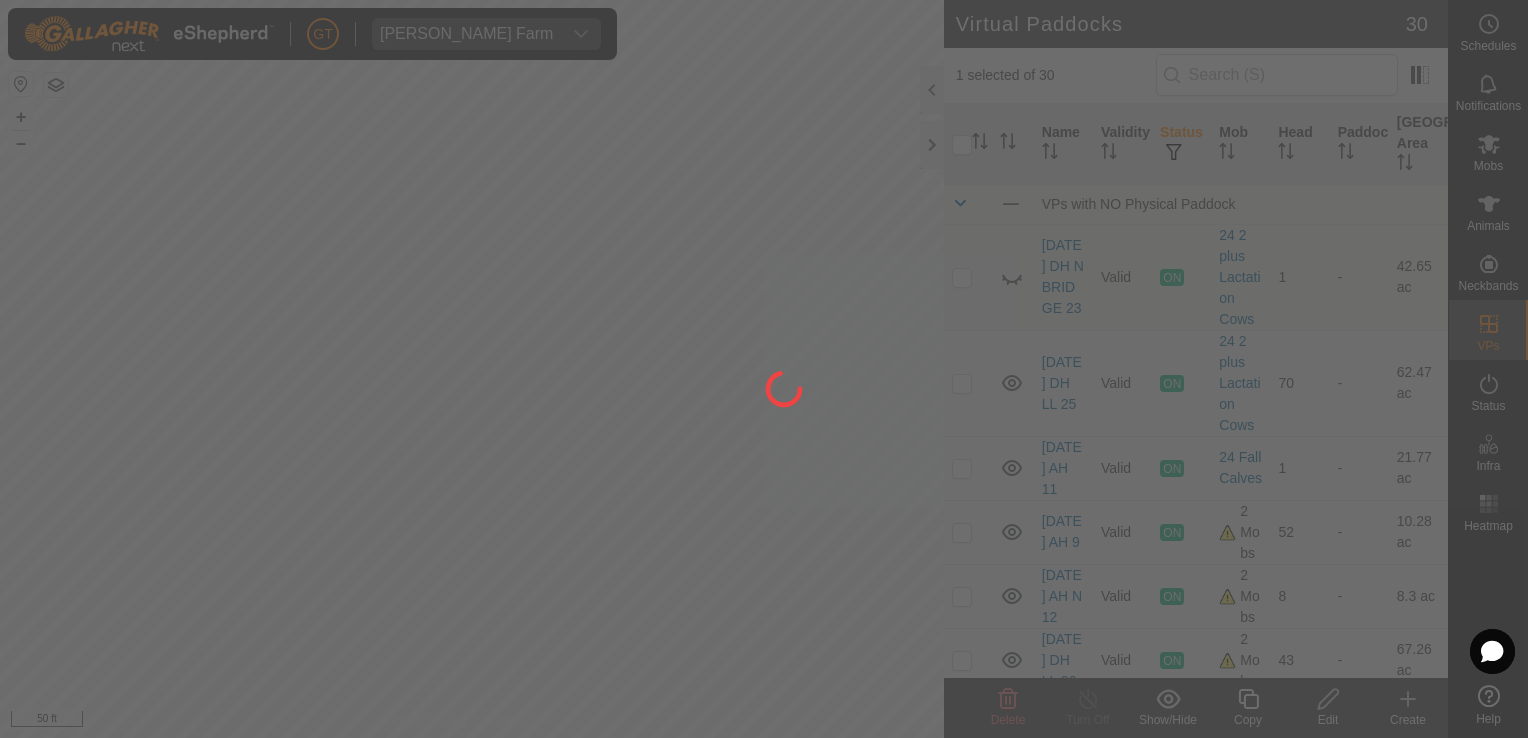 checkbox on "false" 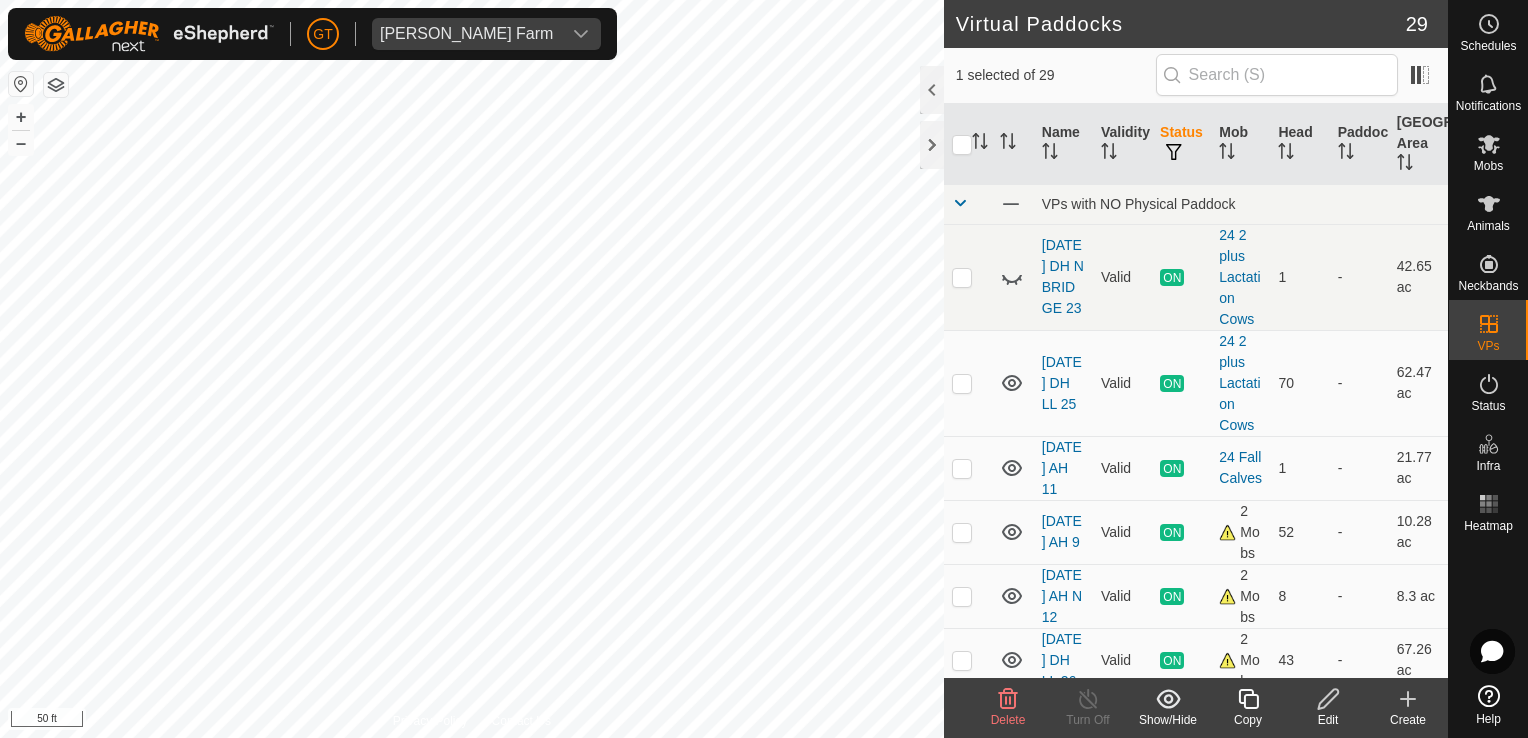 click 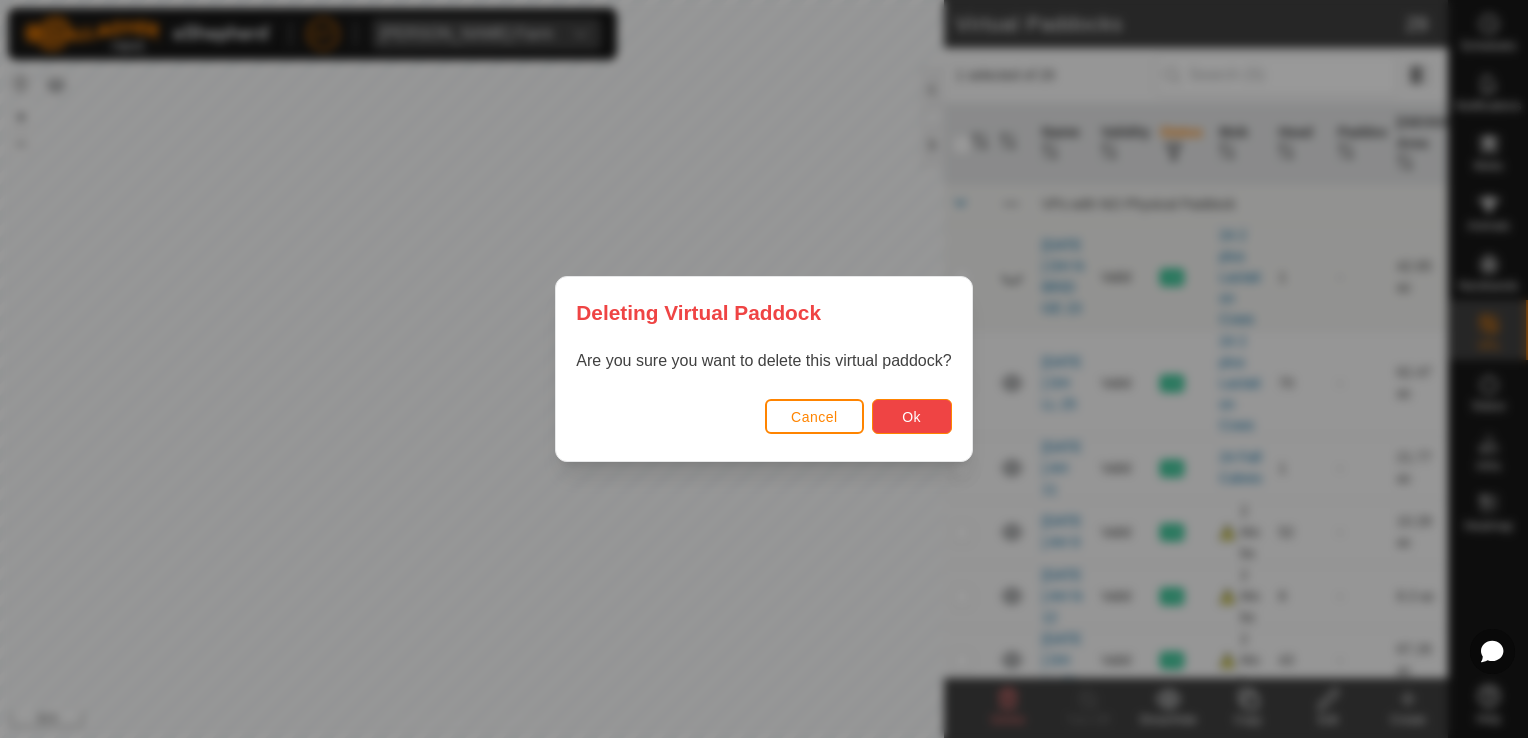click on "Ok" at bounding box center [912, 416] 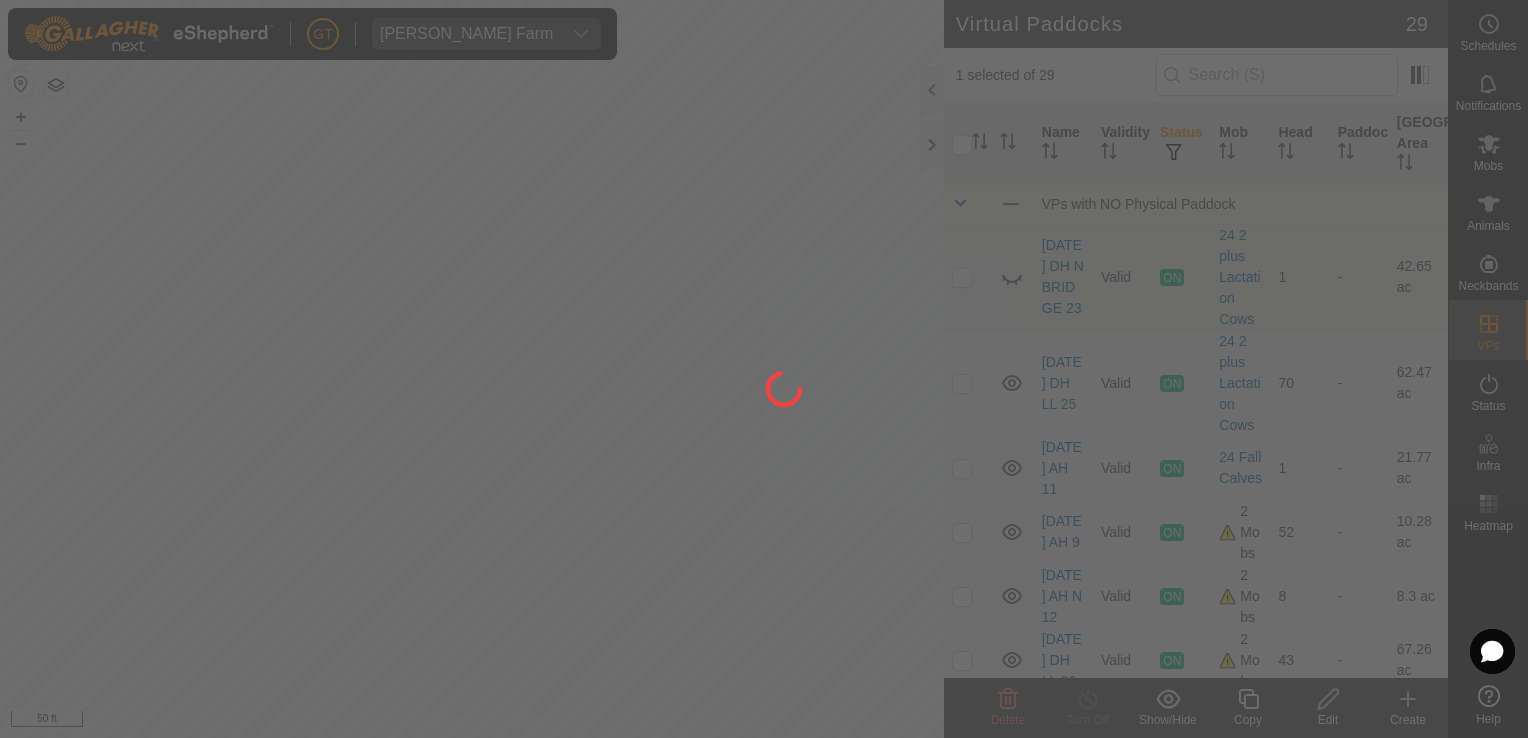 checkbox on "false" 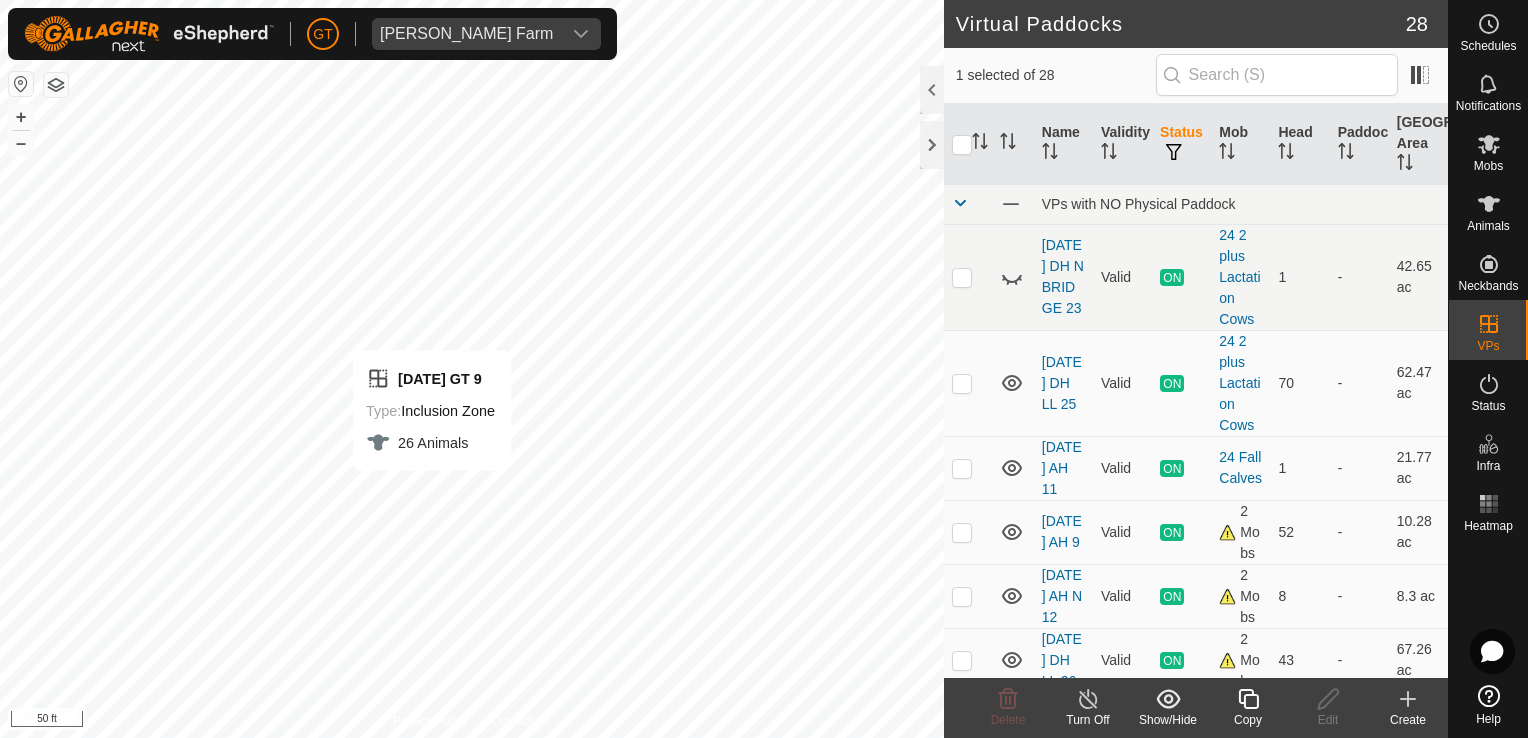 checkbox on "false" 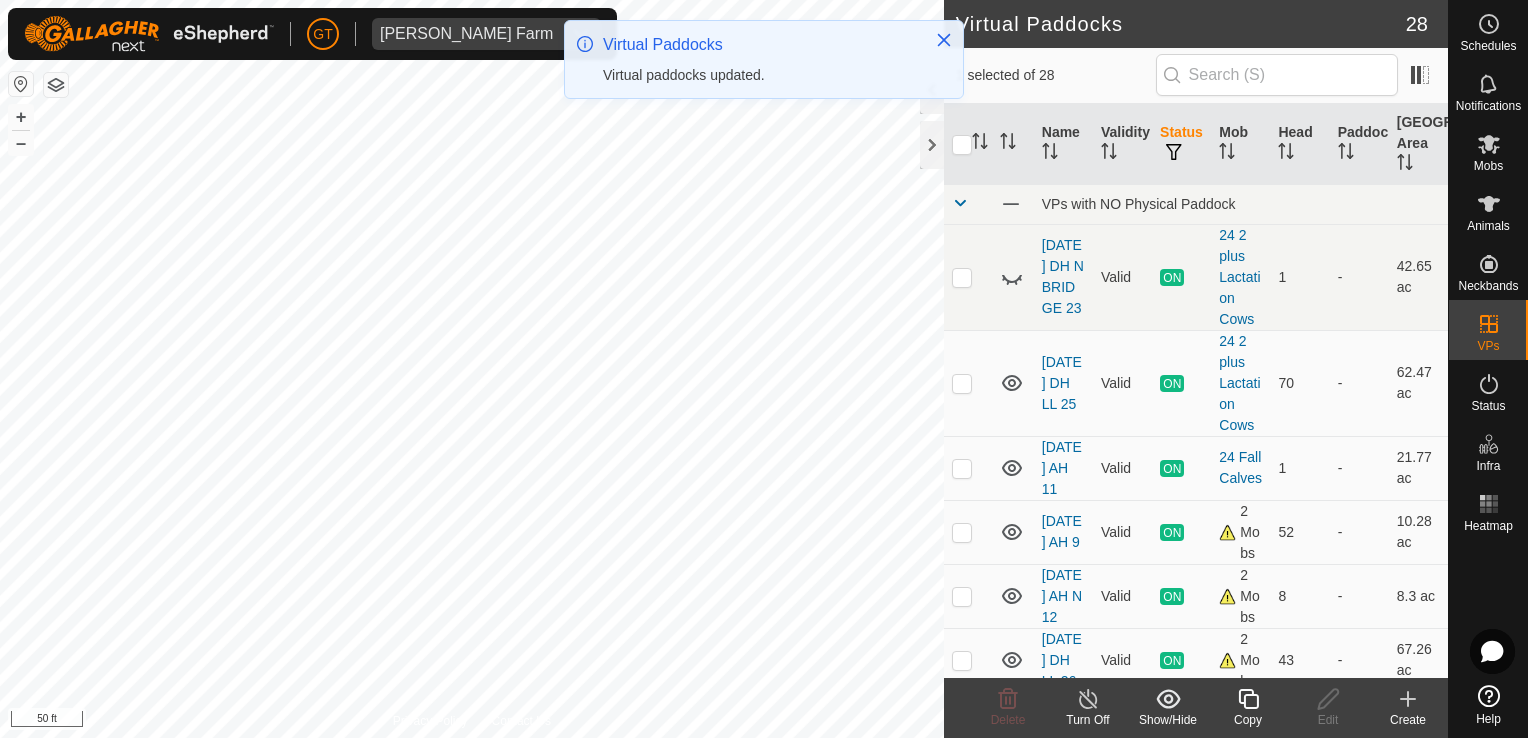 checkbox on "false" 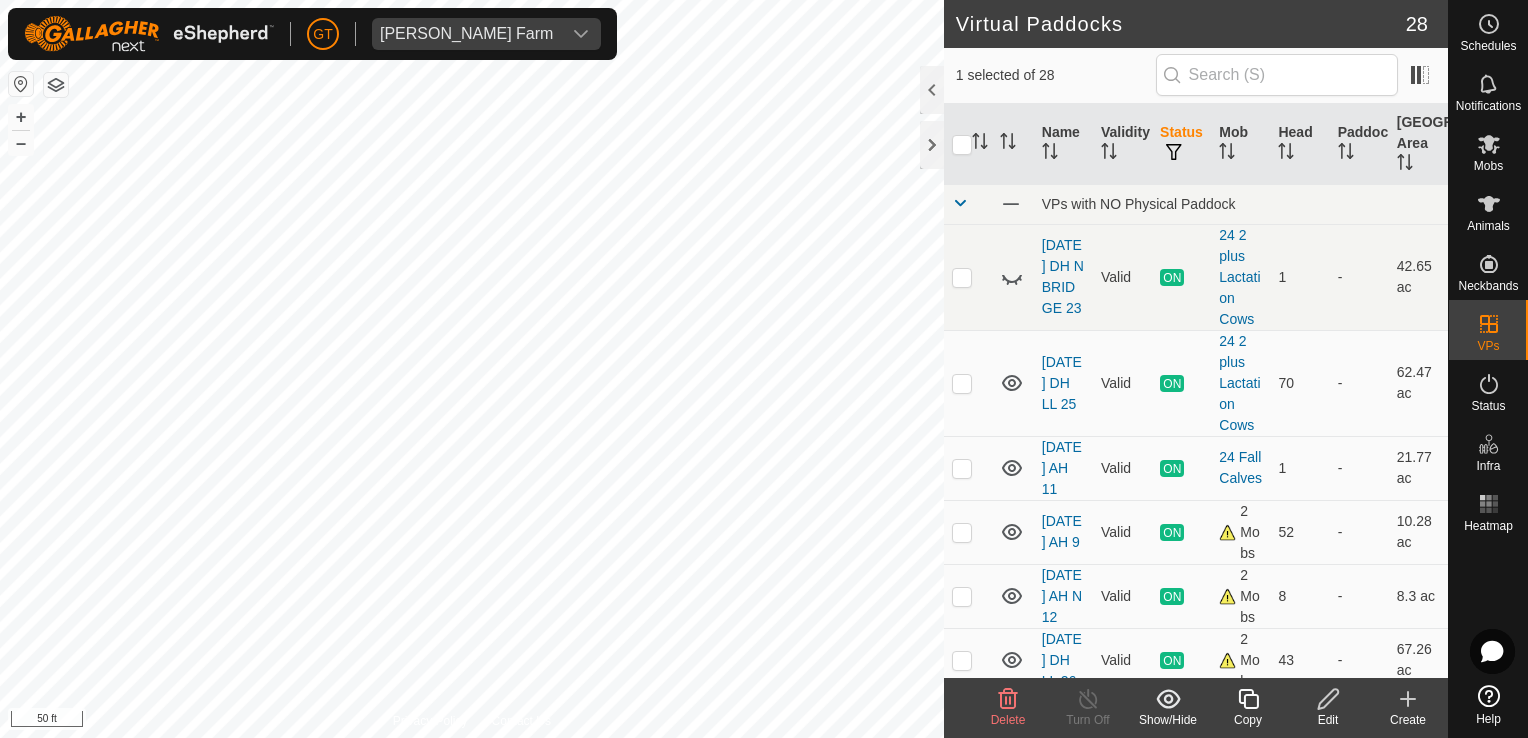 click 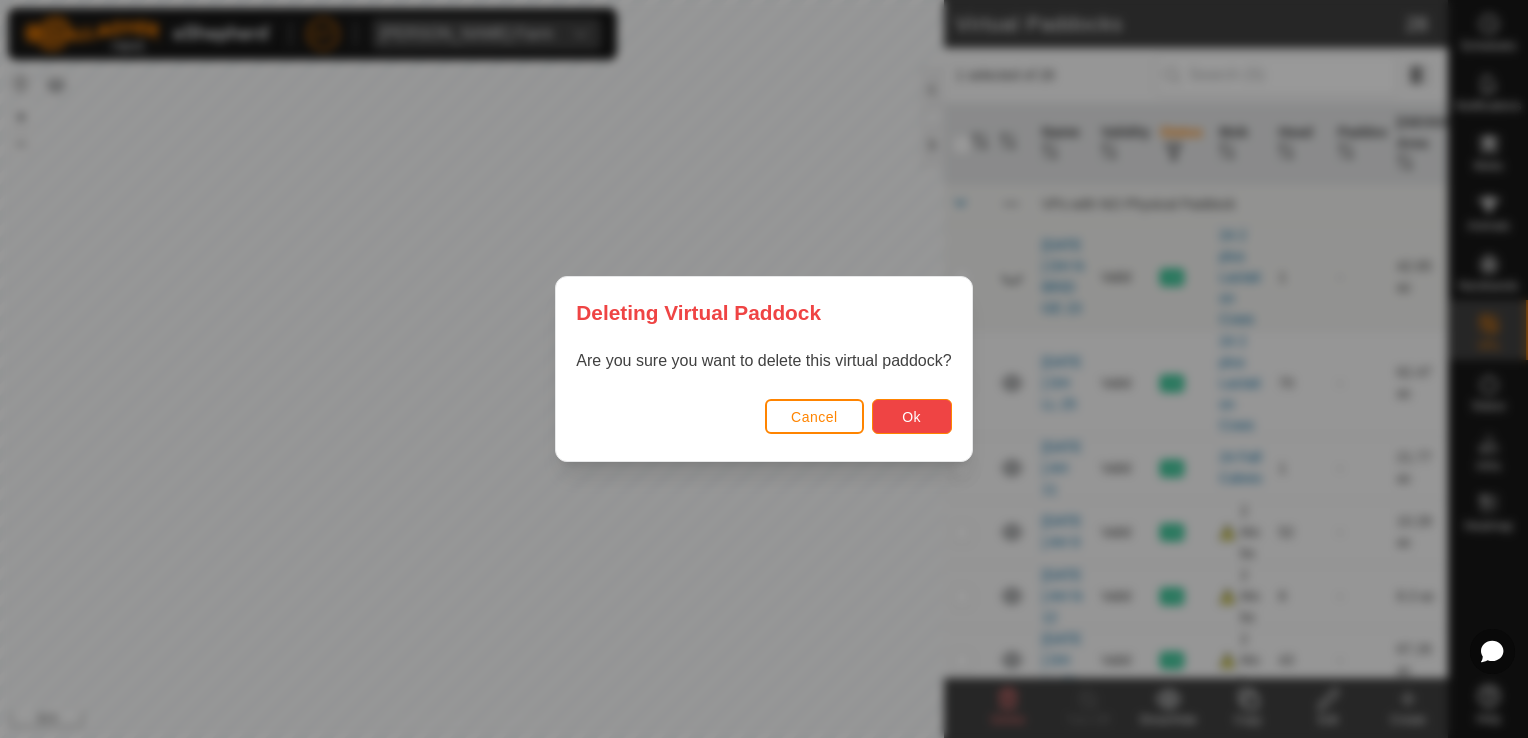 click on "Ok" at bounding box center [911, 417] 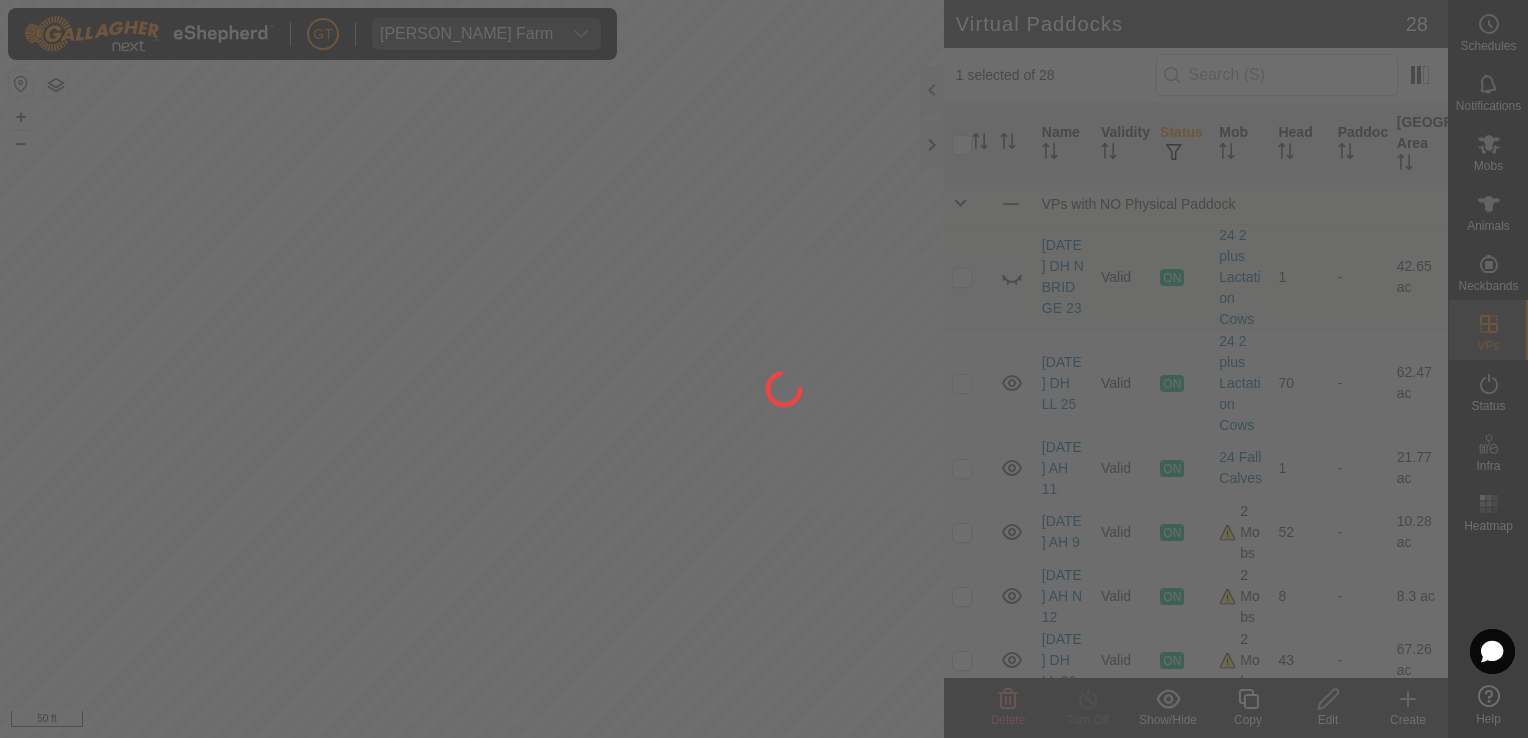 checkbox on "false" 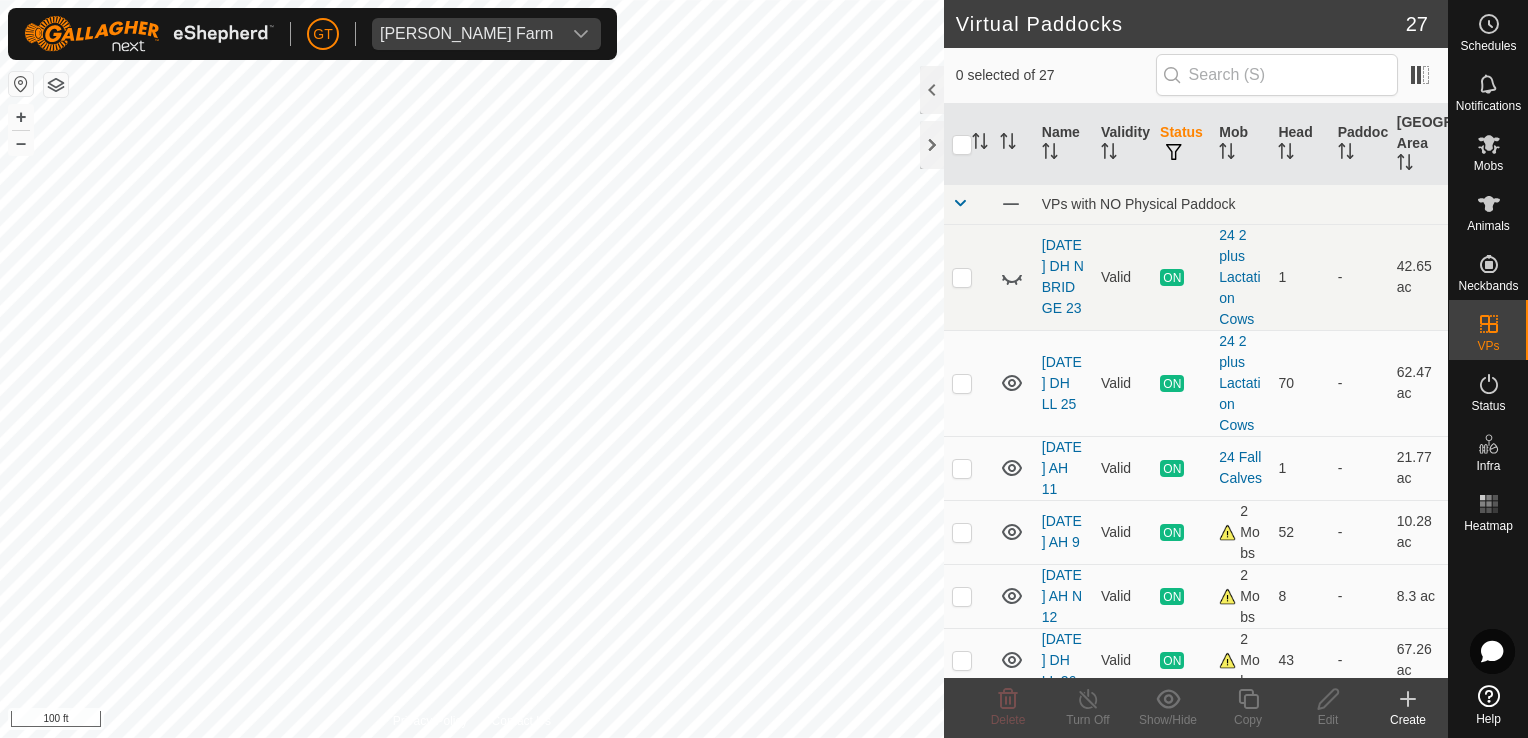 click 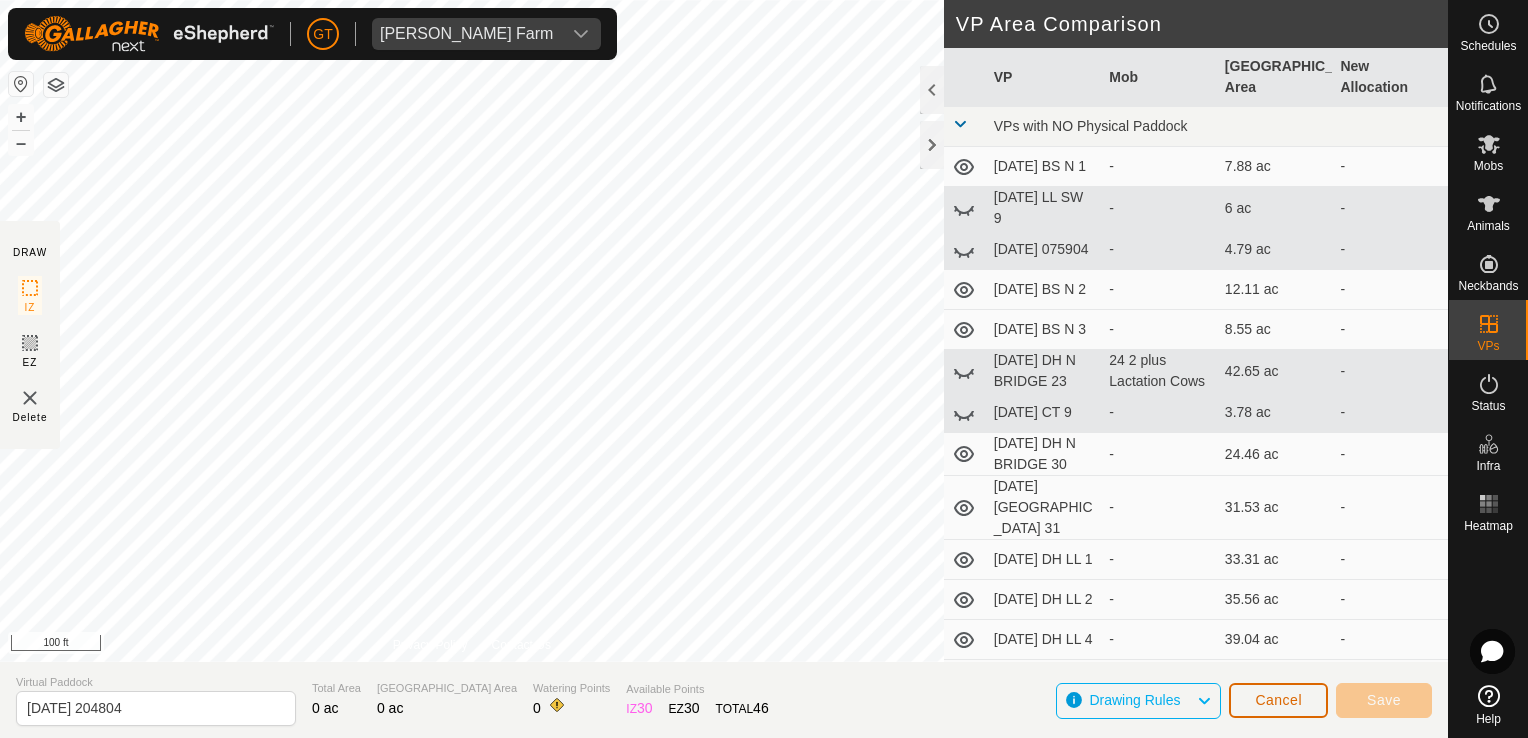 click on "Cancel" 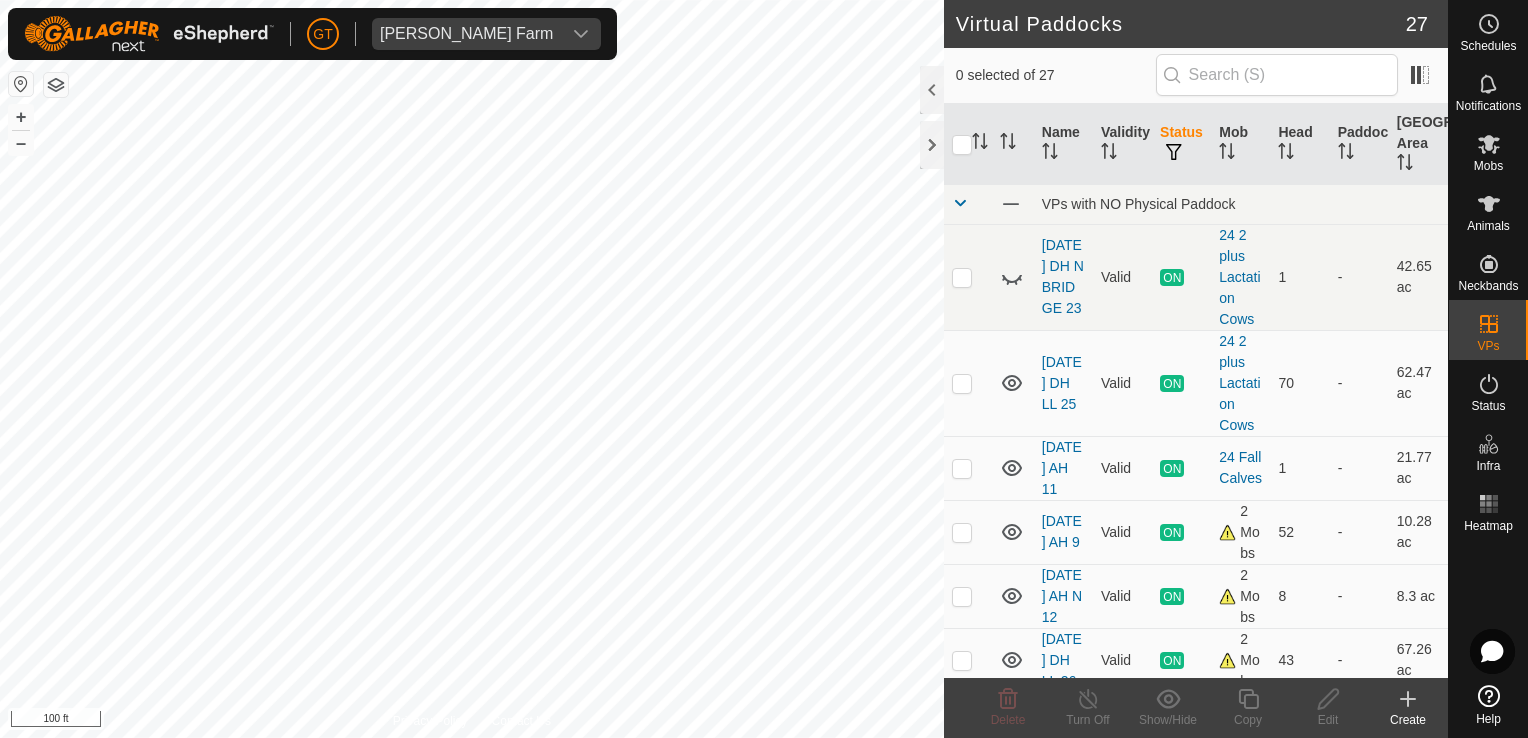 checkbox on "true" 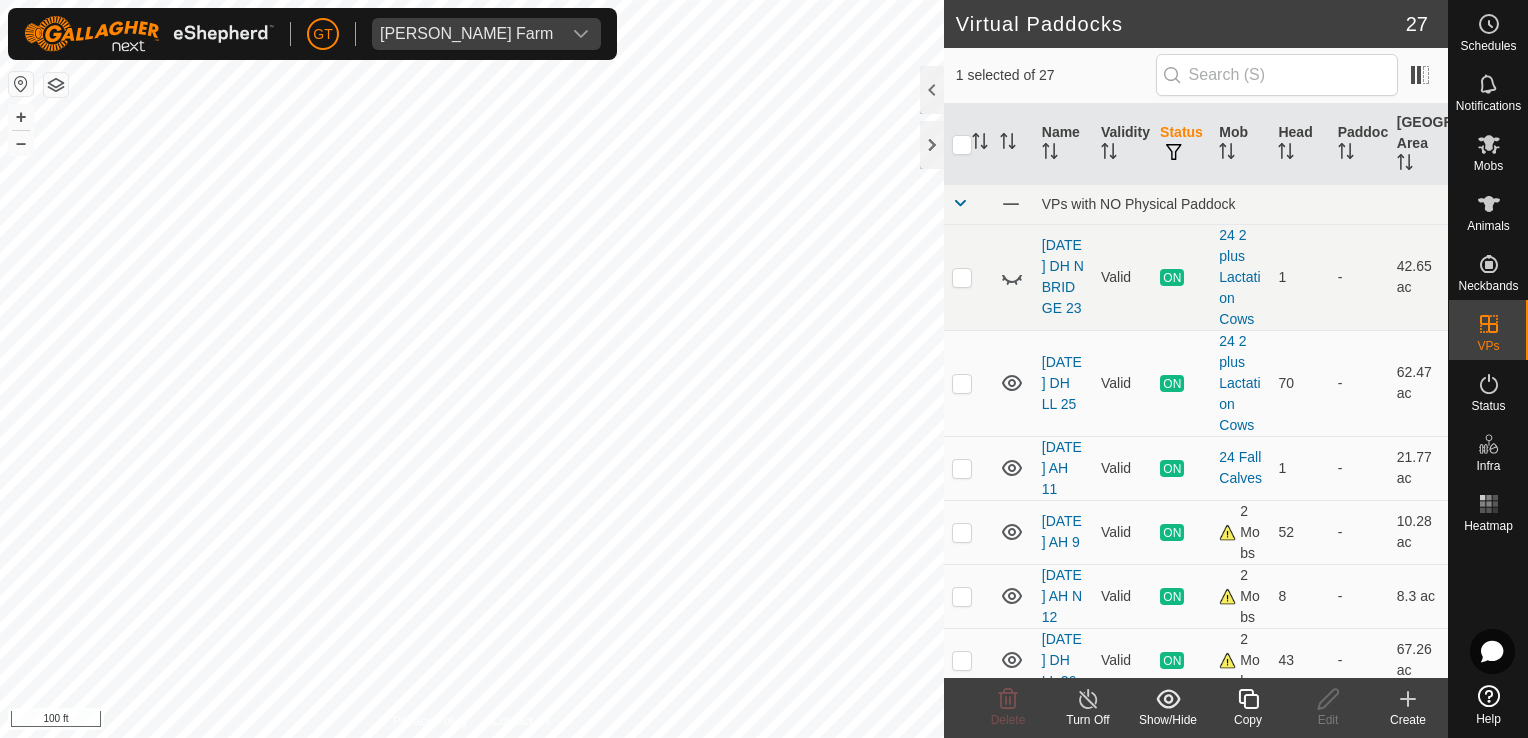 click 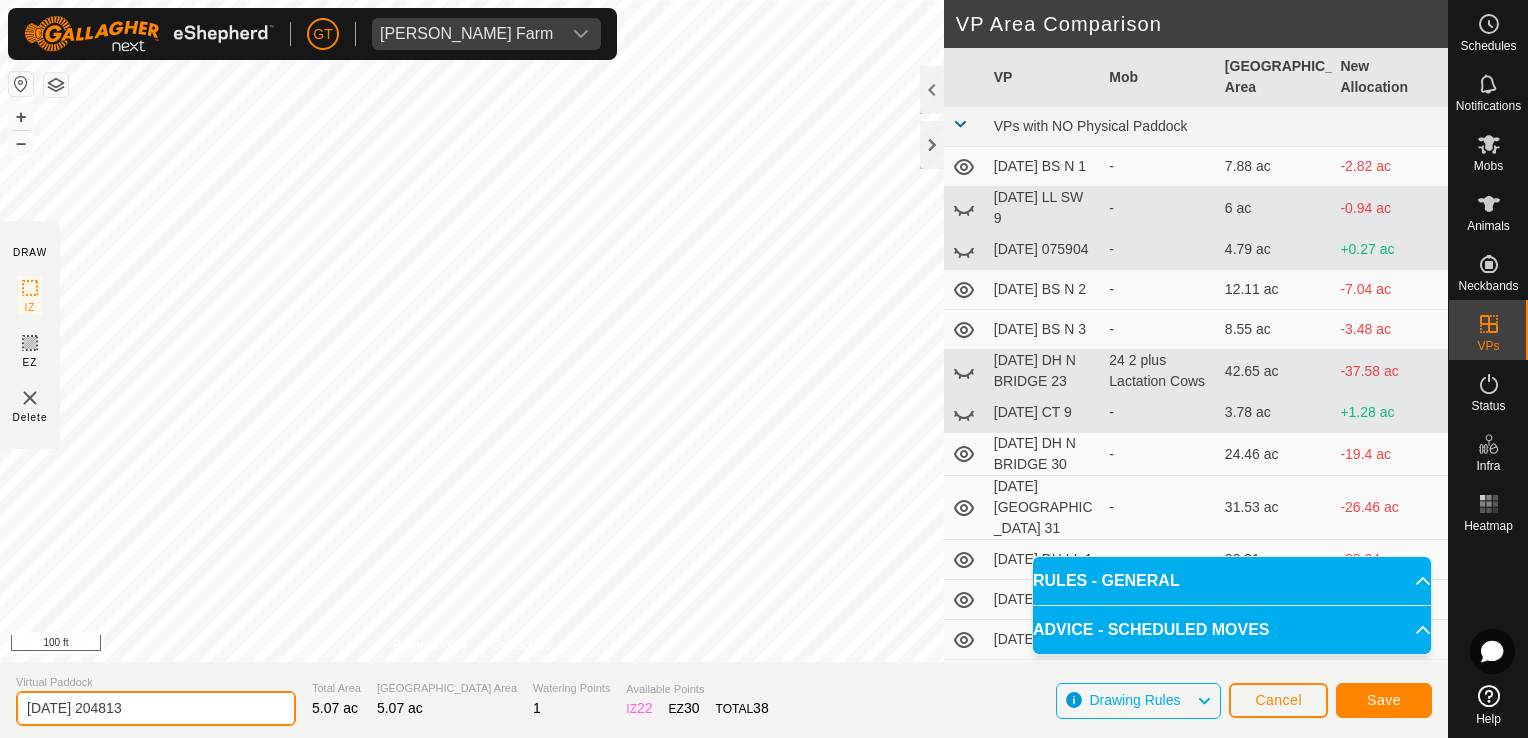 click on "[DATE] 204813" 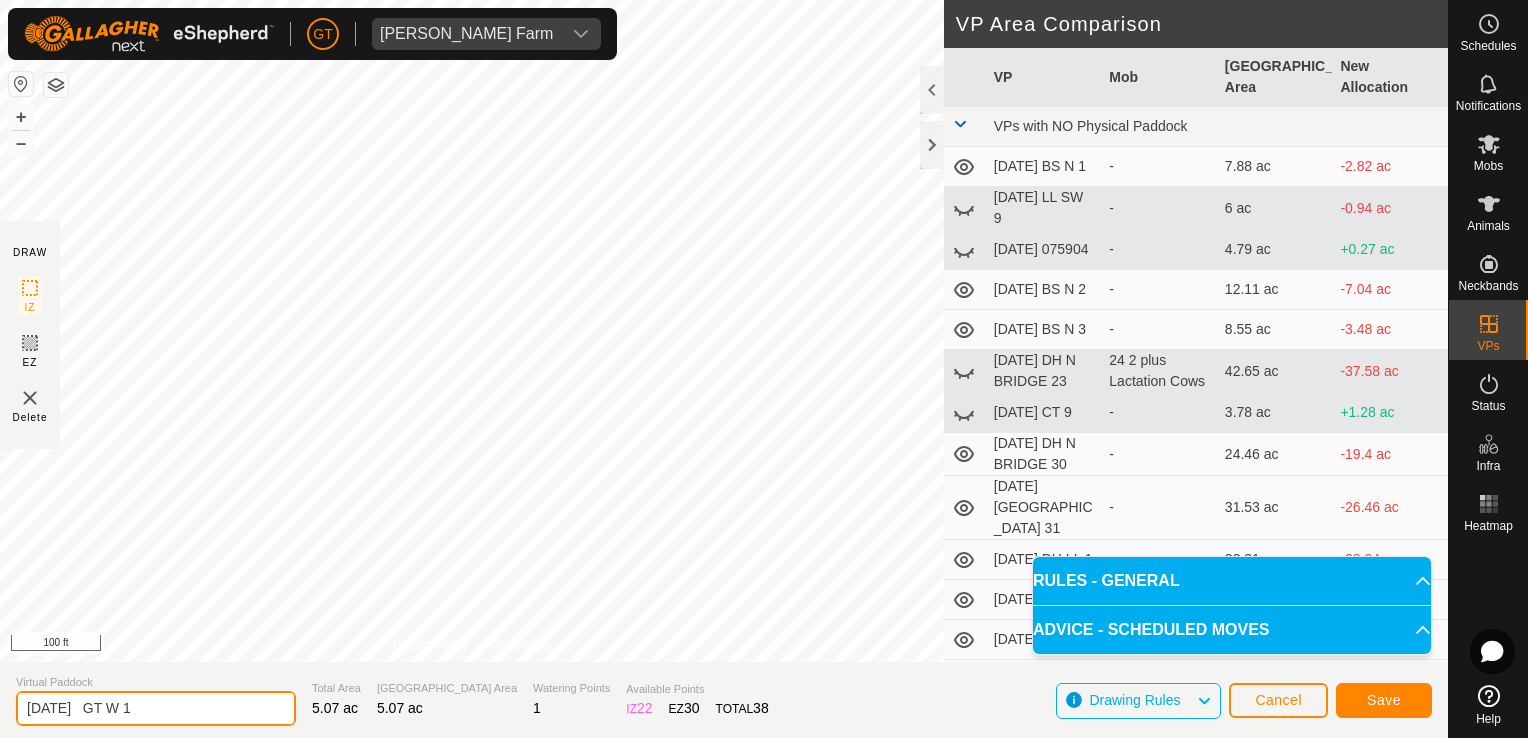type on "[DATE]   GT W 1" 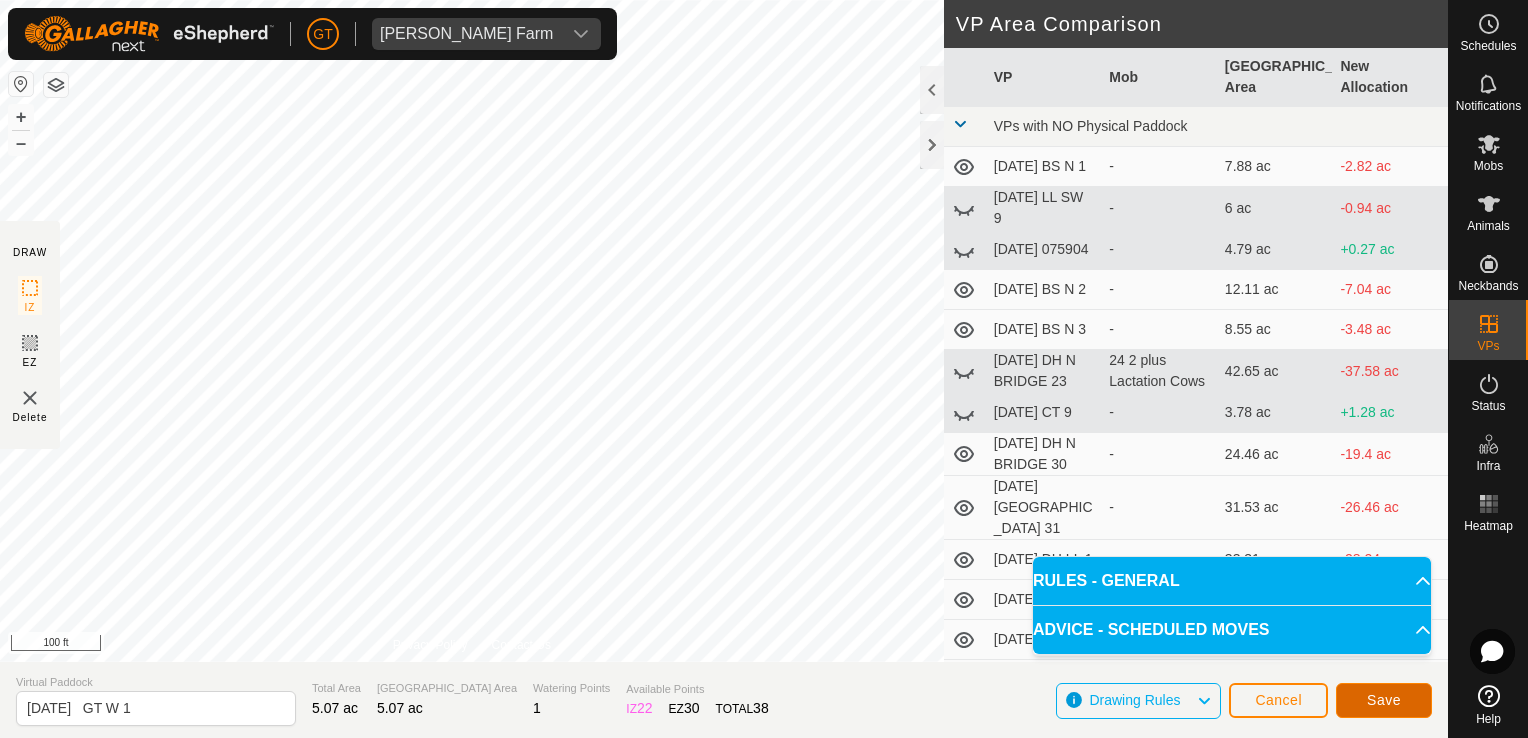 click on "Save" 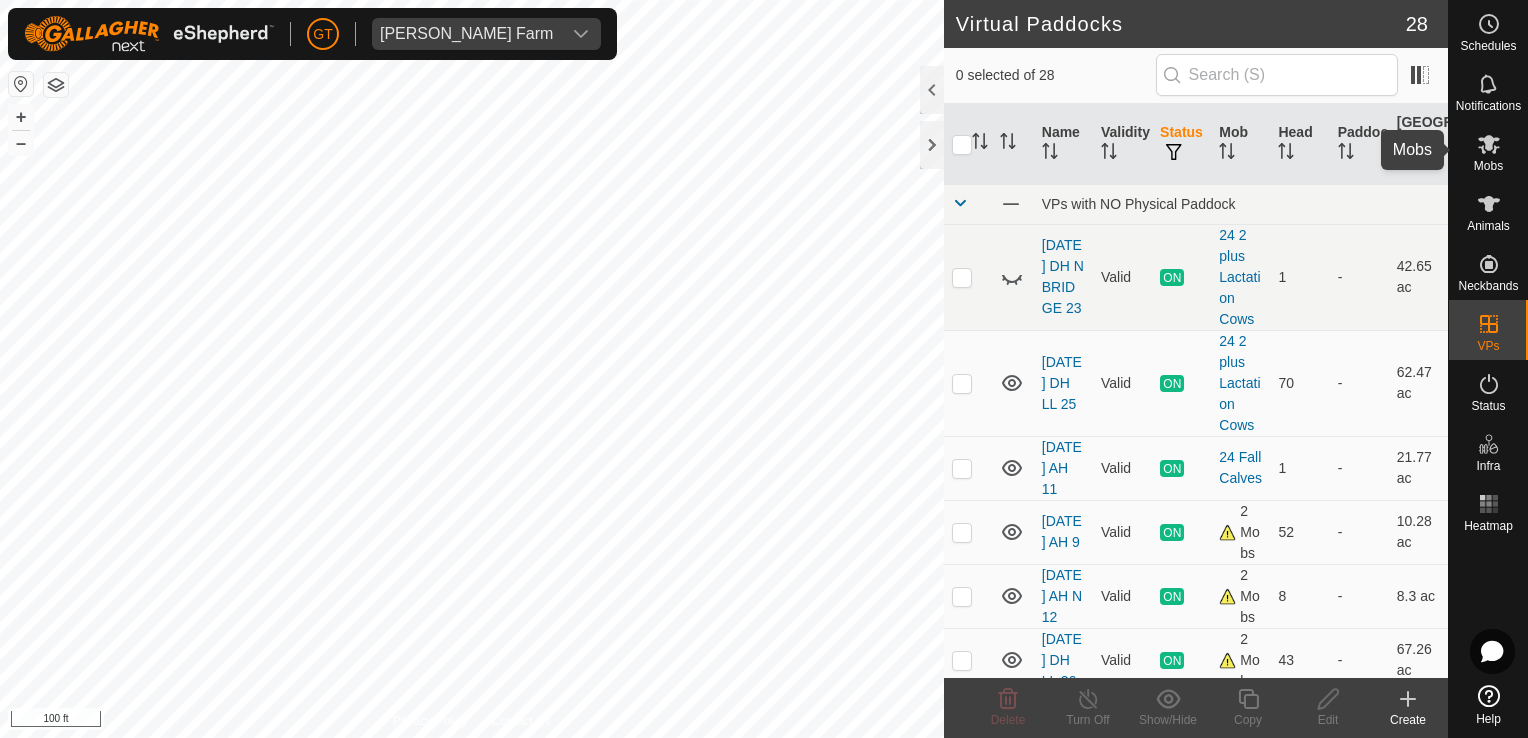 click 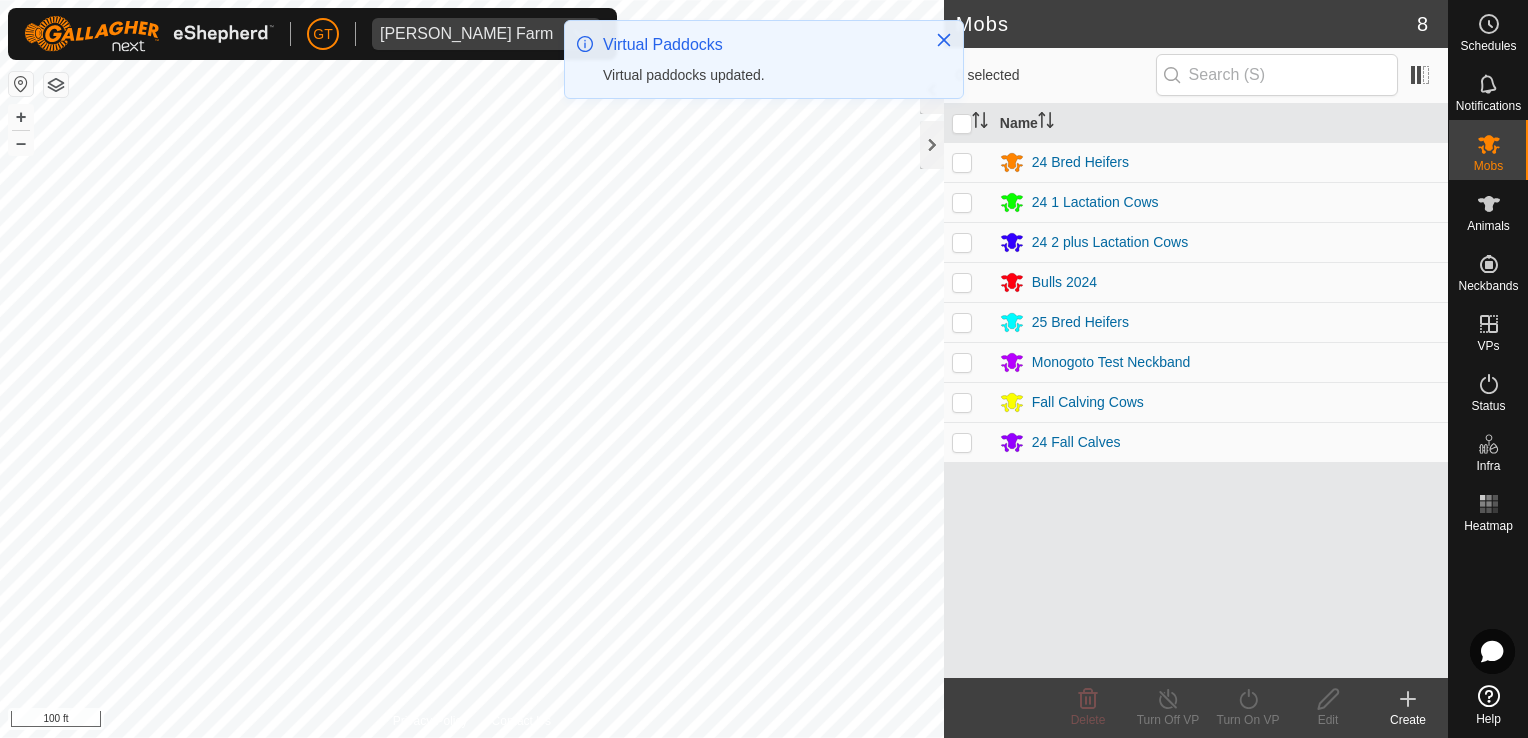 click at bounding box center [962, 322] 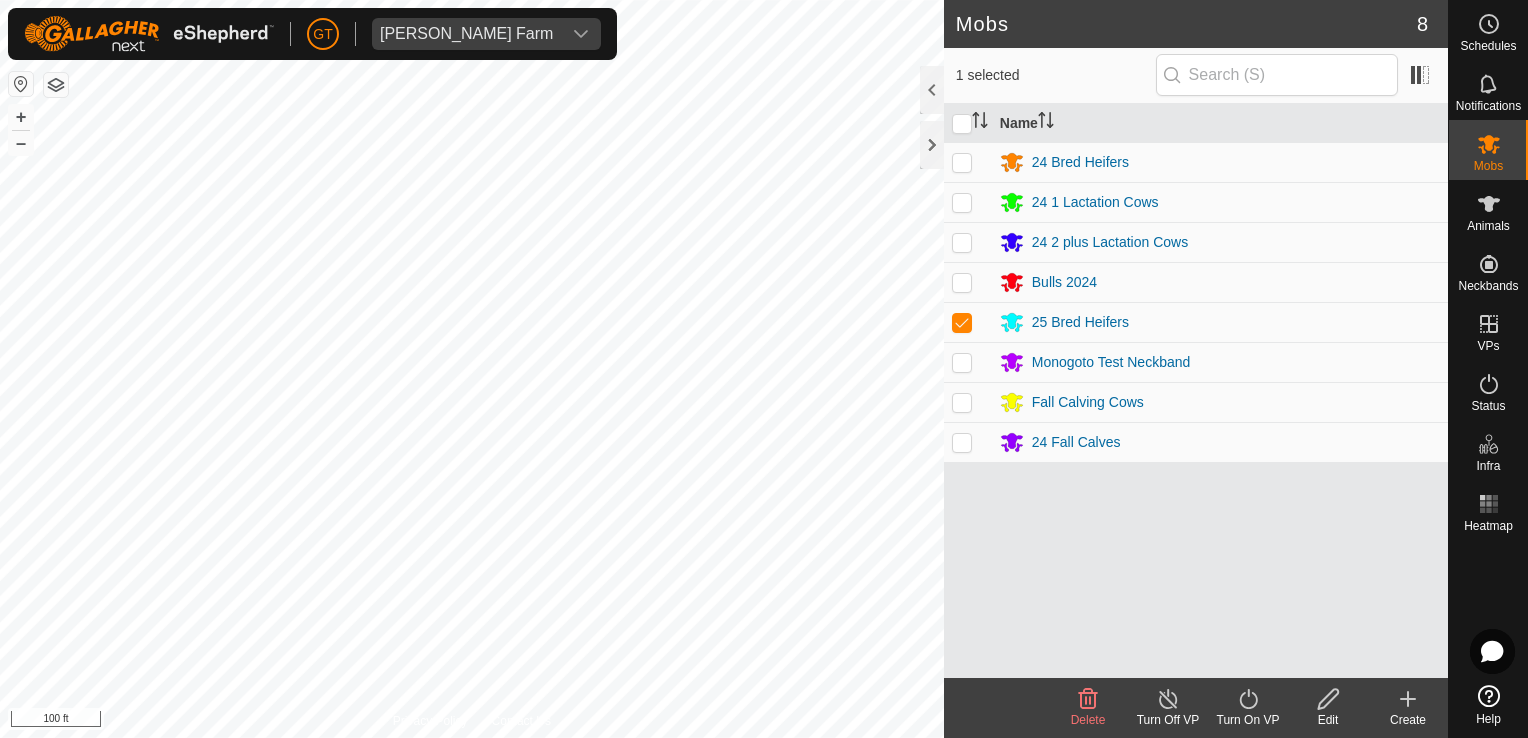 click 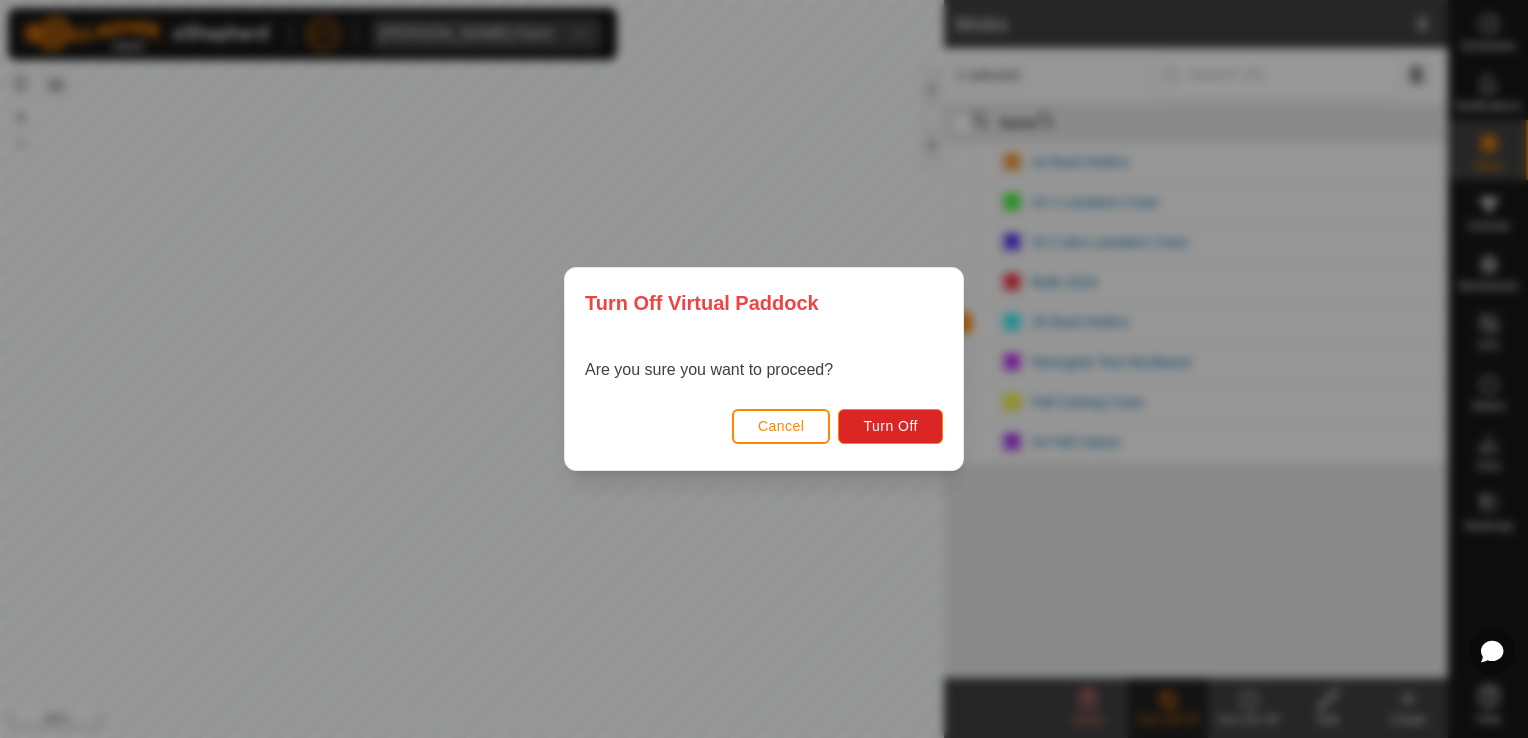 click on "Cancel" at bounding box center (781, 426) 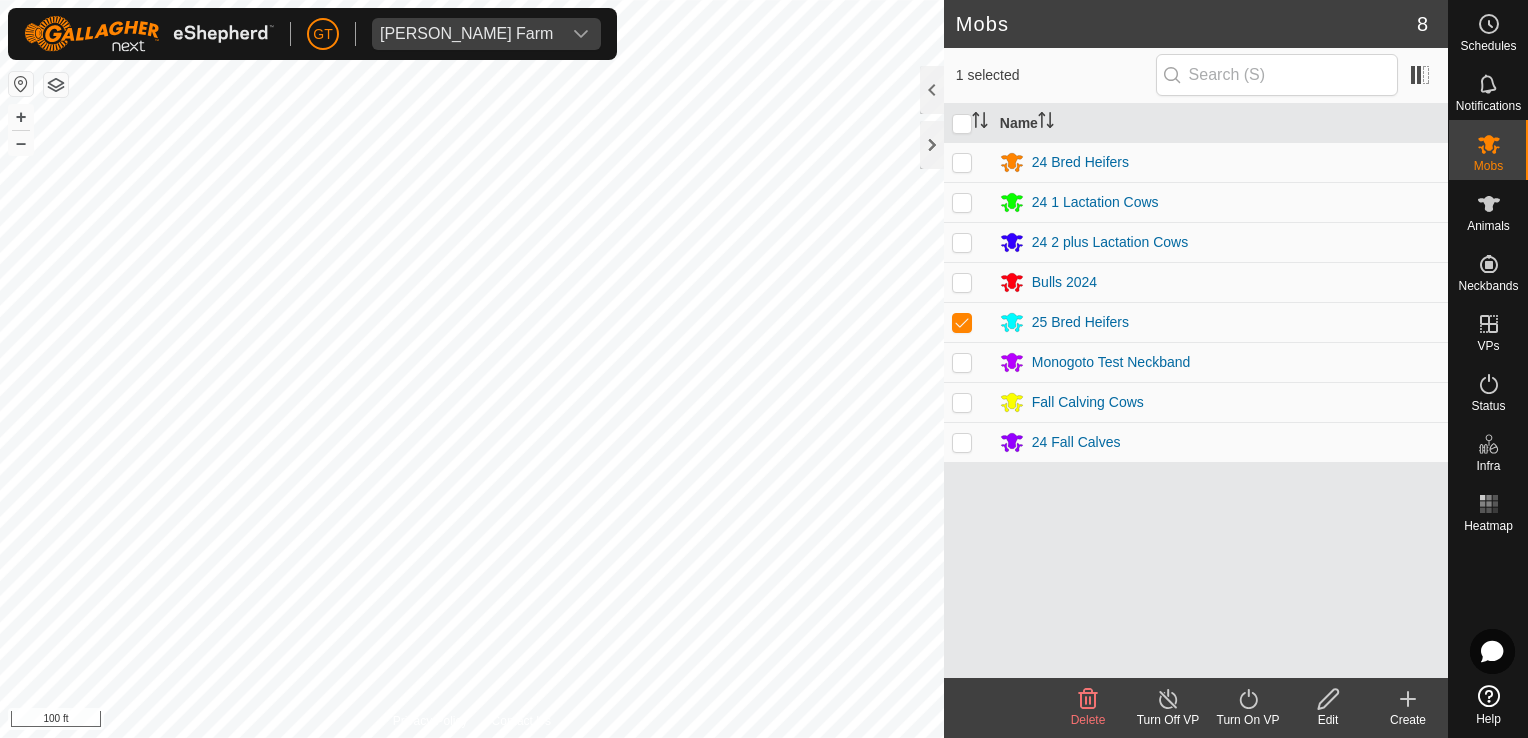 click 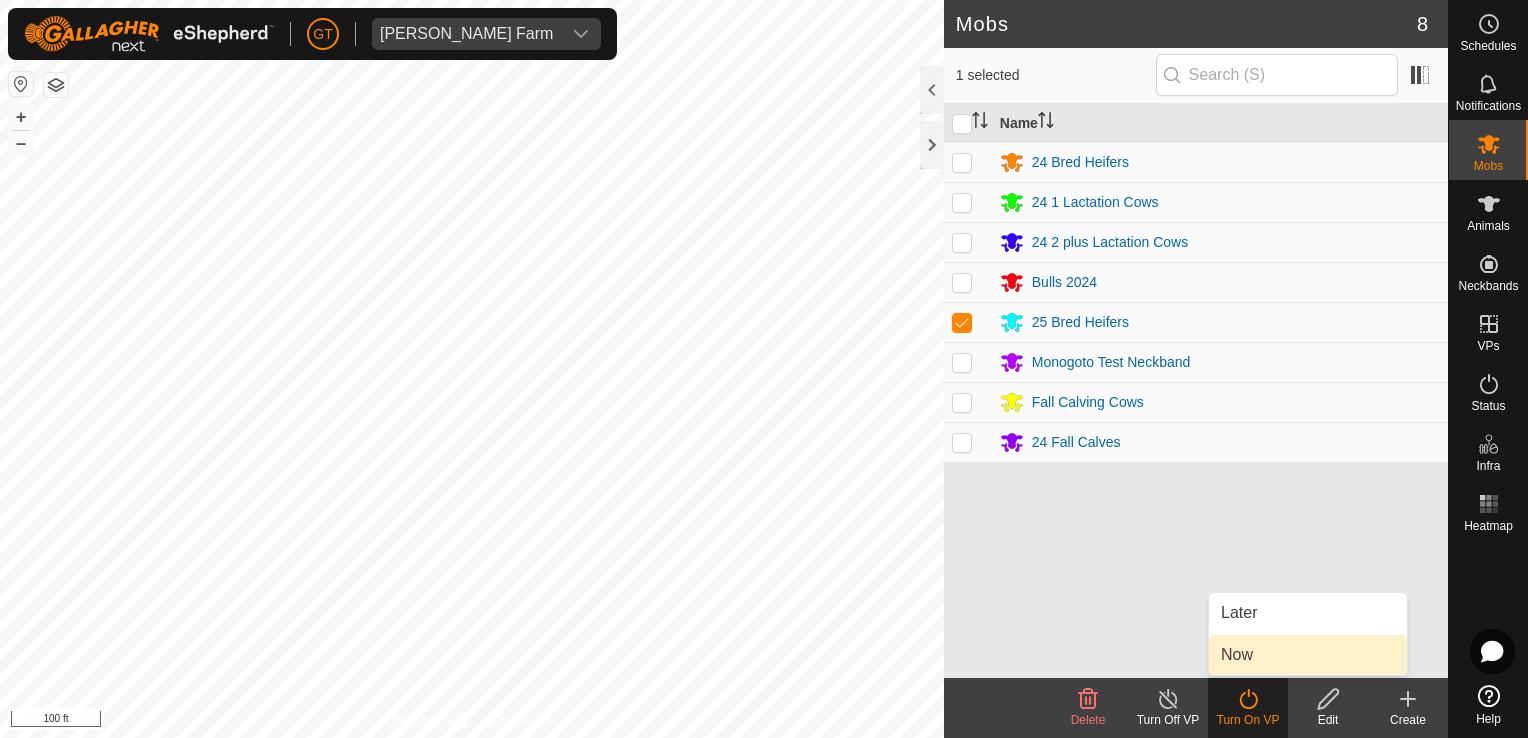 click on "Now" at bounding box center [1308, 655] 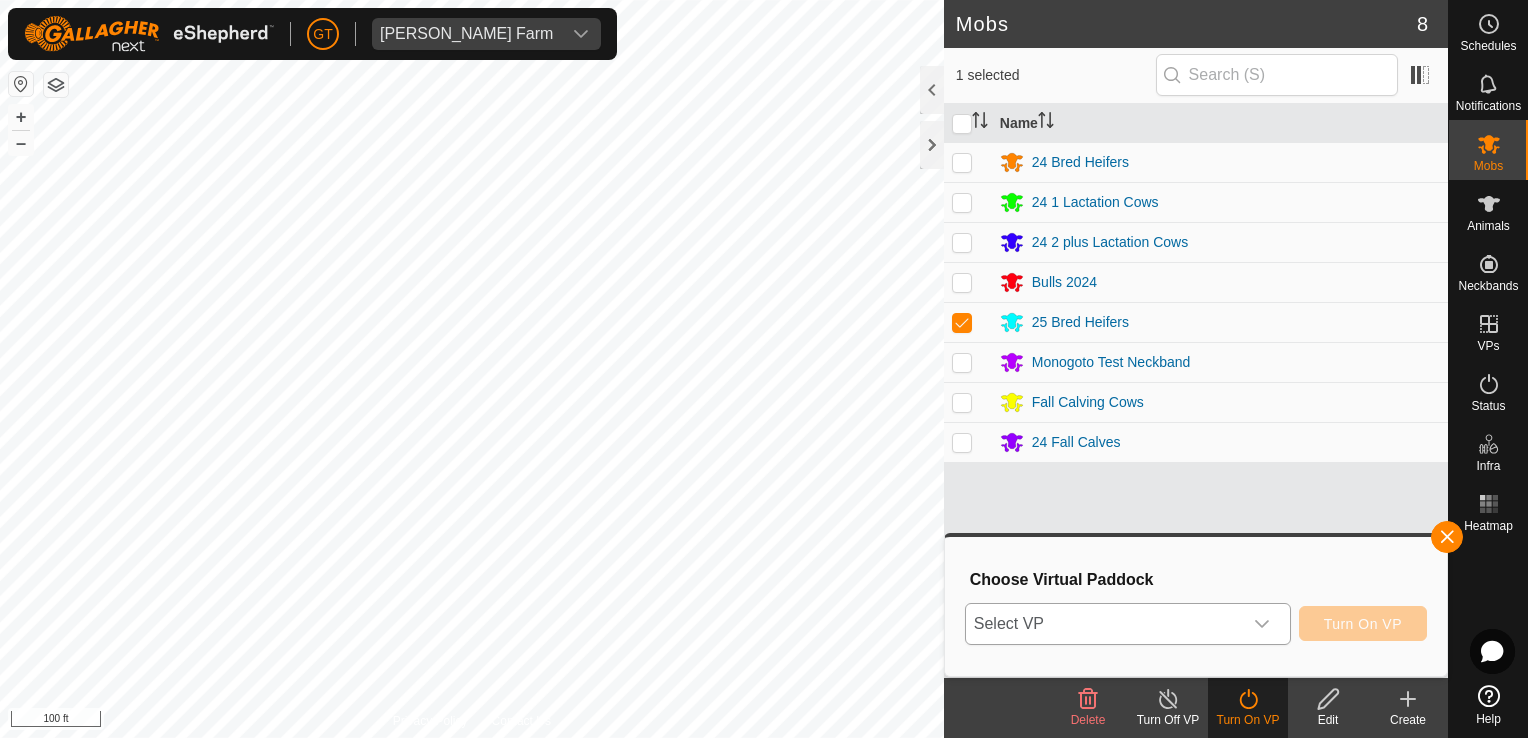click 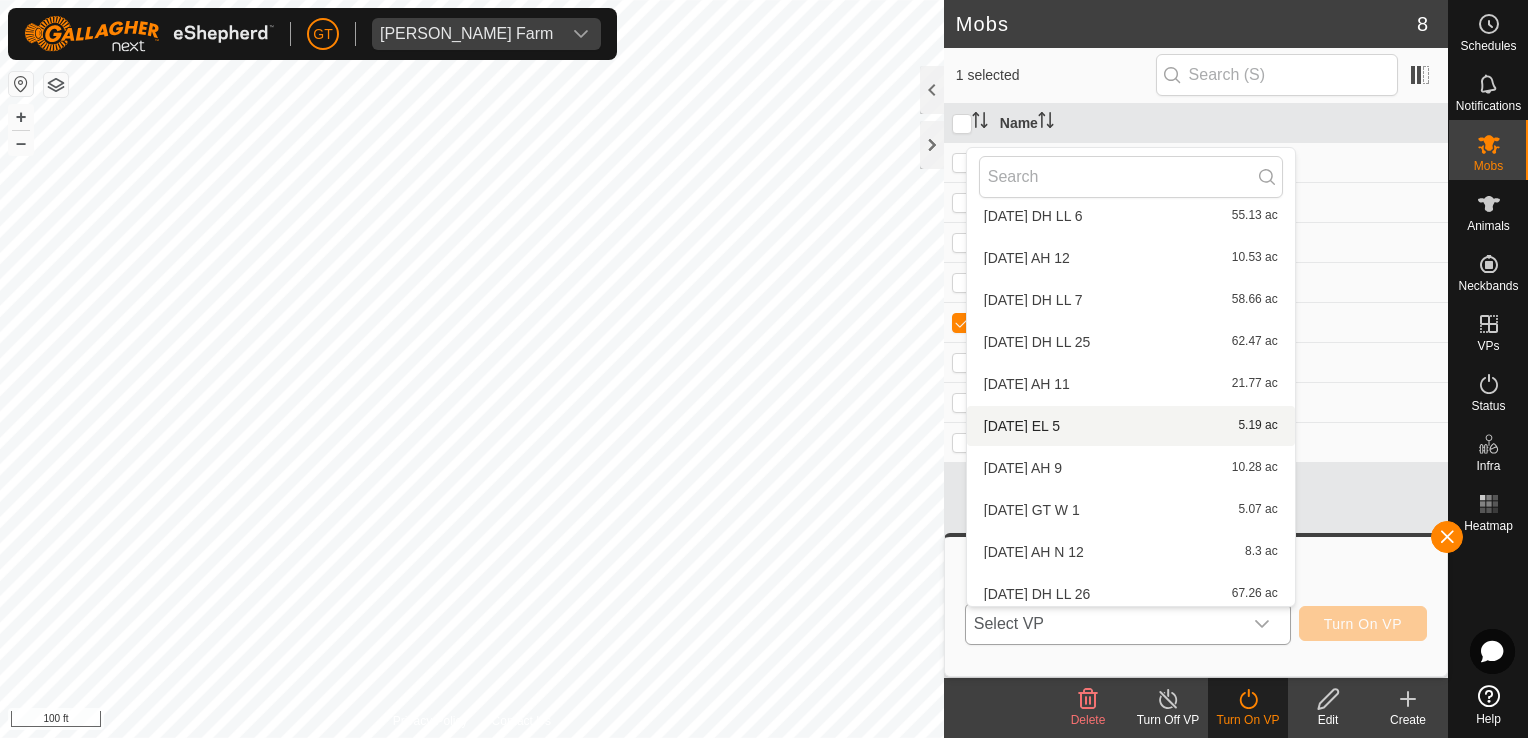 scroll, scrollTop: 820, scrollLeft: 0, axis: vertical 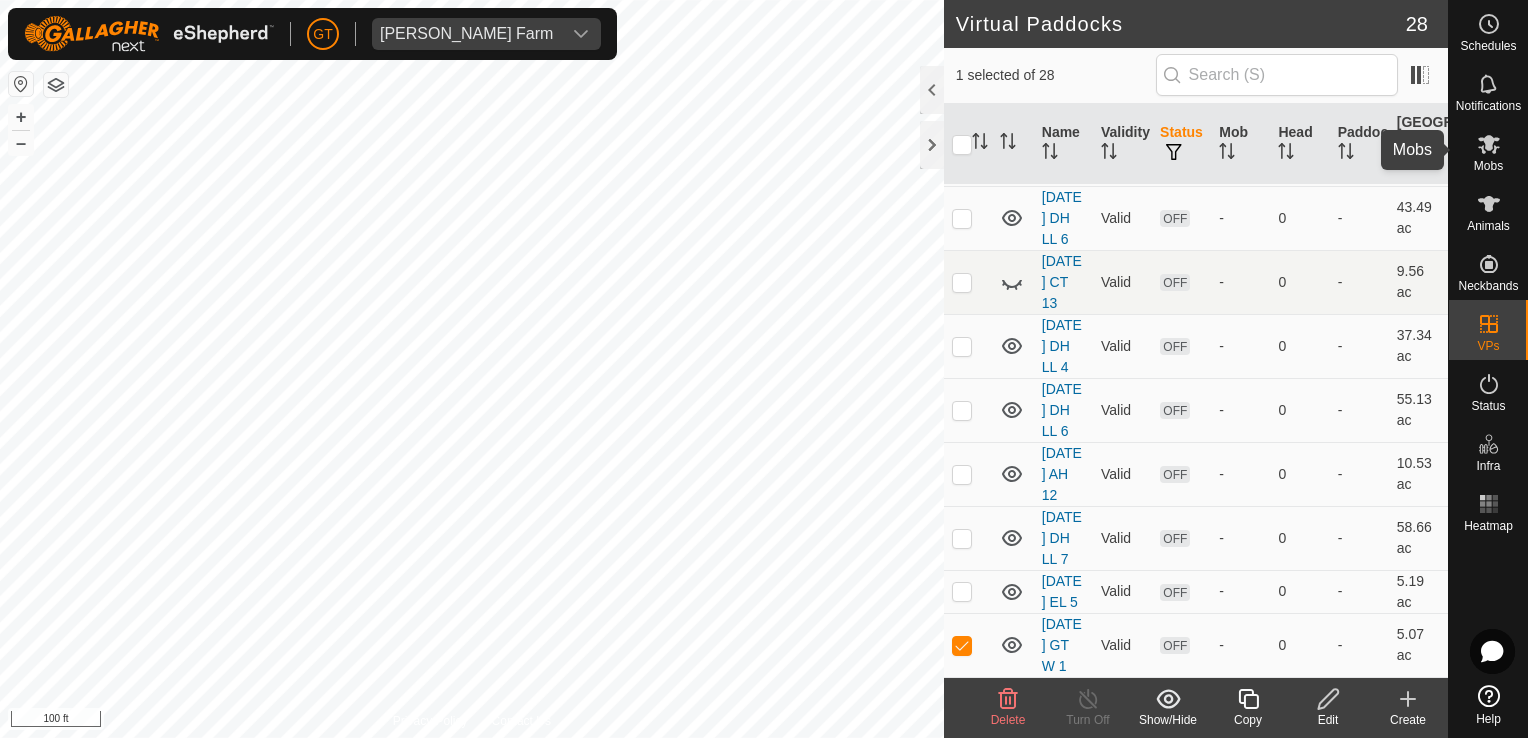 click 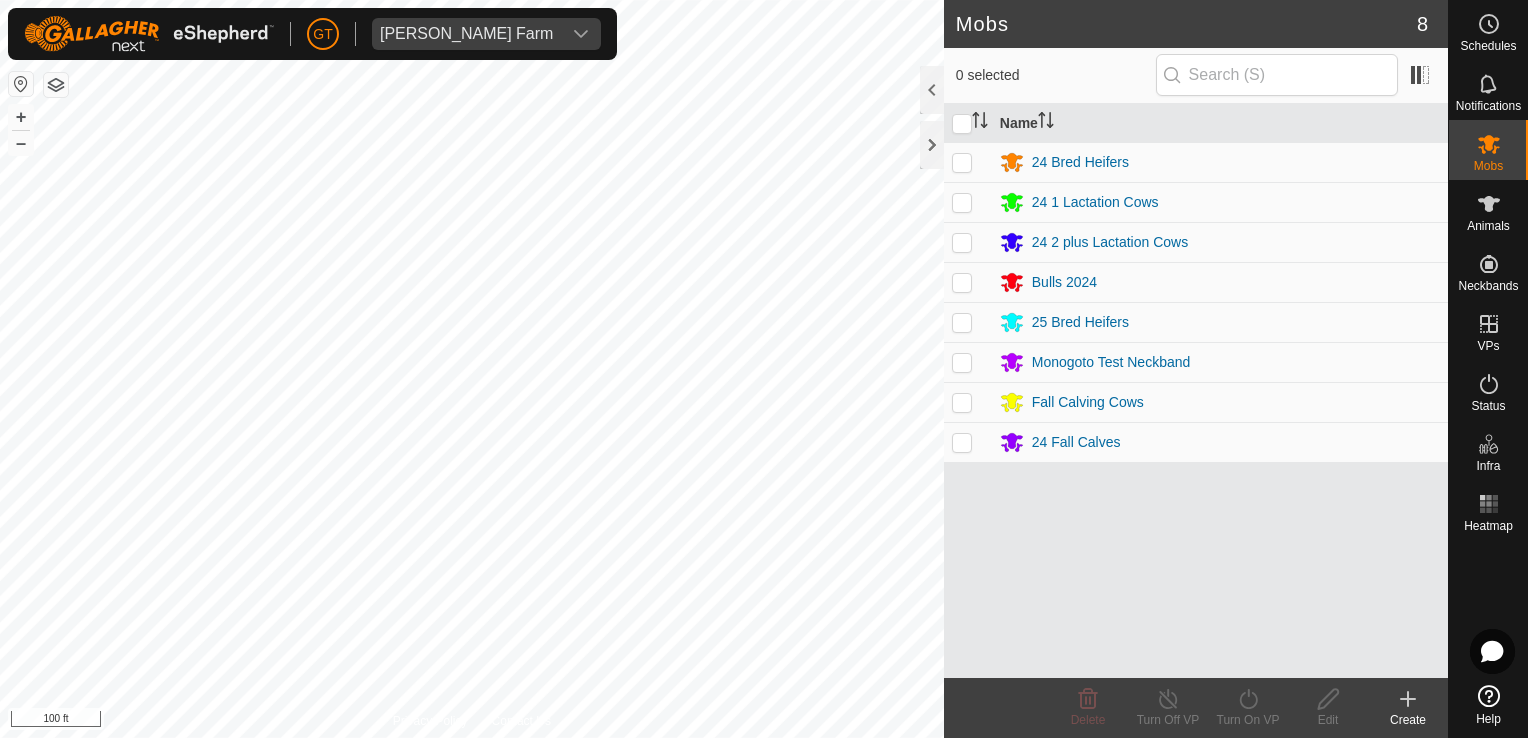 click at bounding box center (962, 322) 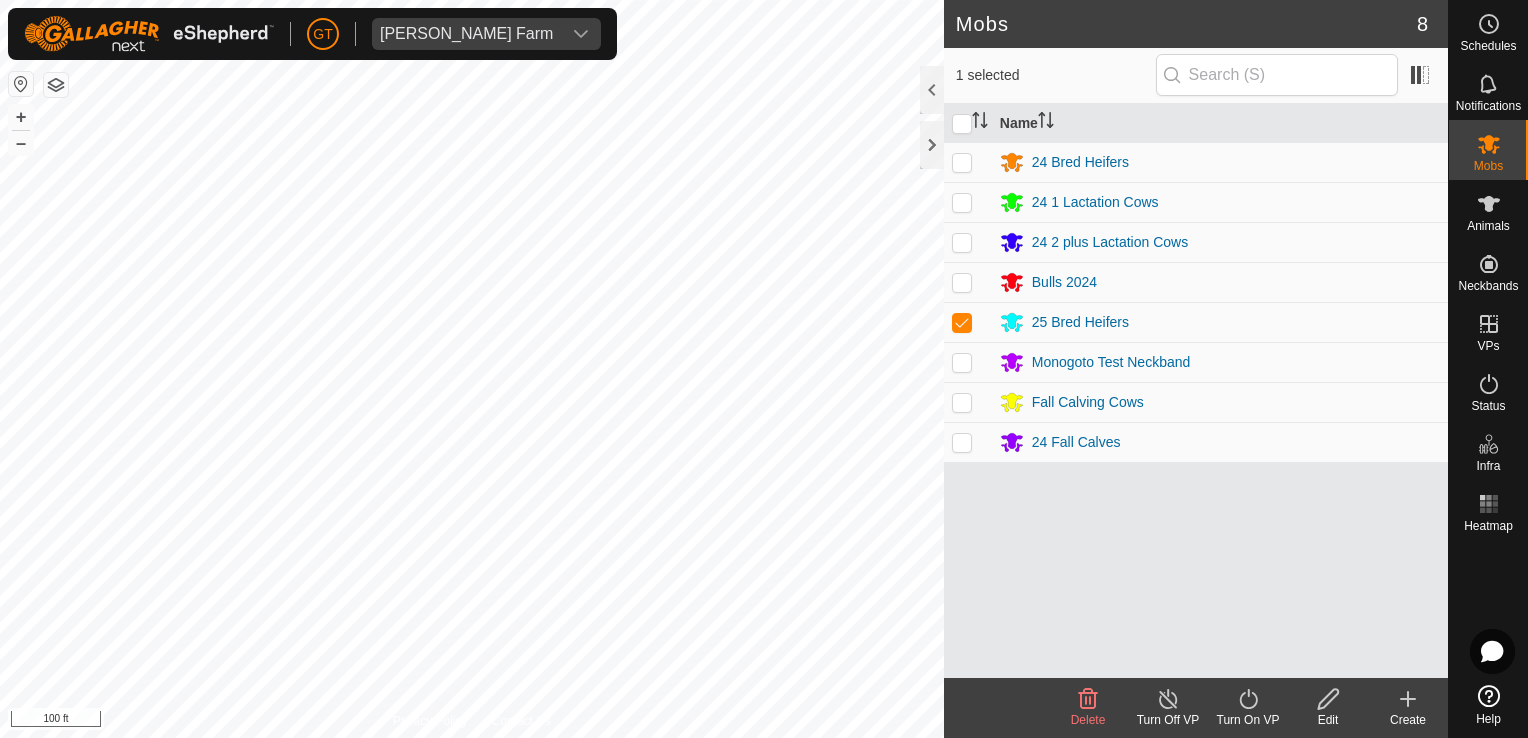 click 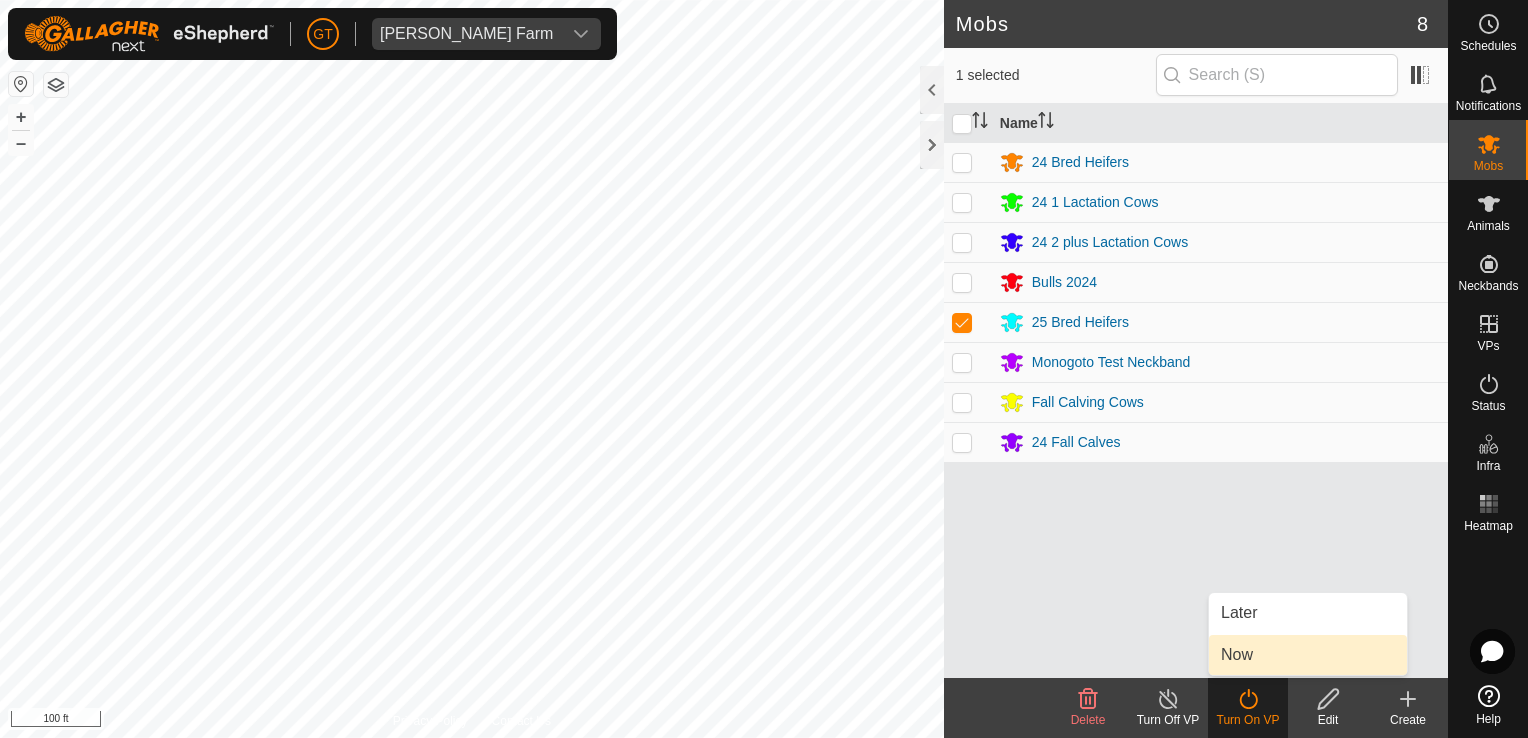 click on "Now" at bounding box center [1308, 655] 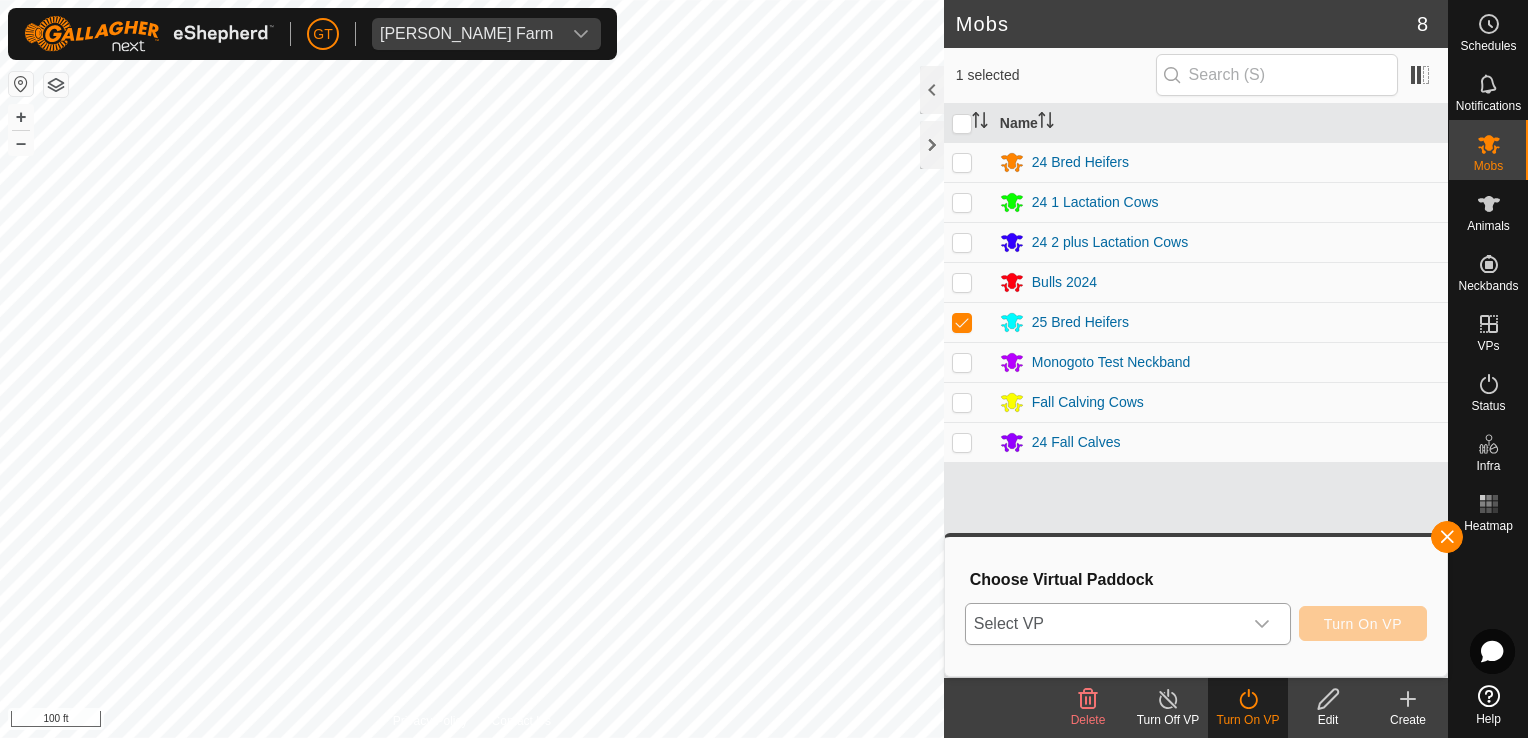 click 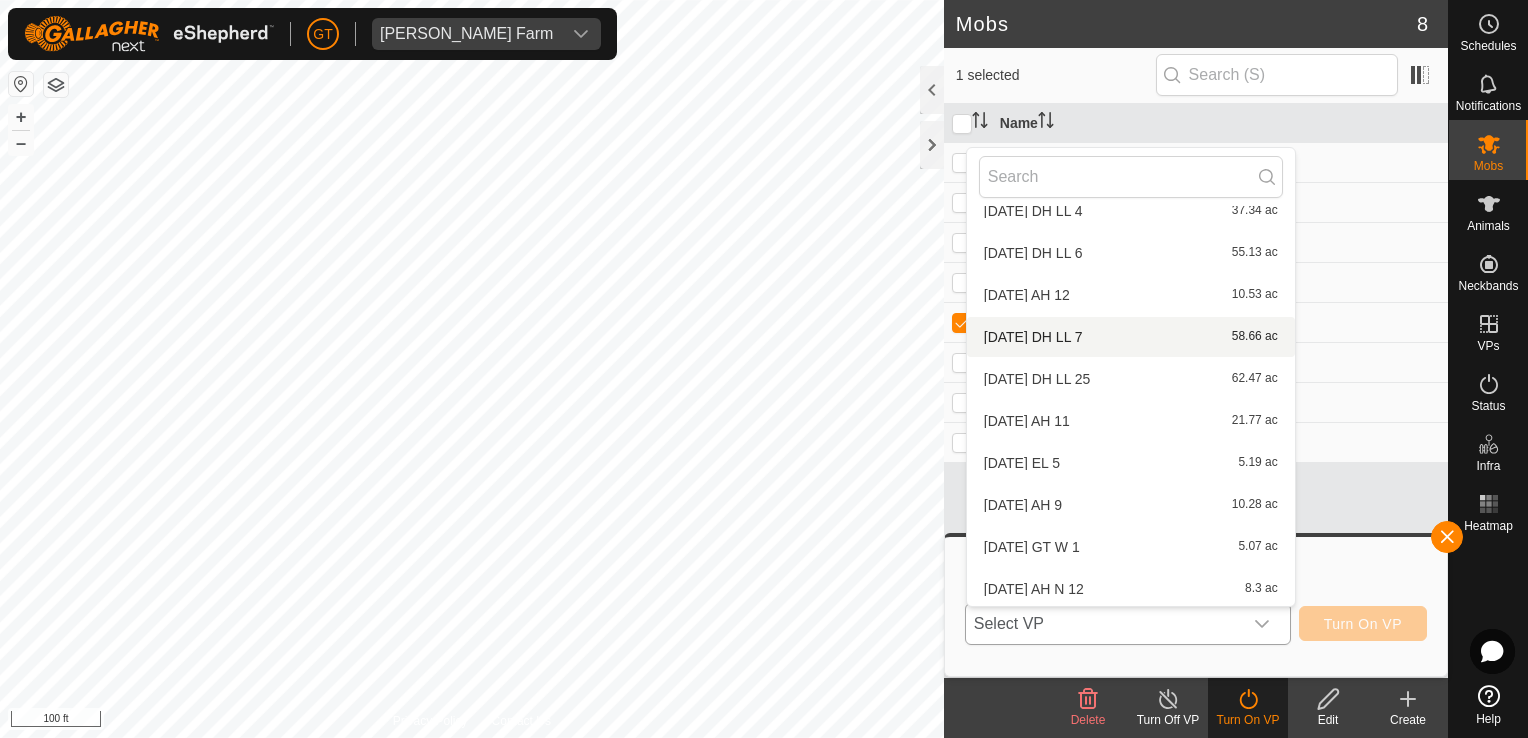 scroll, scrollTop: 820, scrollLeft: 0, axis: vertical 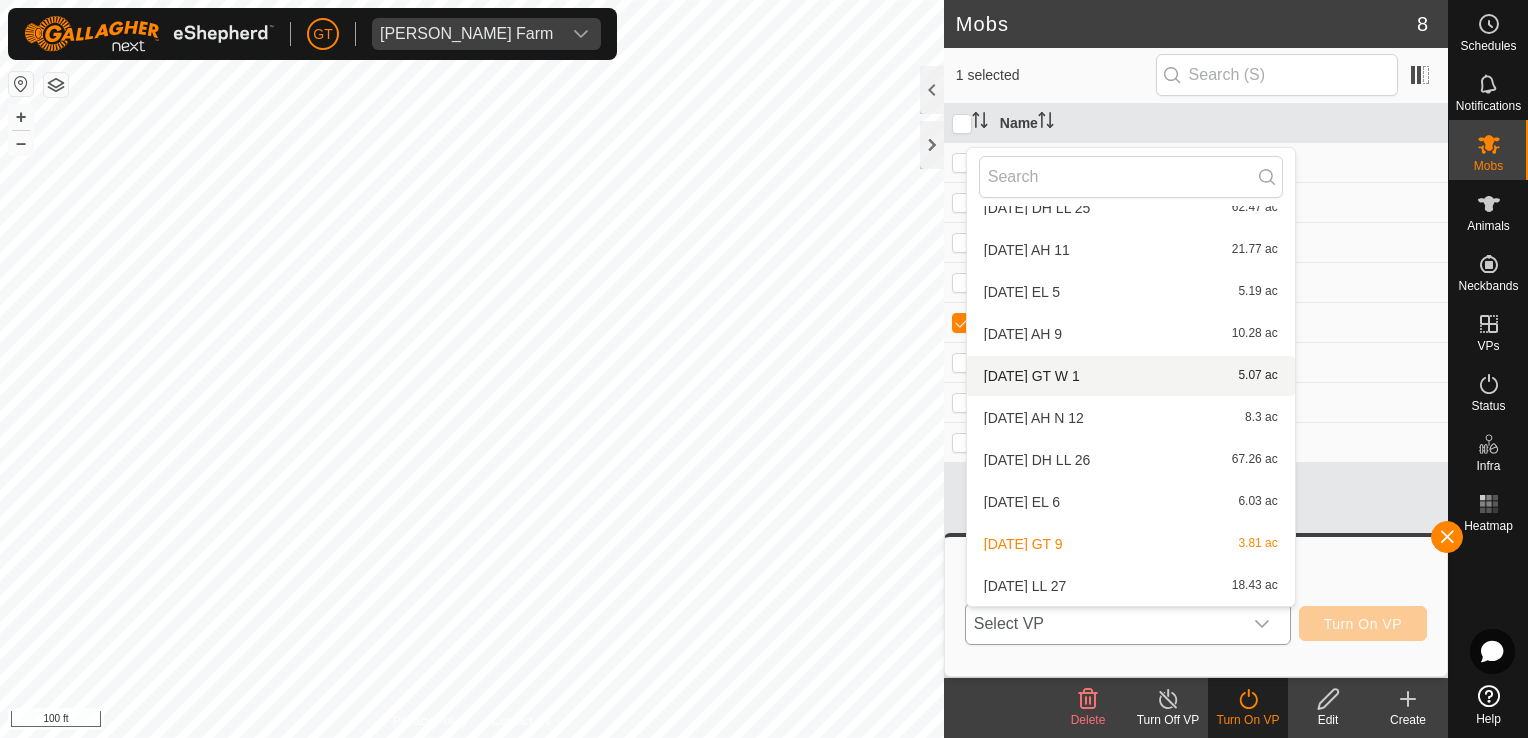 click on "[DATE]   GT W 1  5.07 ac" at bounding box center (1131, 376) 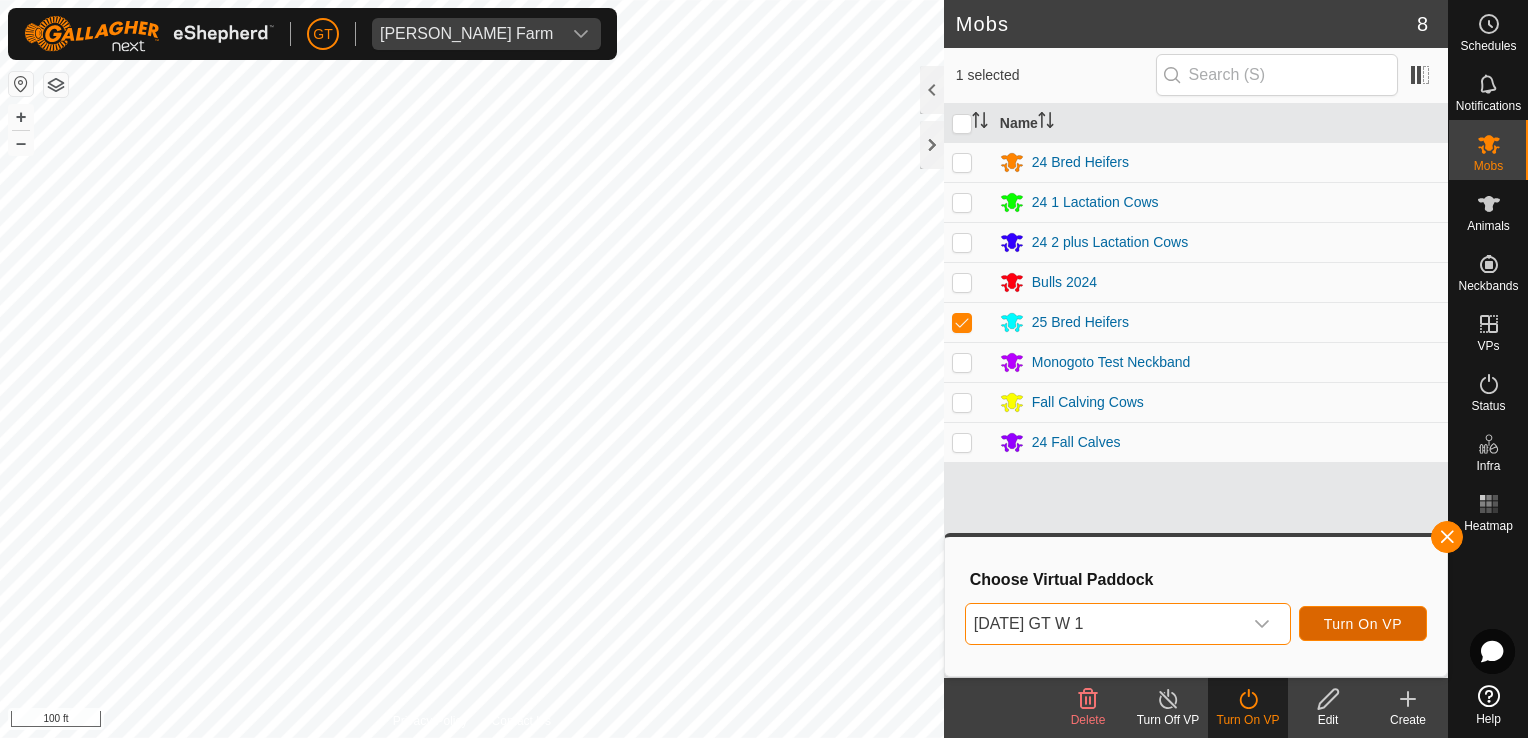click on "Turn On VP" at bounding box center (1363, 624) 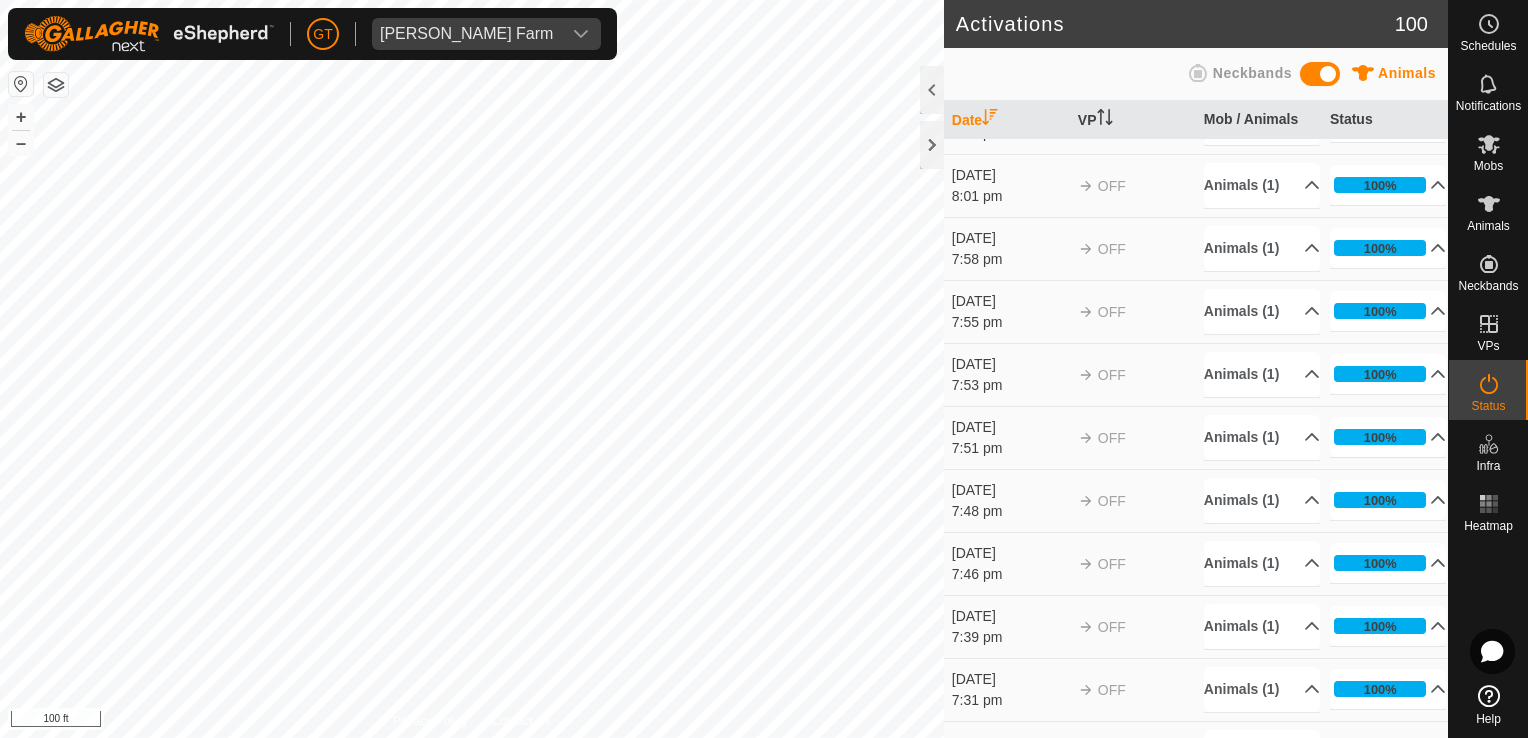 scroll, scrollTop: 5200, scrollLeft: 0, axis: vertical 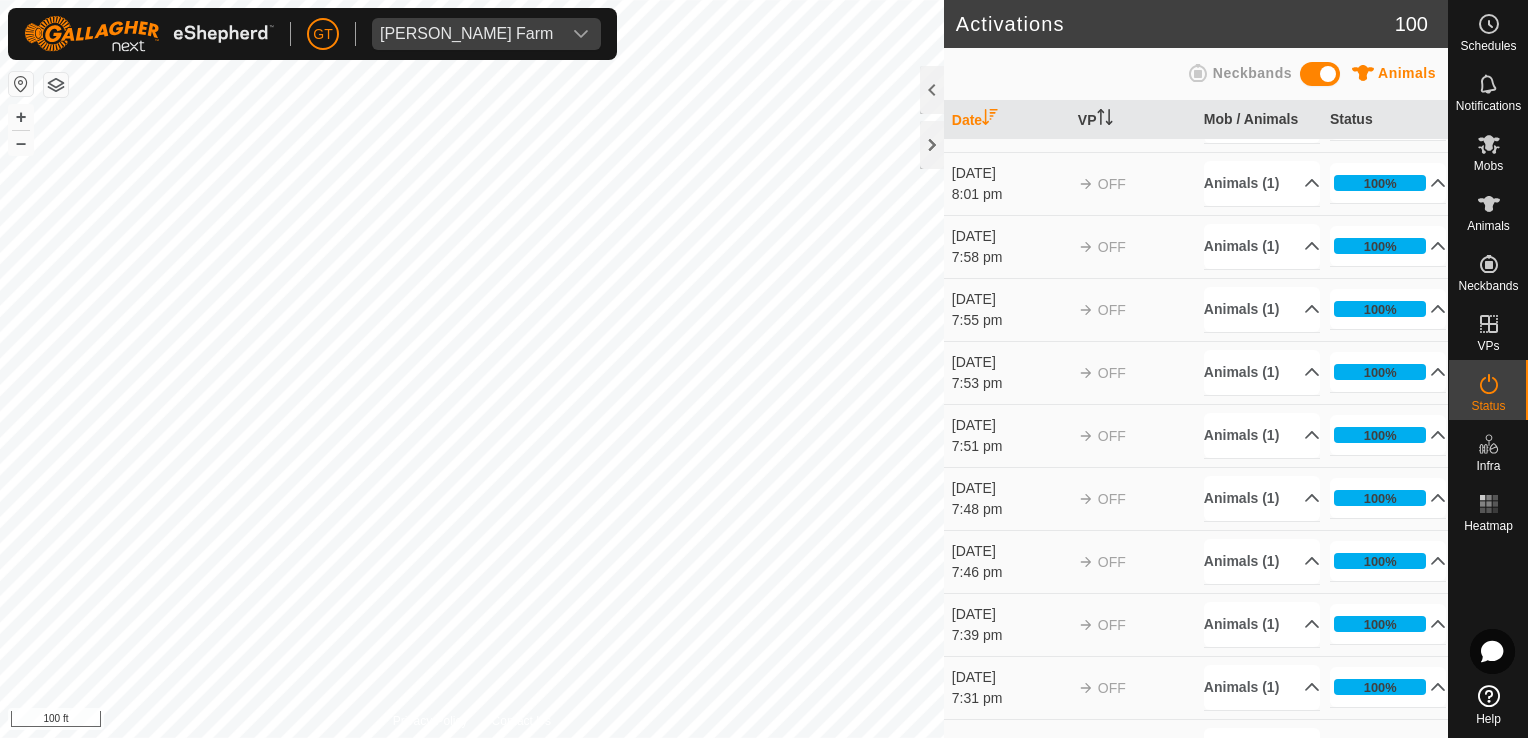 click on "8:12 pm" at bounding box center [1010, -184] 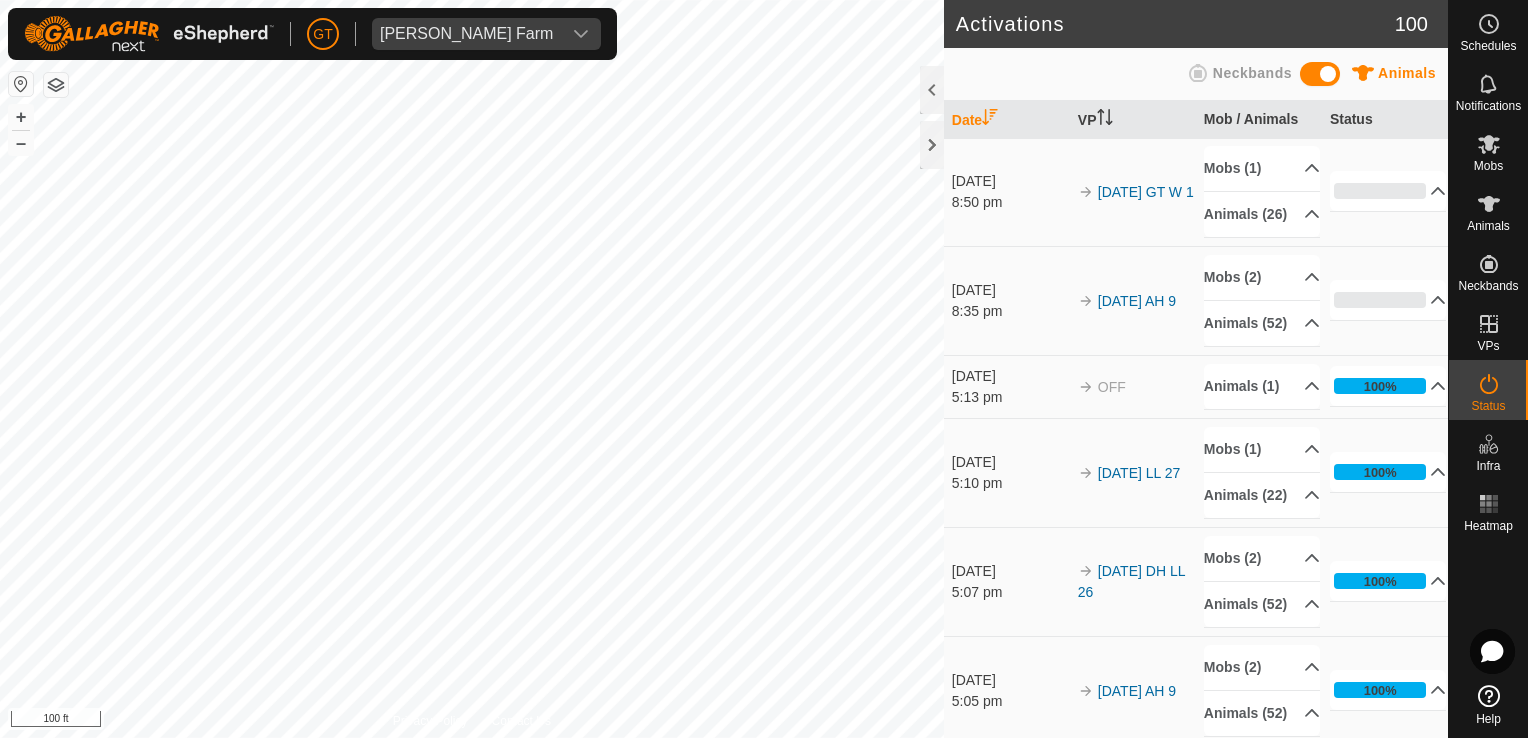 scroll, scrollTop: 0, scrollLeft: 0, axis: both 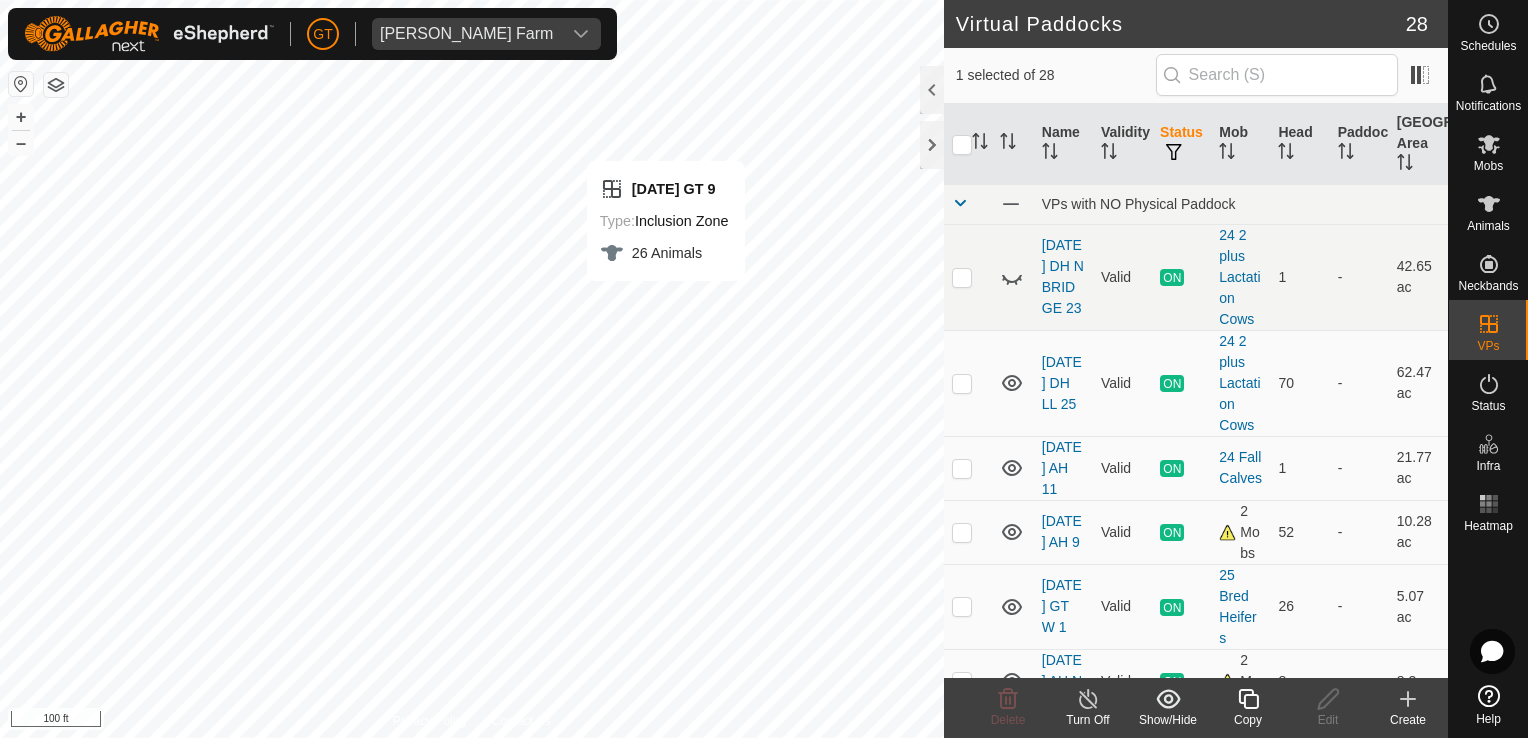 checkbox on "false" 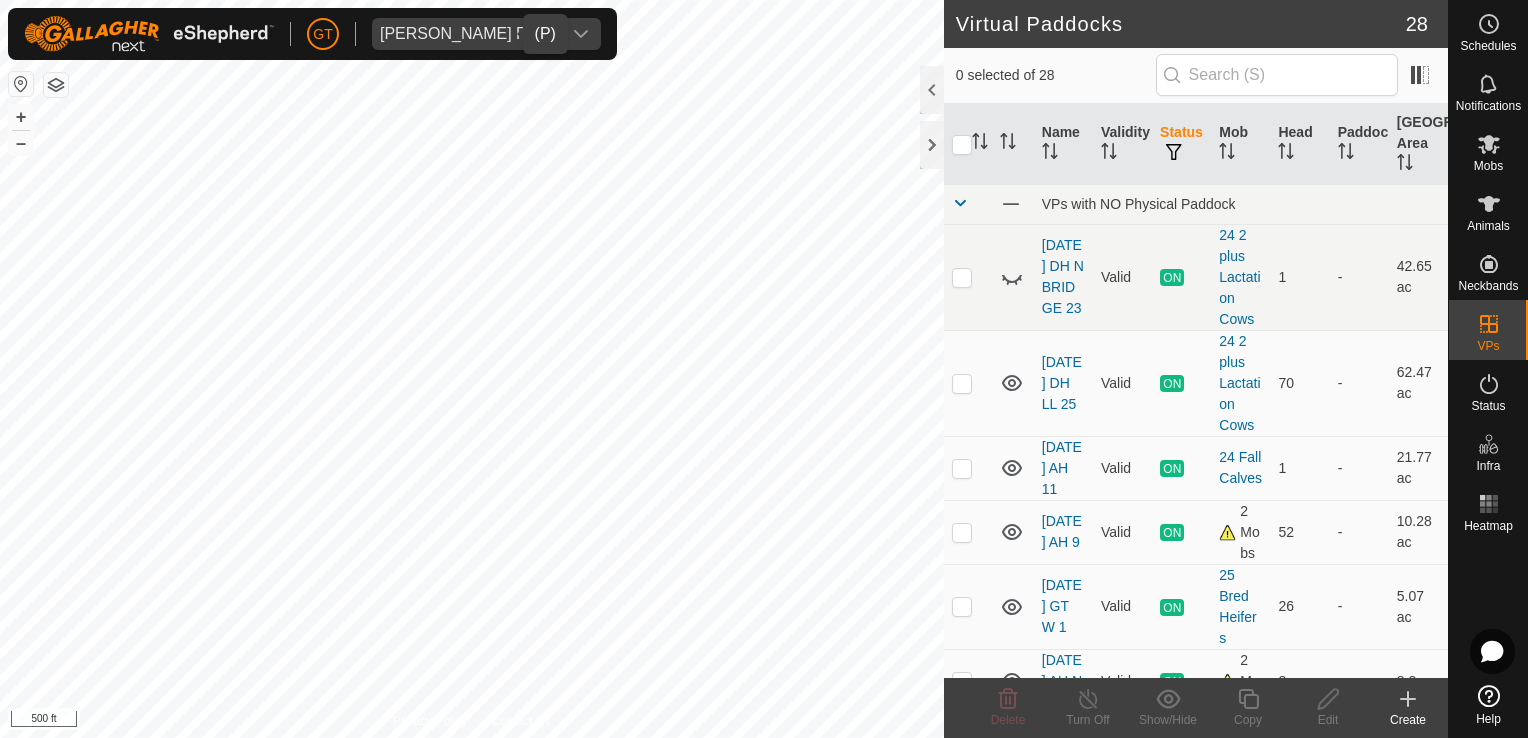 click 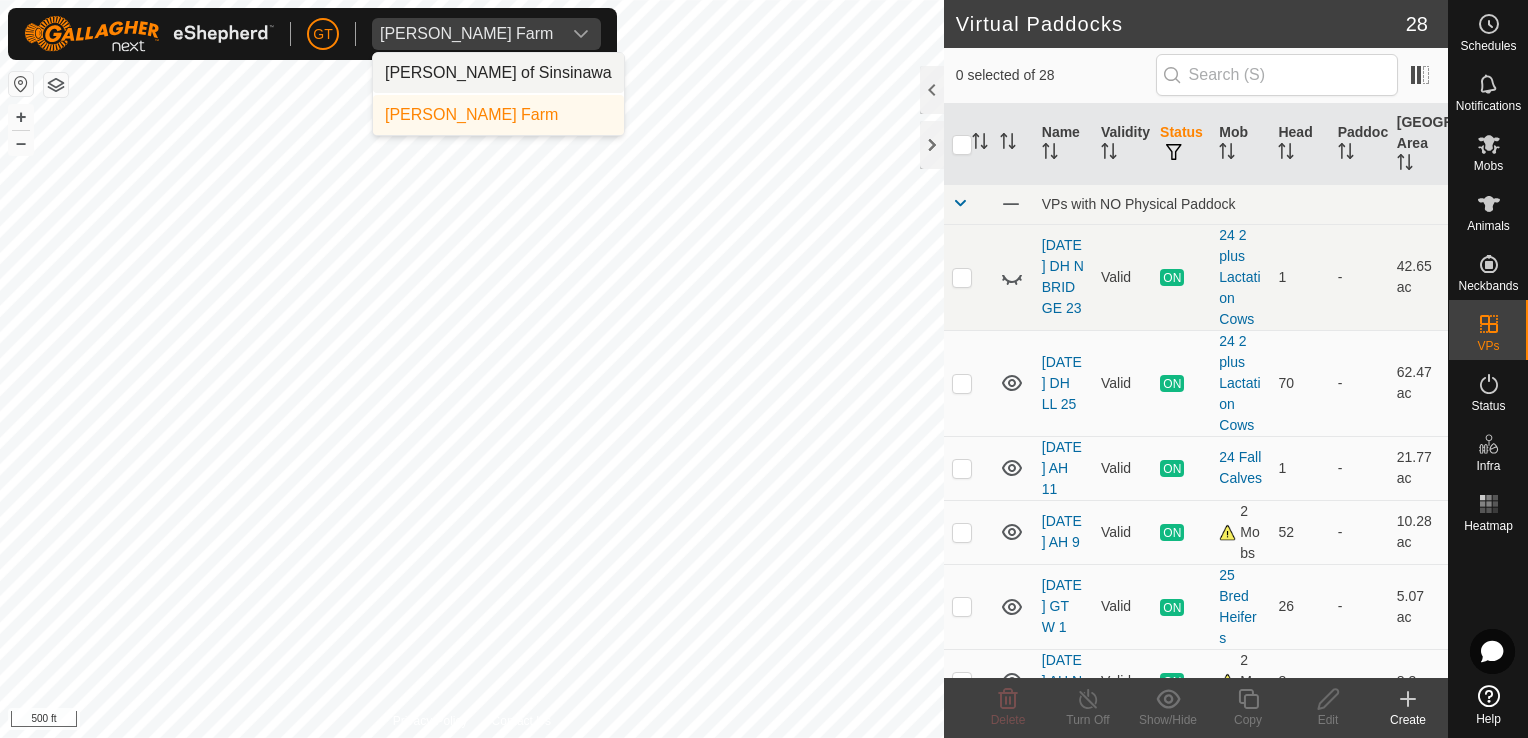 click on "[PERSON_NAME] of Sinsinawa" at bounding box center (498, 73) 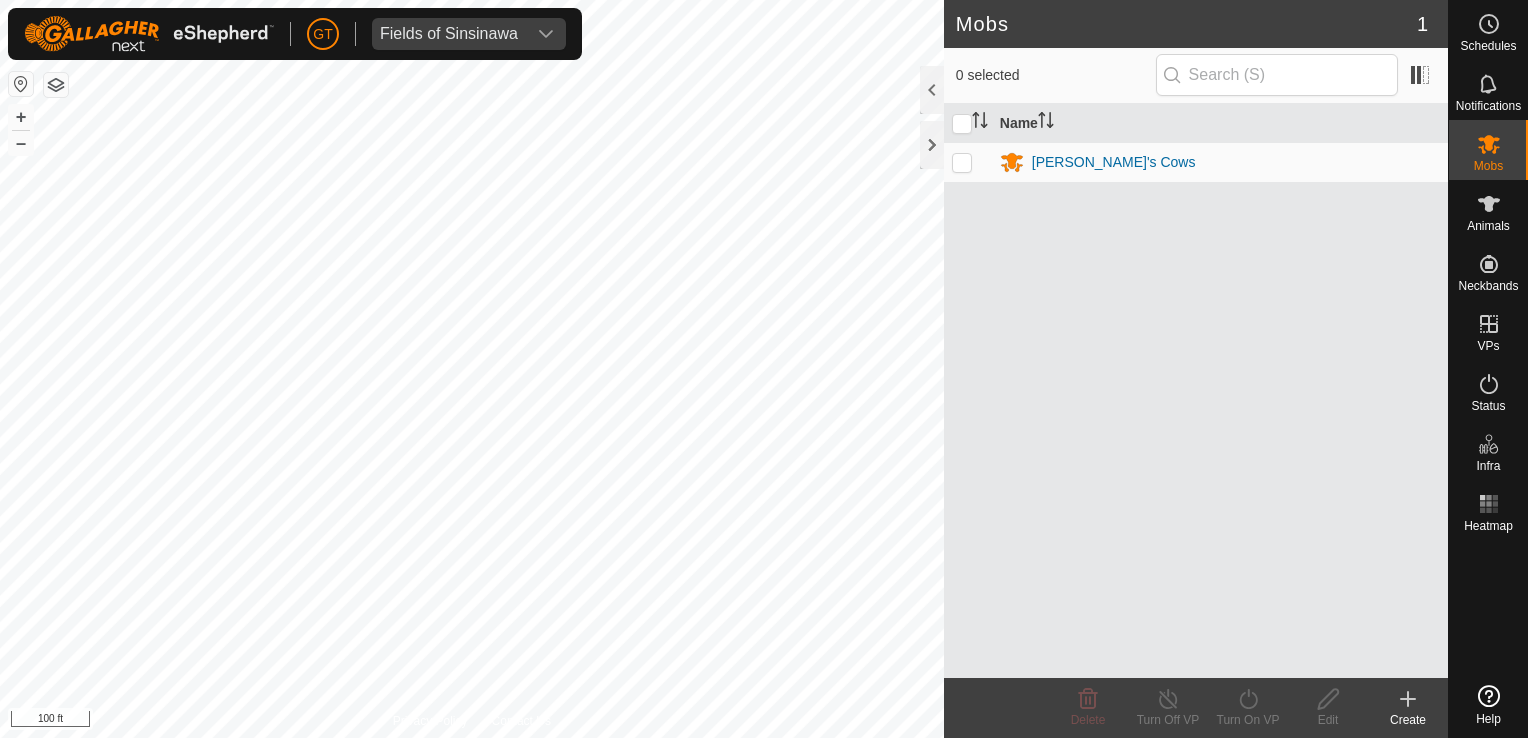 scroll, scrollTop: 0, scrollLeft: 0, axis: both 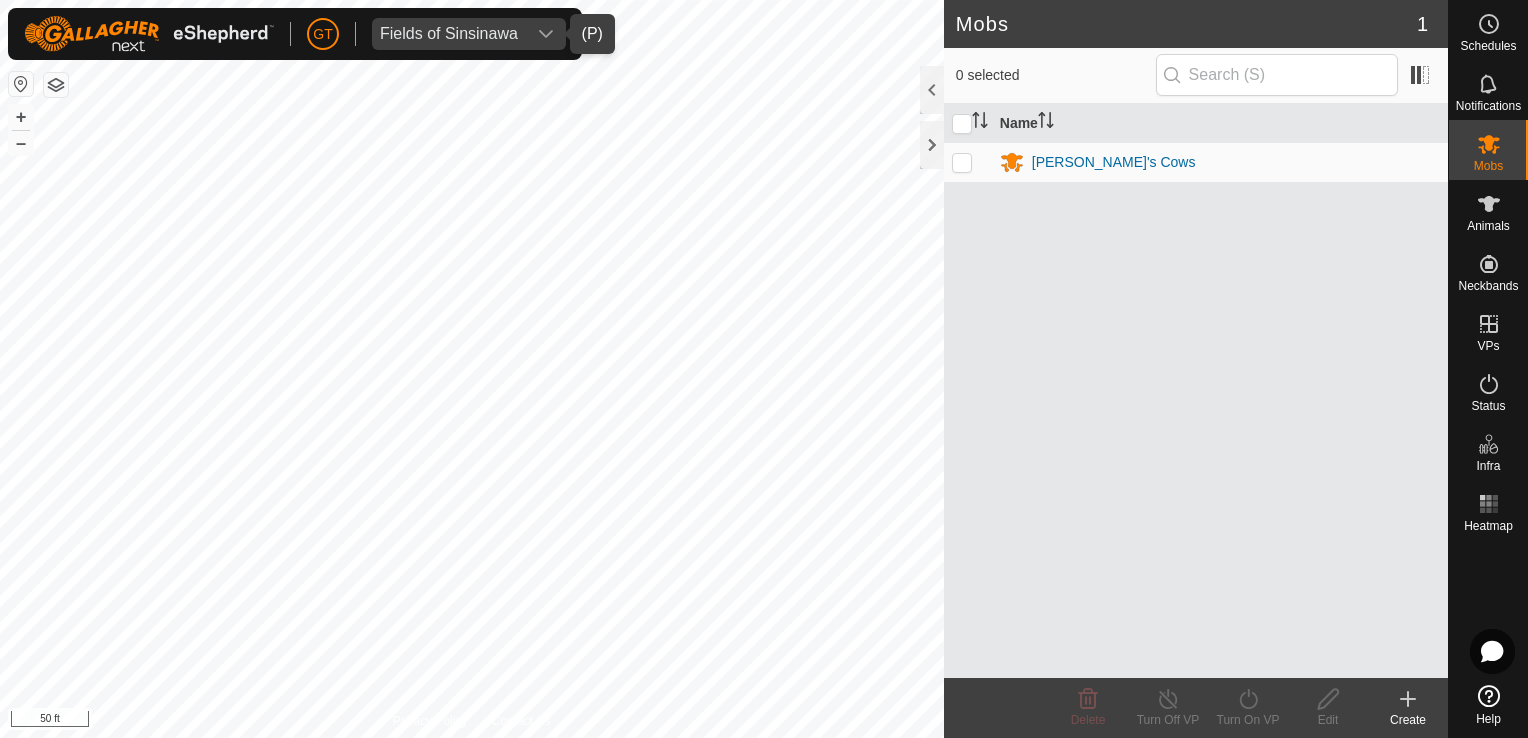 click at bounding box center (546, 34) 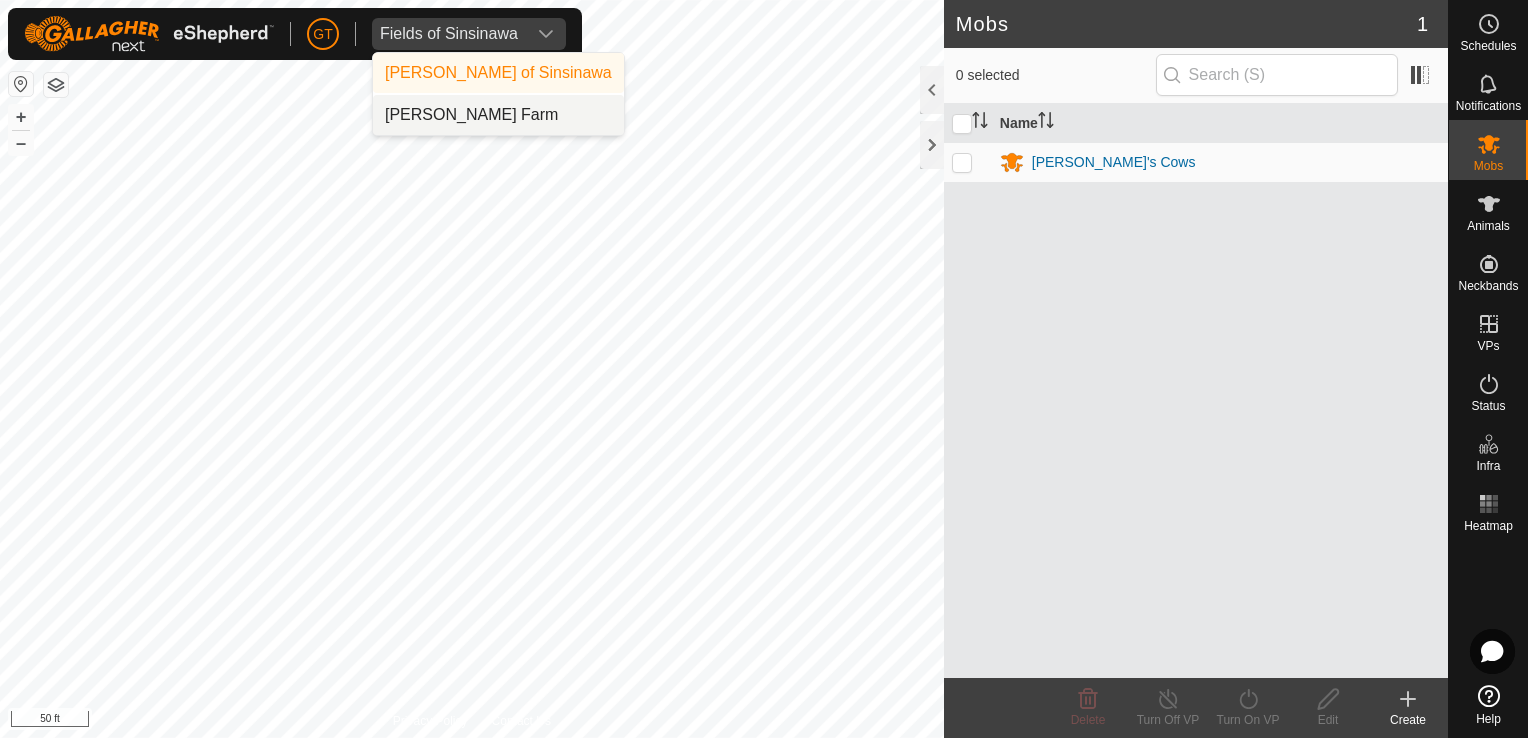 click on "Greg Thoren - Thoren Farm" at bounding box center (498, 115) 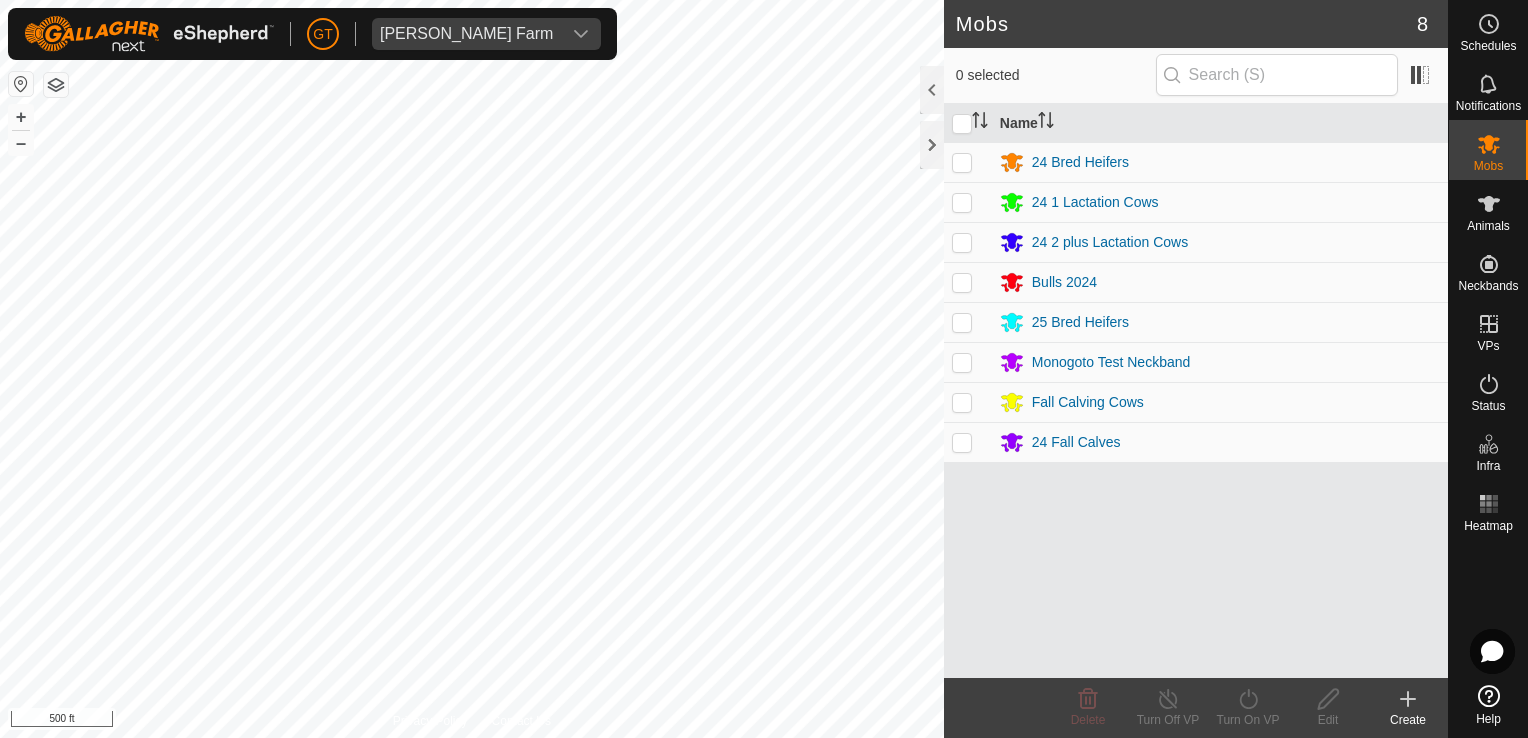 click on "GT Thoren Farm Schedules Notifications Mobs Animals Neckbands VPs Status Infra Heatmap Help Mobs 8  0 selected   Name  24 Bred Heifers 24 1 Lactation Cows 24 2 plus Lactation Cows Bulls 2024 25 Bred Heifers Monogoto Test Neckband Fall Calving Cows 24 Fall Calves Delete  Turn Off VP   Turn On VP   Edit   Create  Privacy Policy Contact Us + – ⇧ i 500 ft" at bounding box center [764, 369] 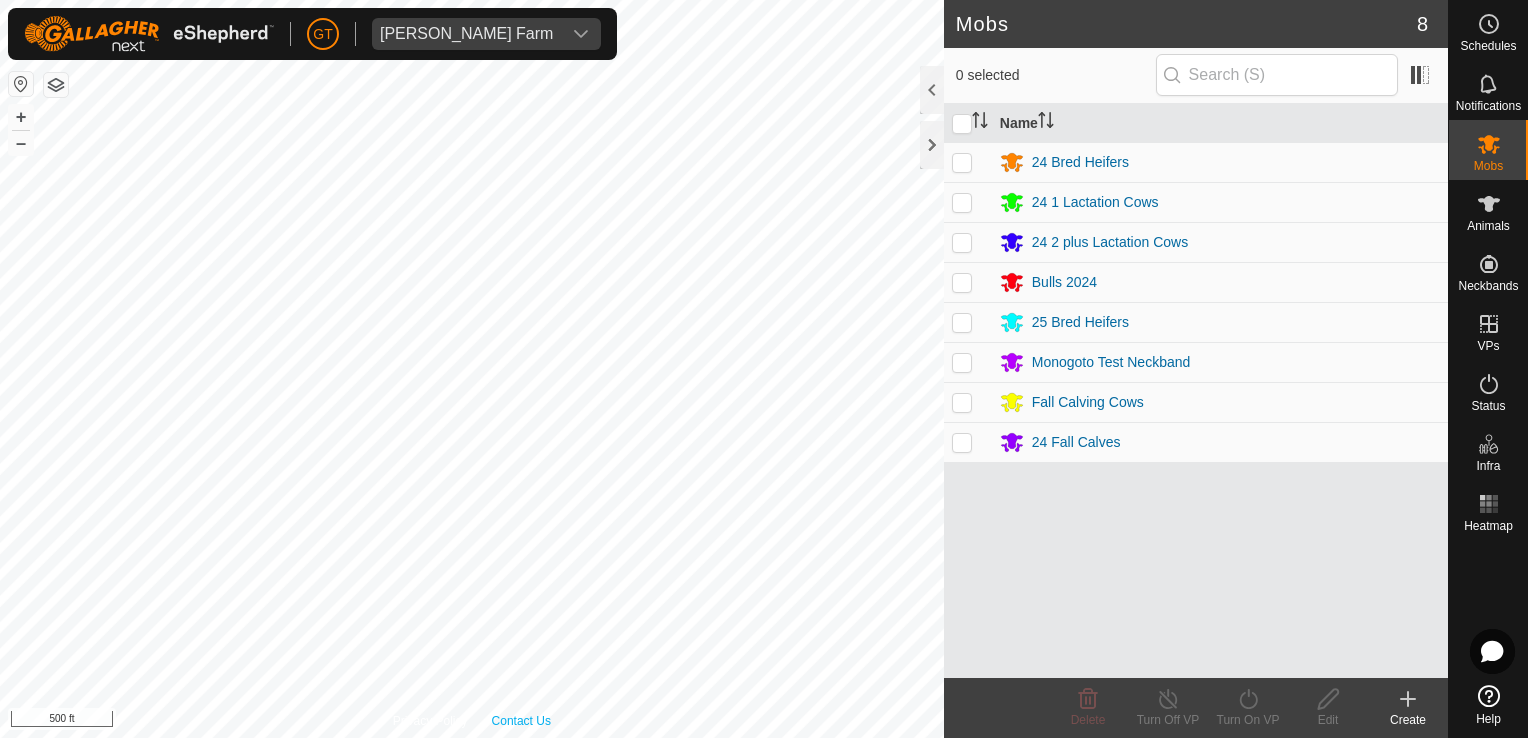 click on "Privacy Policy Contact Us + – ⇧ i 500 ft" at bounding box center (472, 369) 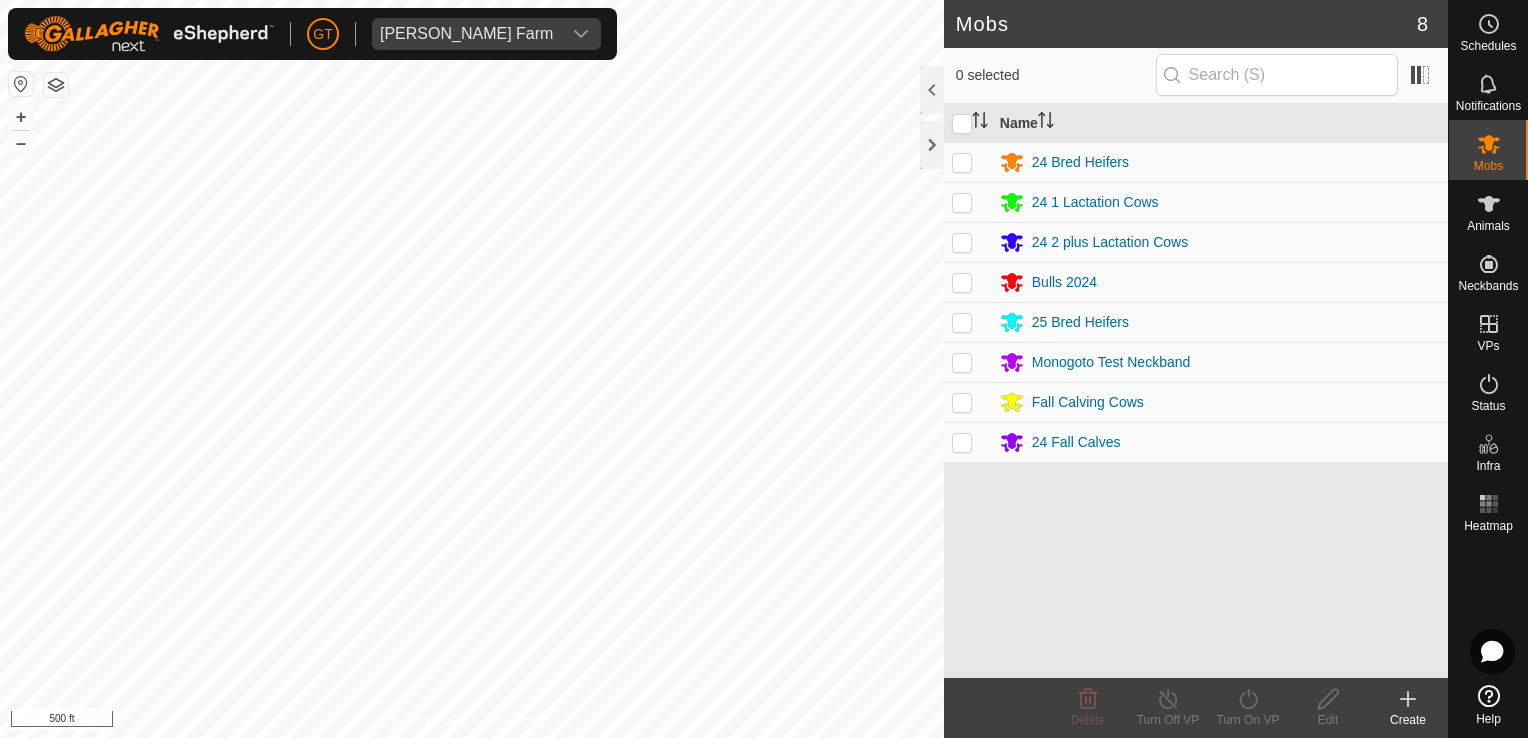 click on "GT Thoren Farm Schedules Notifications Mobs Animals Neckbands VPs Status Infra Heatmap Help Mobs 8  0 selected   Name  24 Bred Heifers 24 1 Lactation Cows 24 2 plus Lactation Cows Bulls 2024 25 Bred Heifers Monogoto Test Neckband Fall Calving Cows 24 Fall Calves Delete  Turn Off VP   Turn On VP   Edit   Create  Privacy Policy Contact Us + – ⇧ i 500 ft" at bounding box center [764, 369] 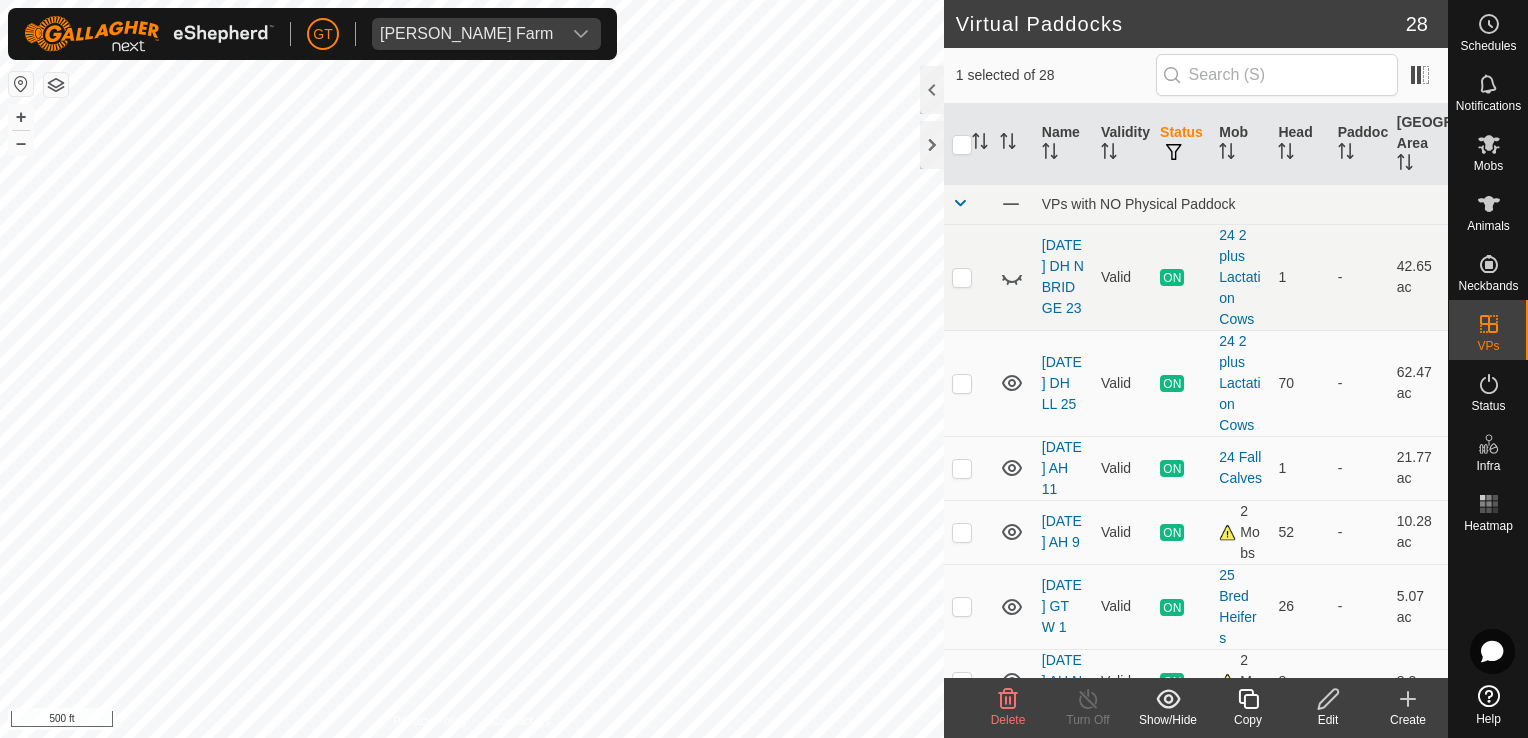 checkbox on "false" 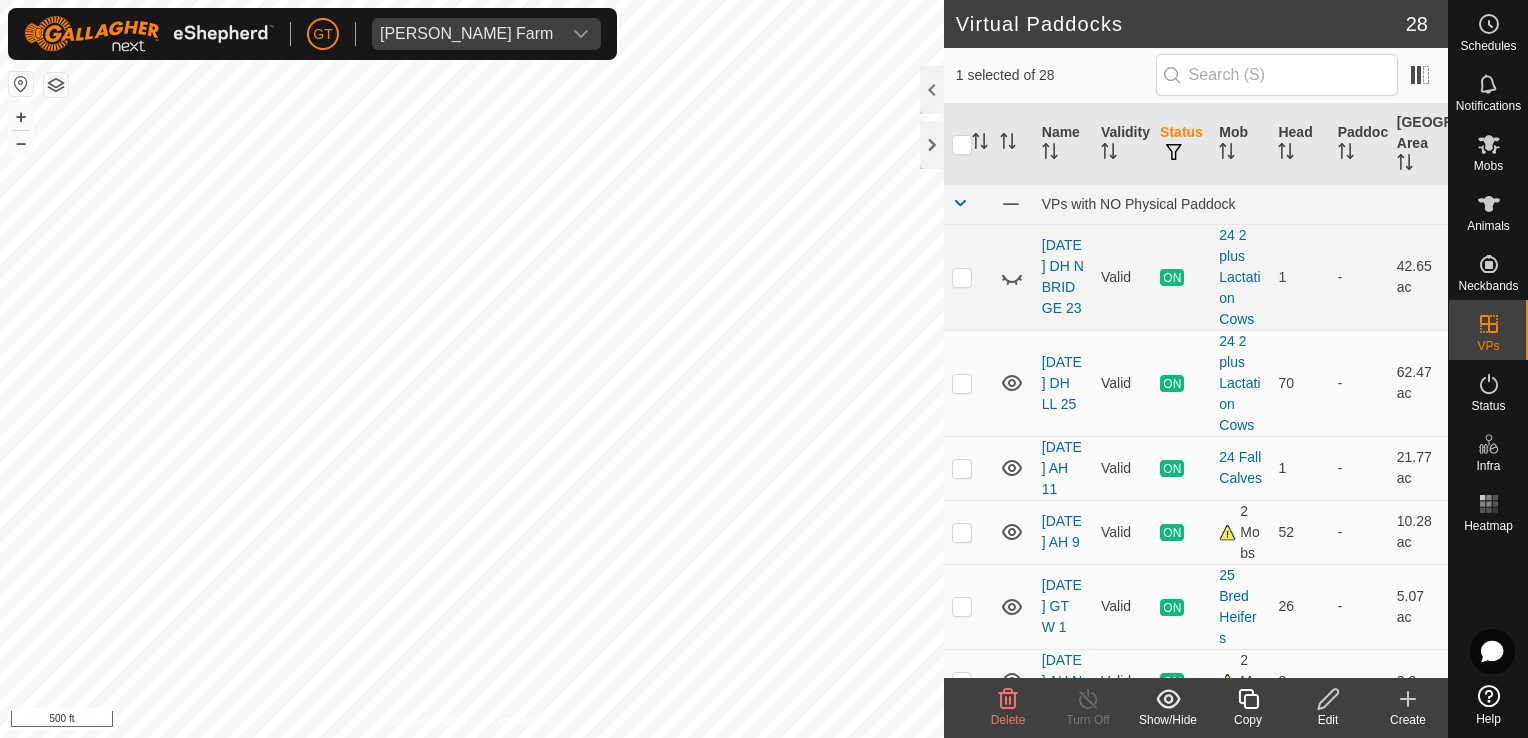 checkbox on "true" 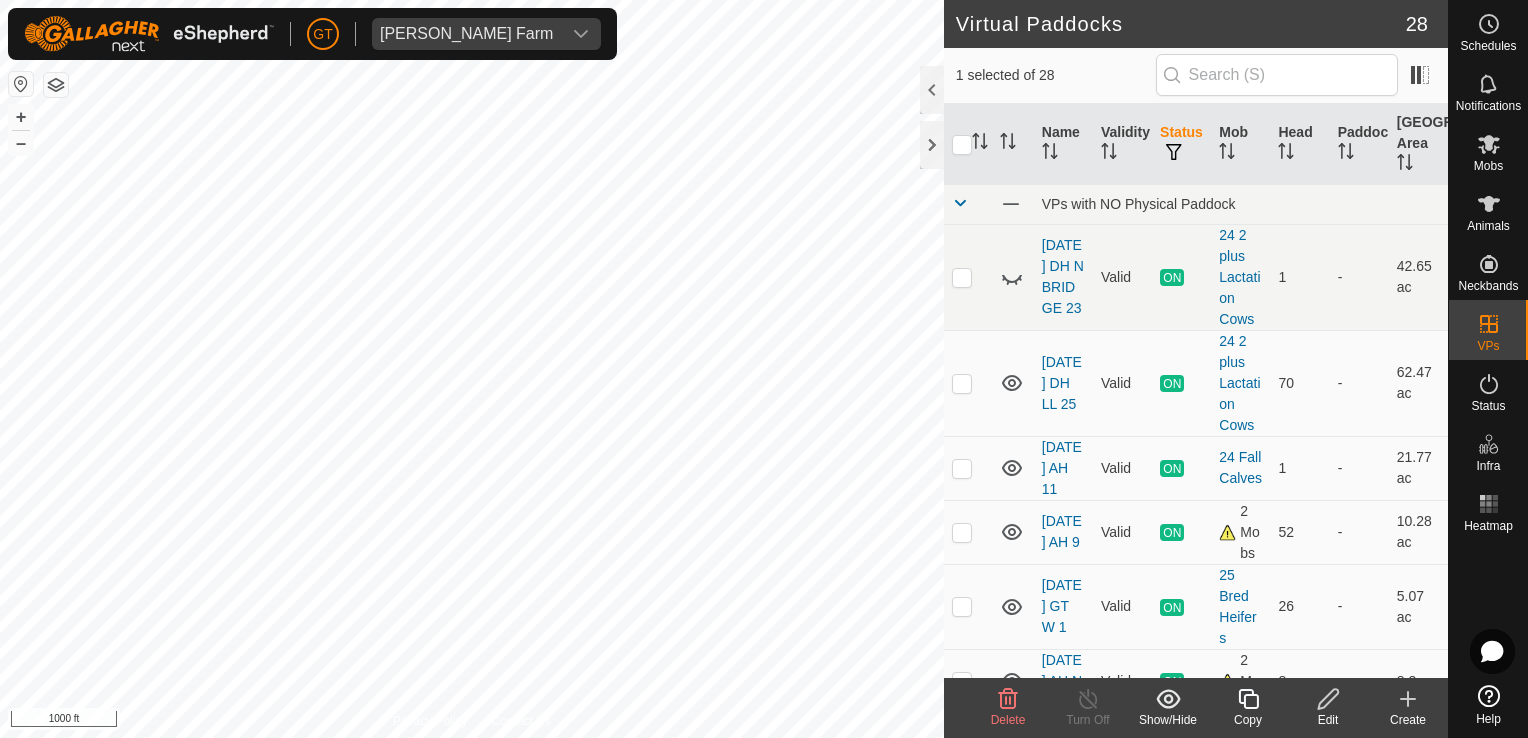 checkbox on "true" 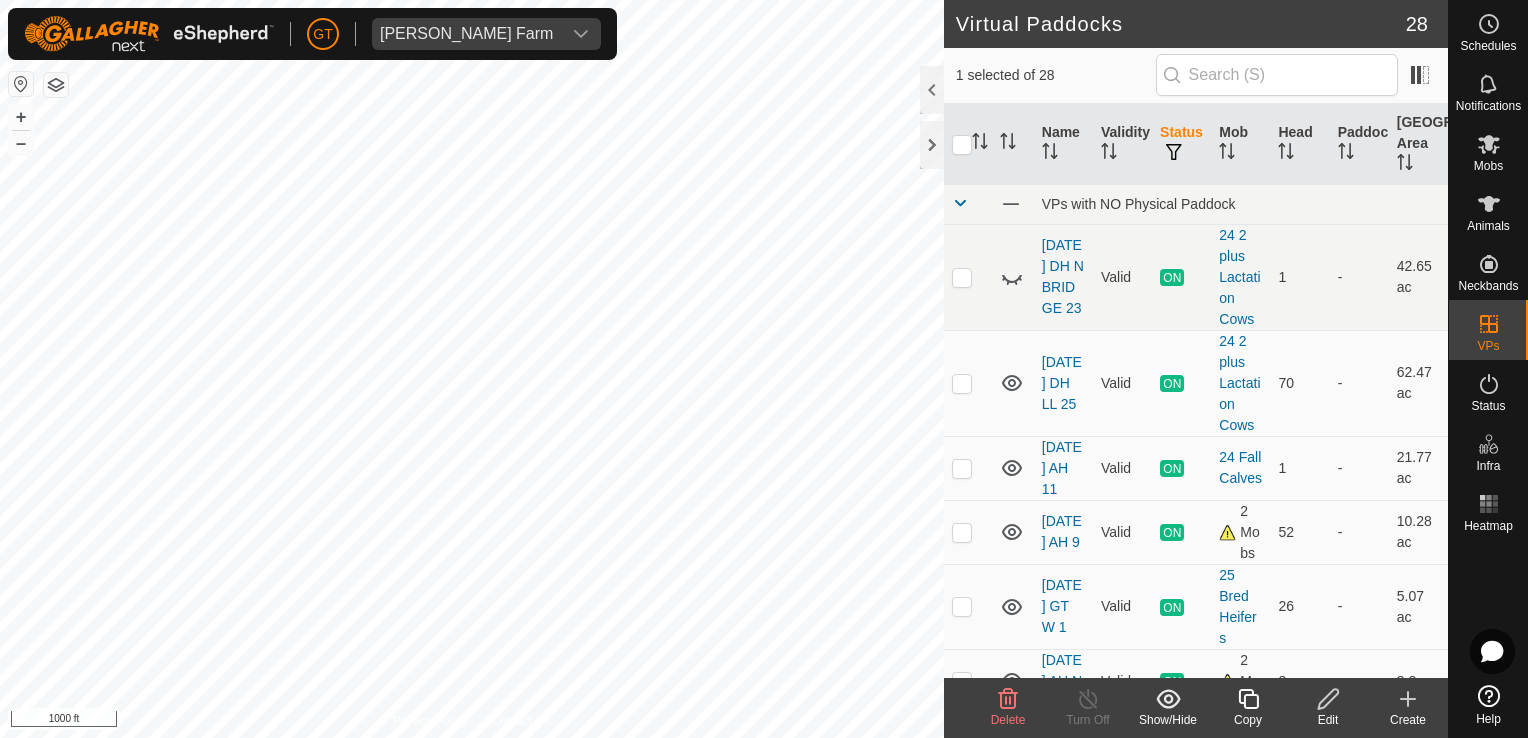 checkbox on "false" 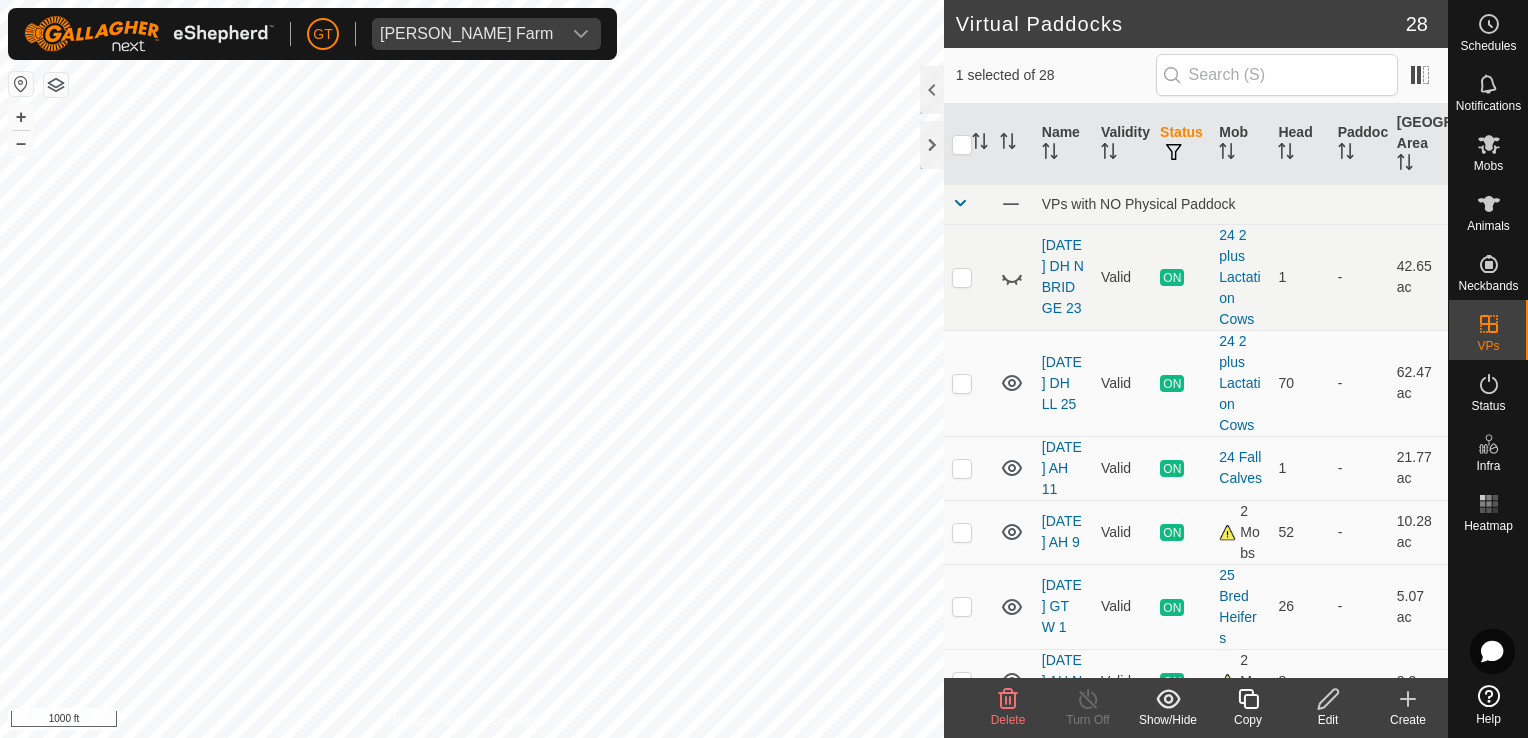 checkbox on "false" 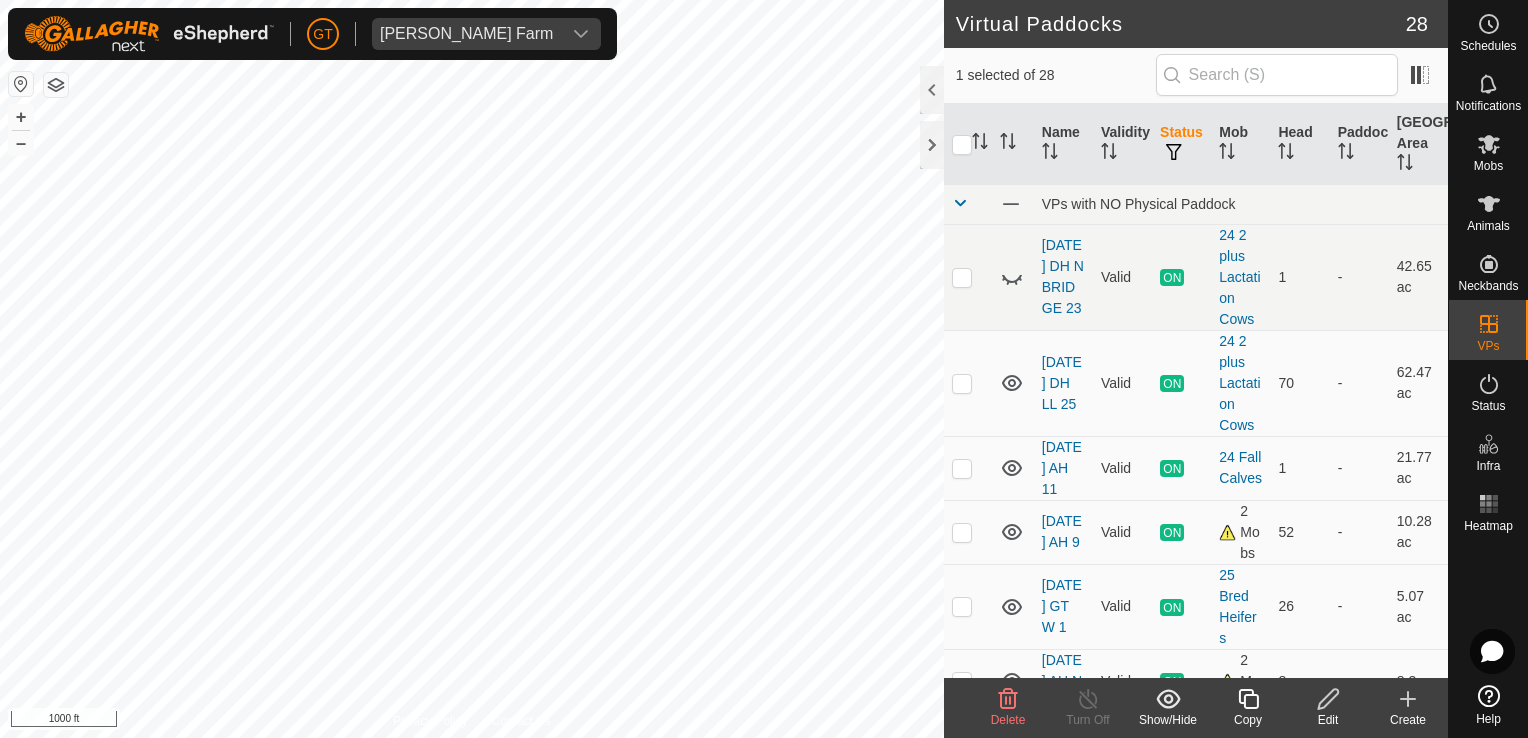 checkbox on "true" 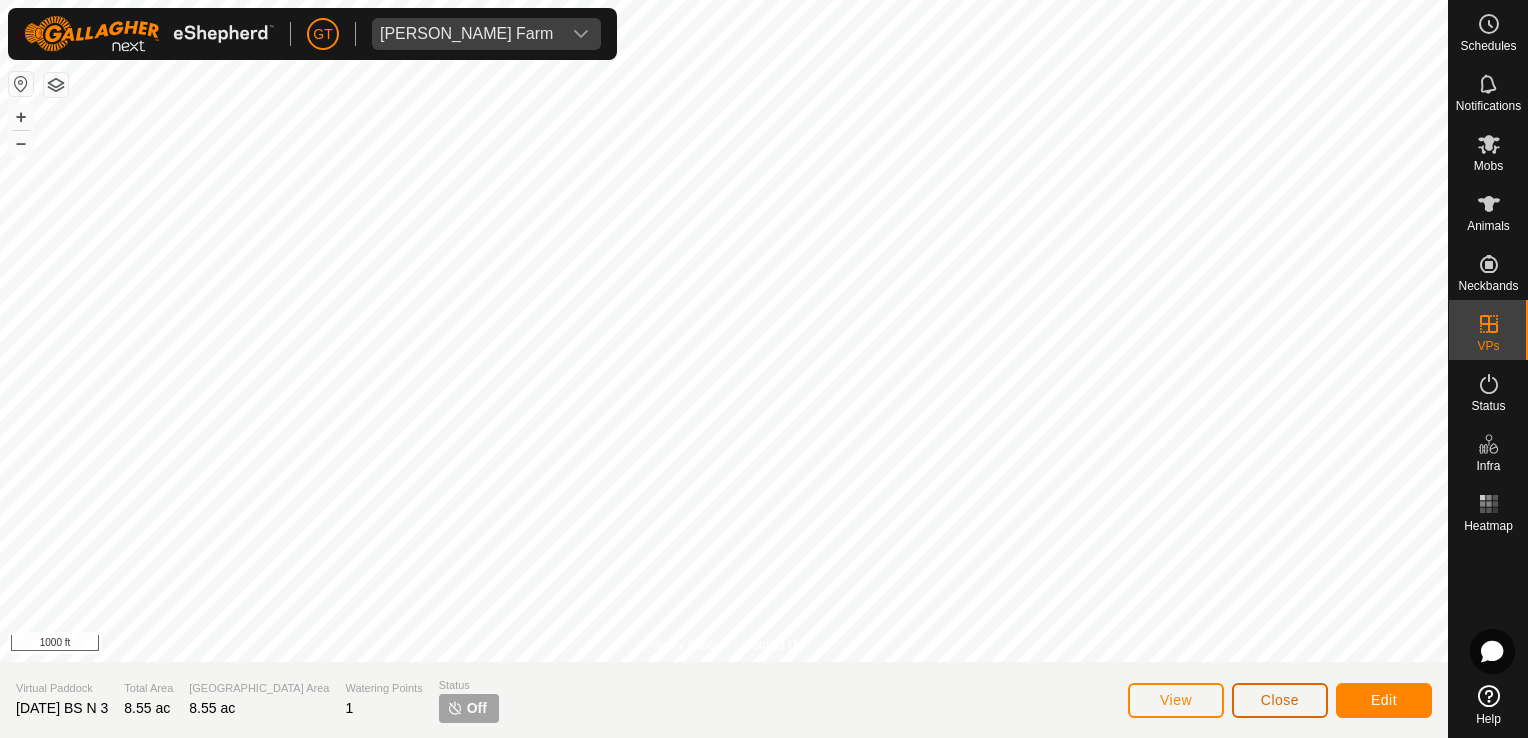 click on "Close" 